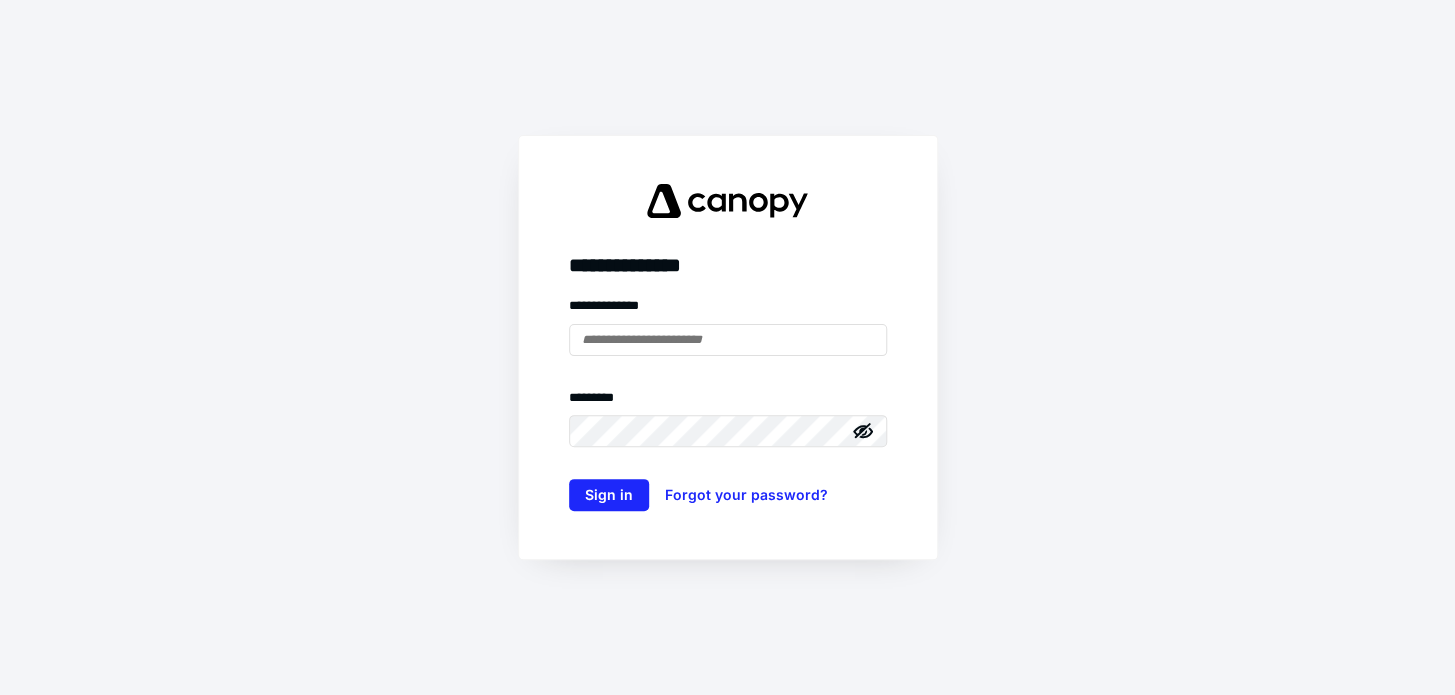 scroll, scrollTop: 0, scrollLeft: 0, axis: both 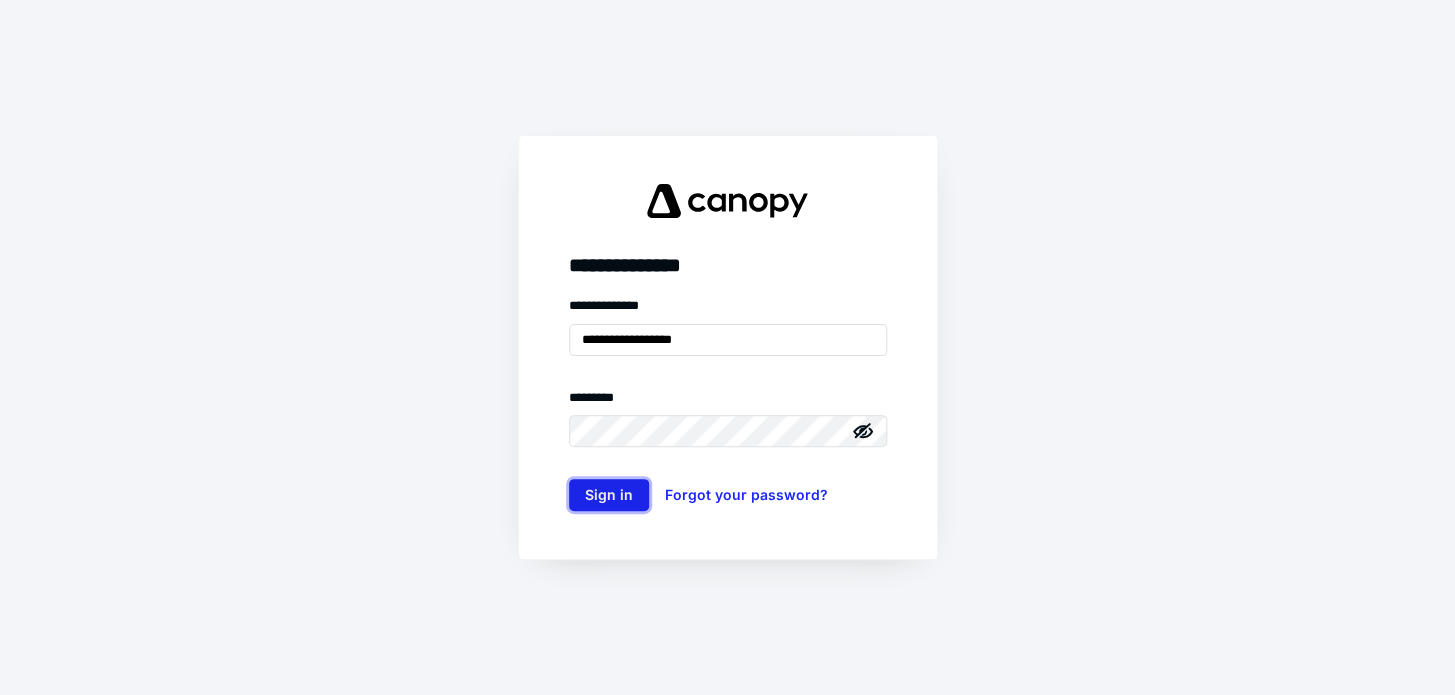 click on "Sign in" at bounding box center [609, 495] 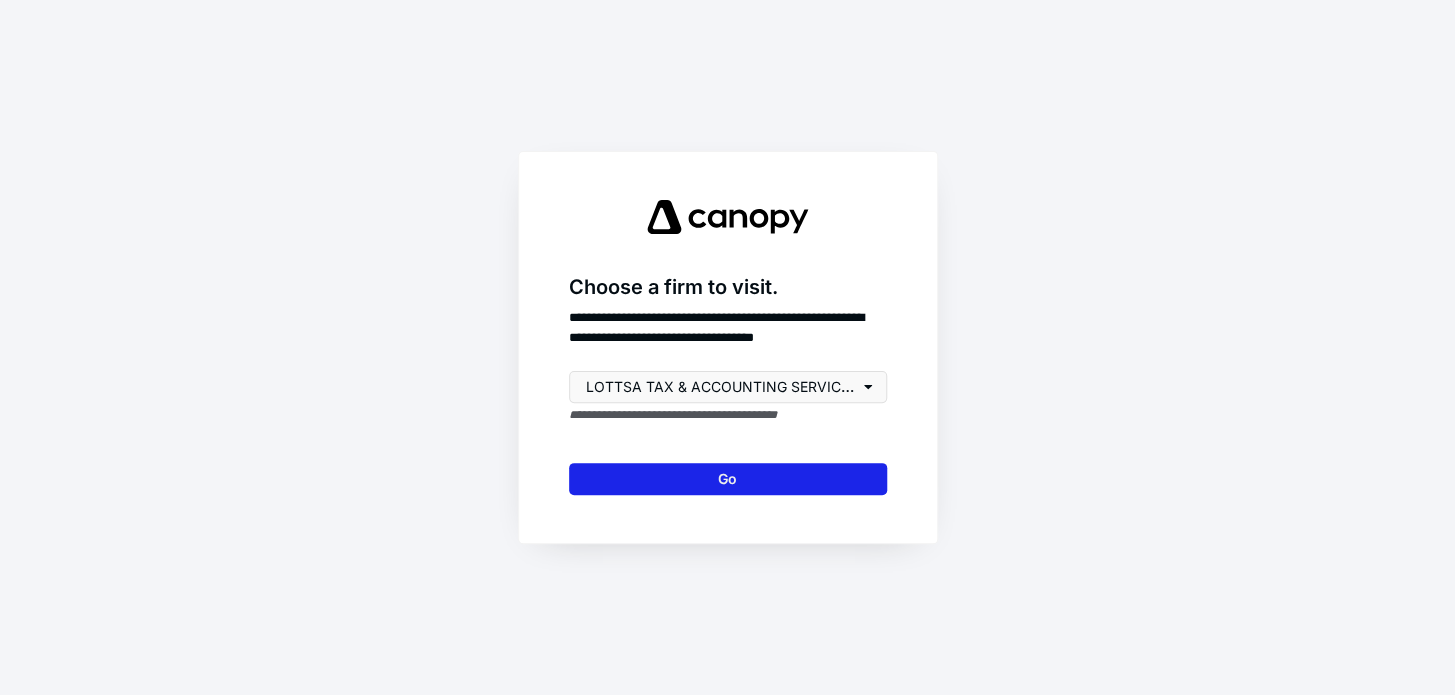 click on "Go" at bounding box center [728, 479] 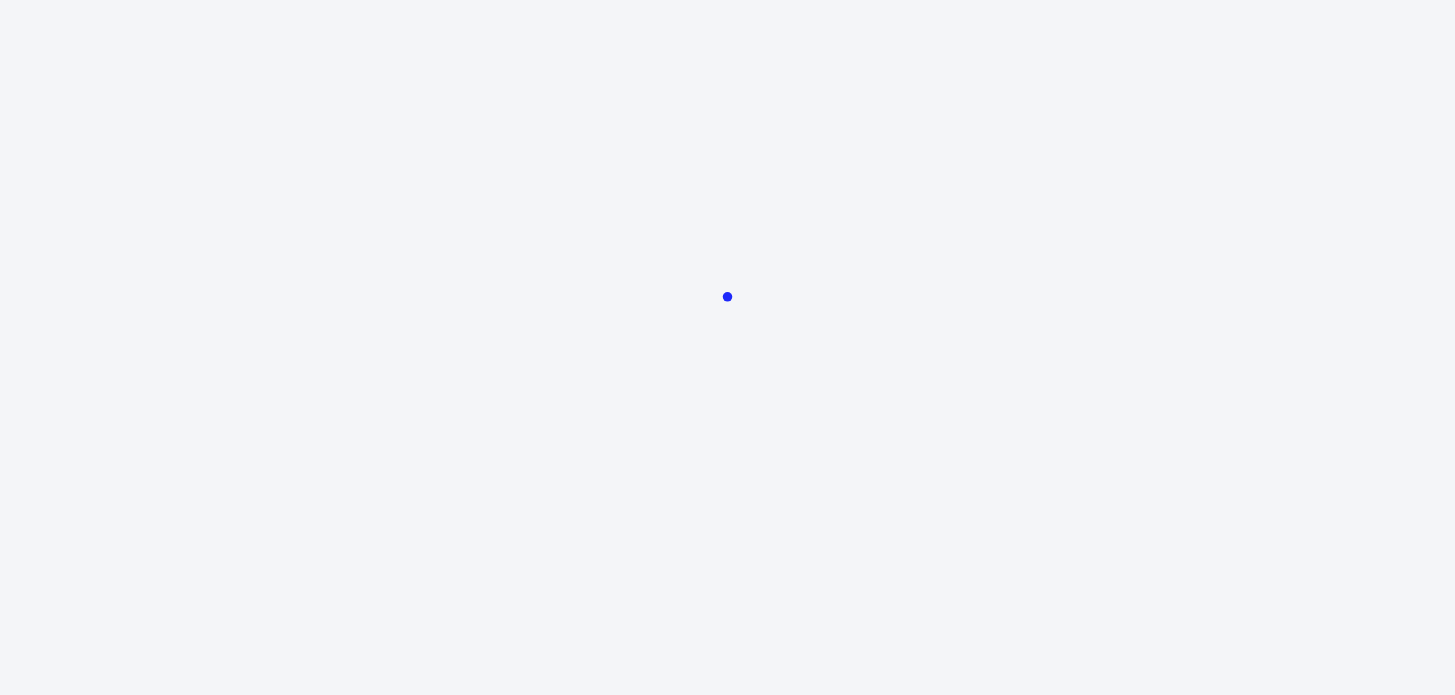 scroll, scrollTop: 0, scrollLeft: 0, axis: both 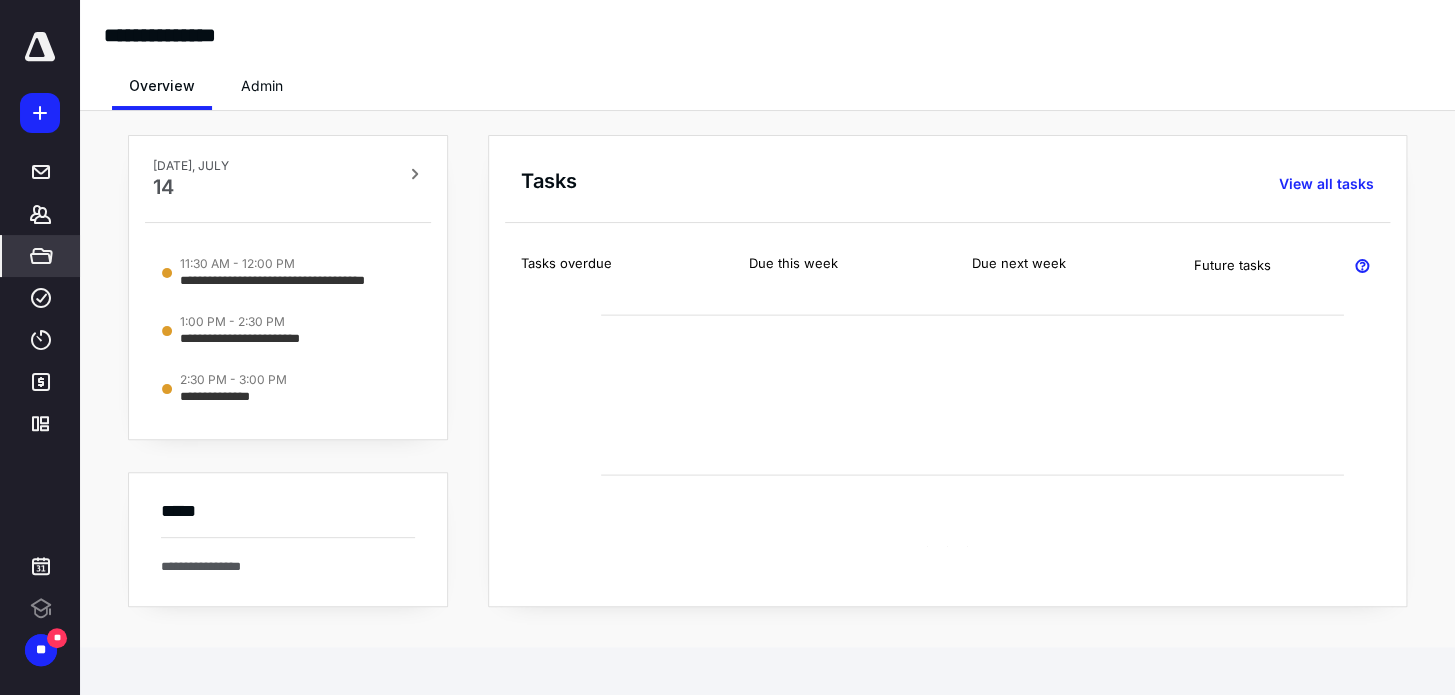 click 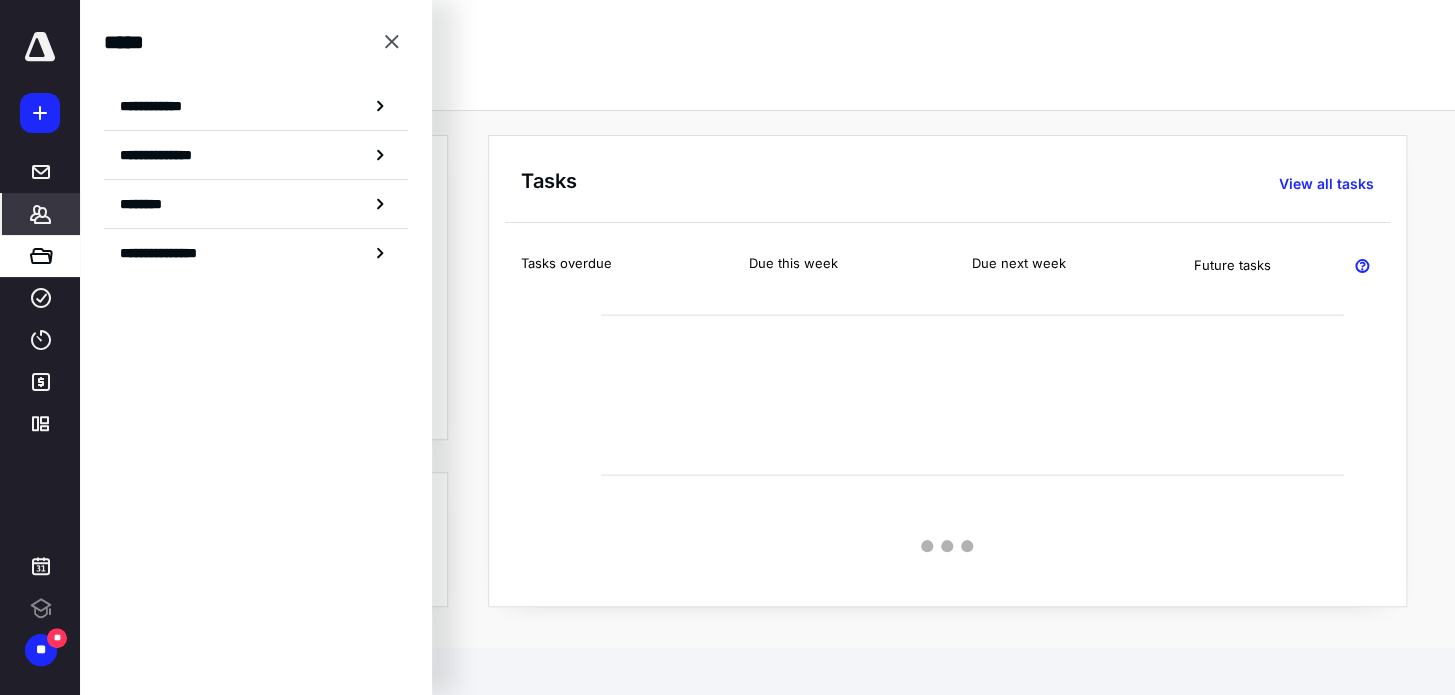 click on "*******" at bounding box center (41, 214) 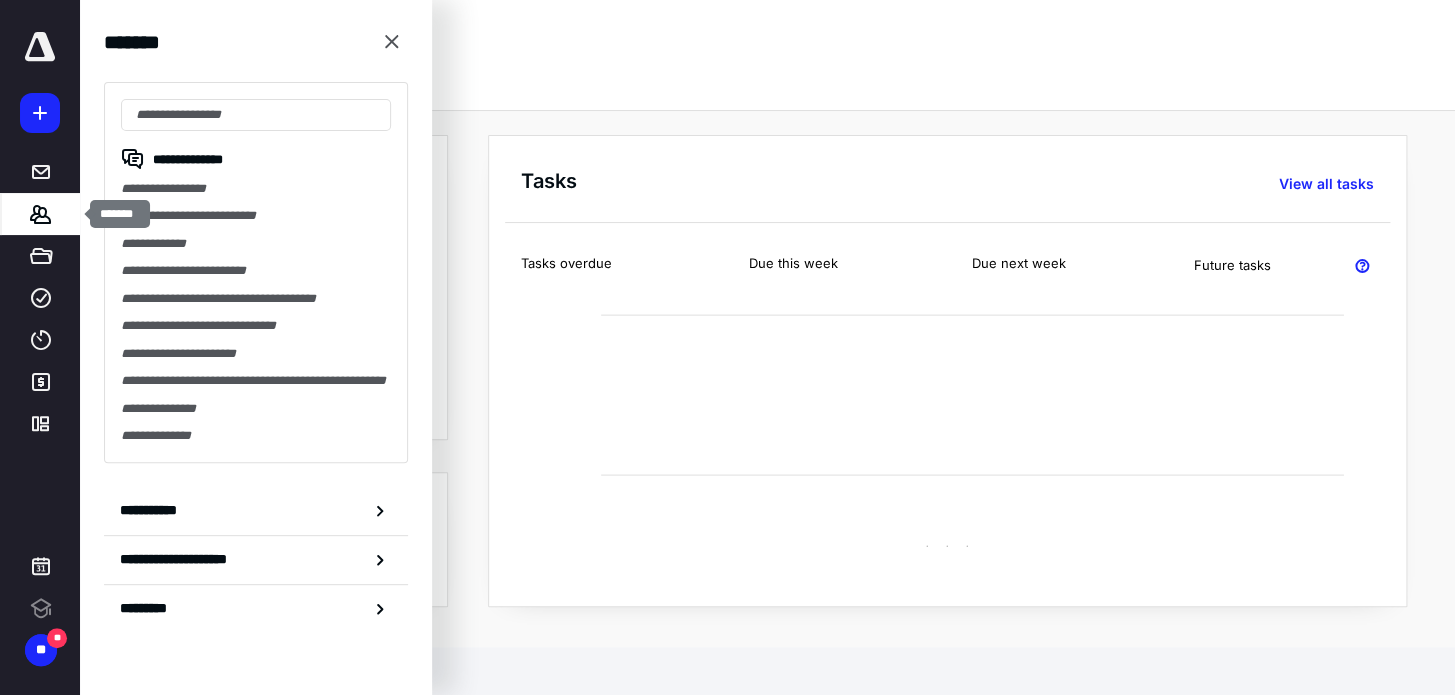 scroll, scrollTop: 0, scrollLeft: 0, axis: both 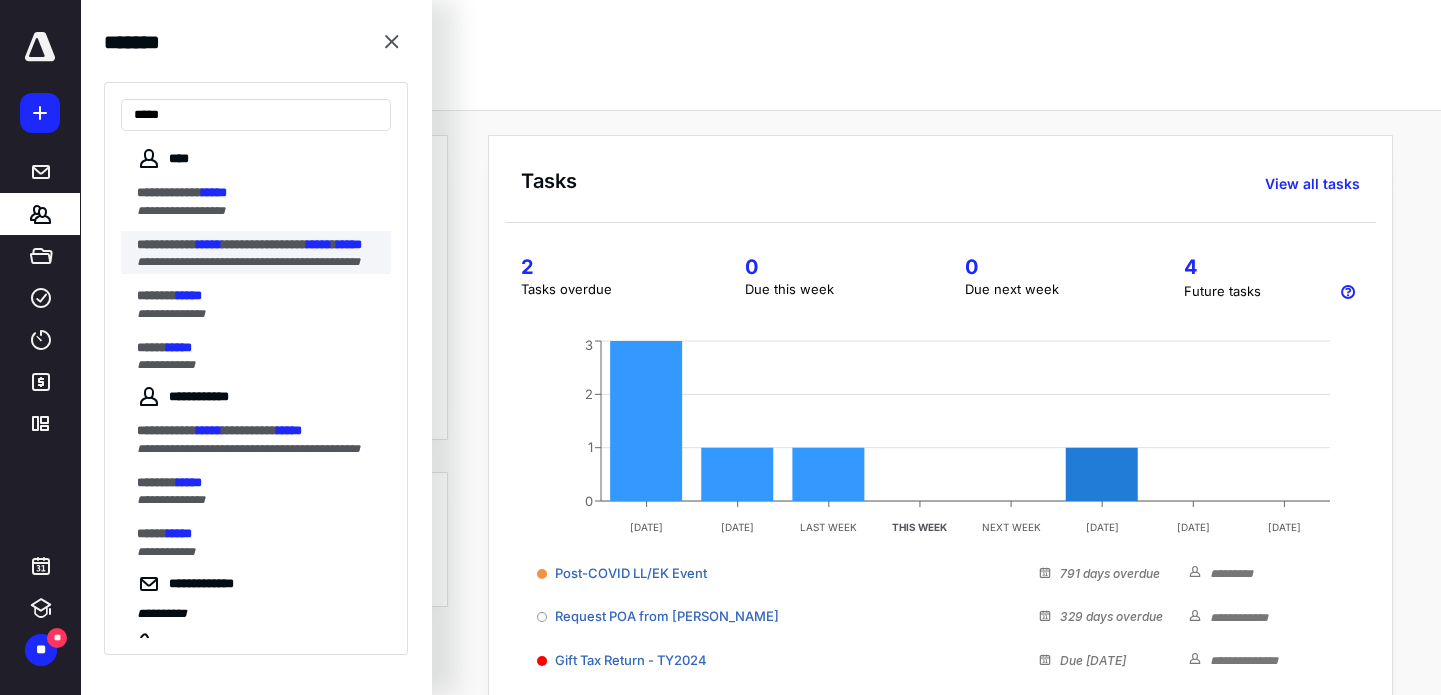 type on "*****" 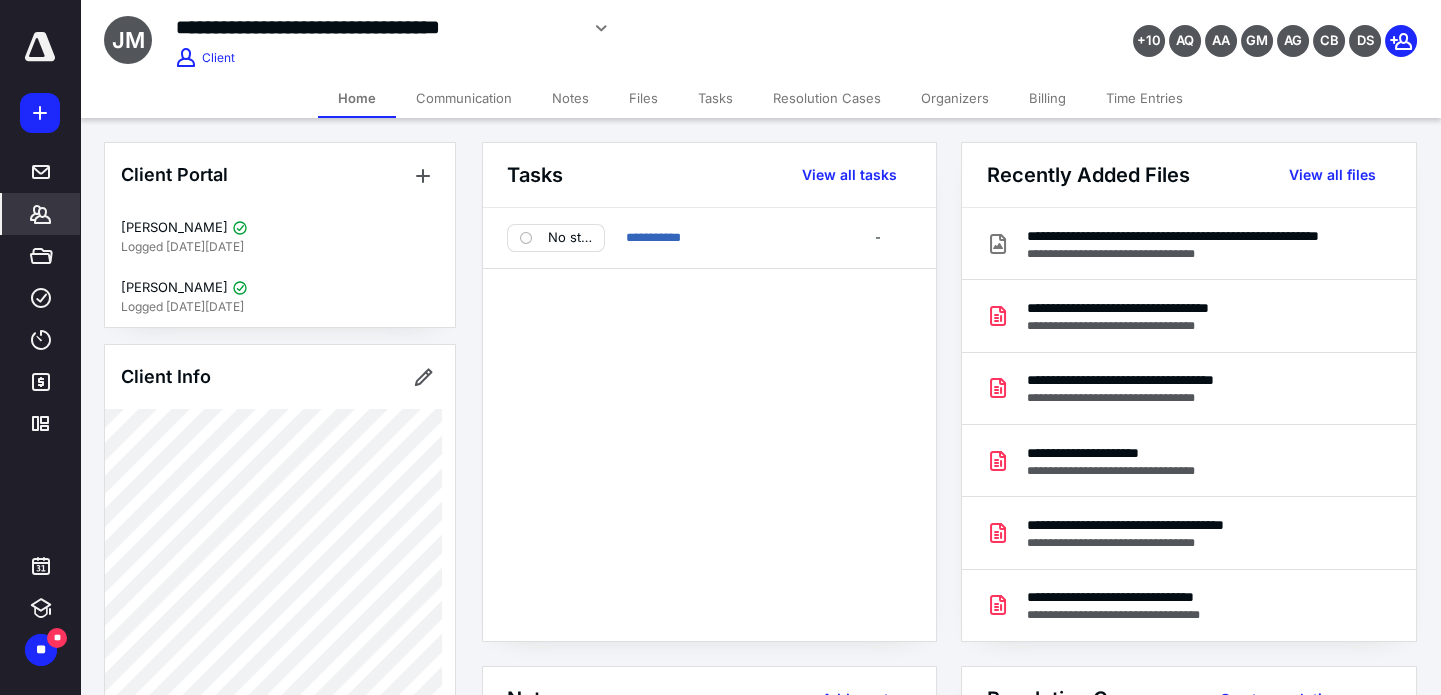 click on "Files" at bounding box center [643, 98] 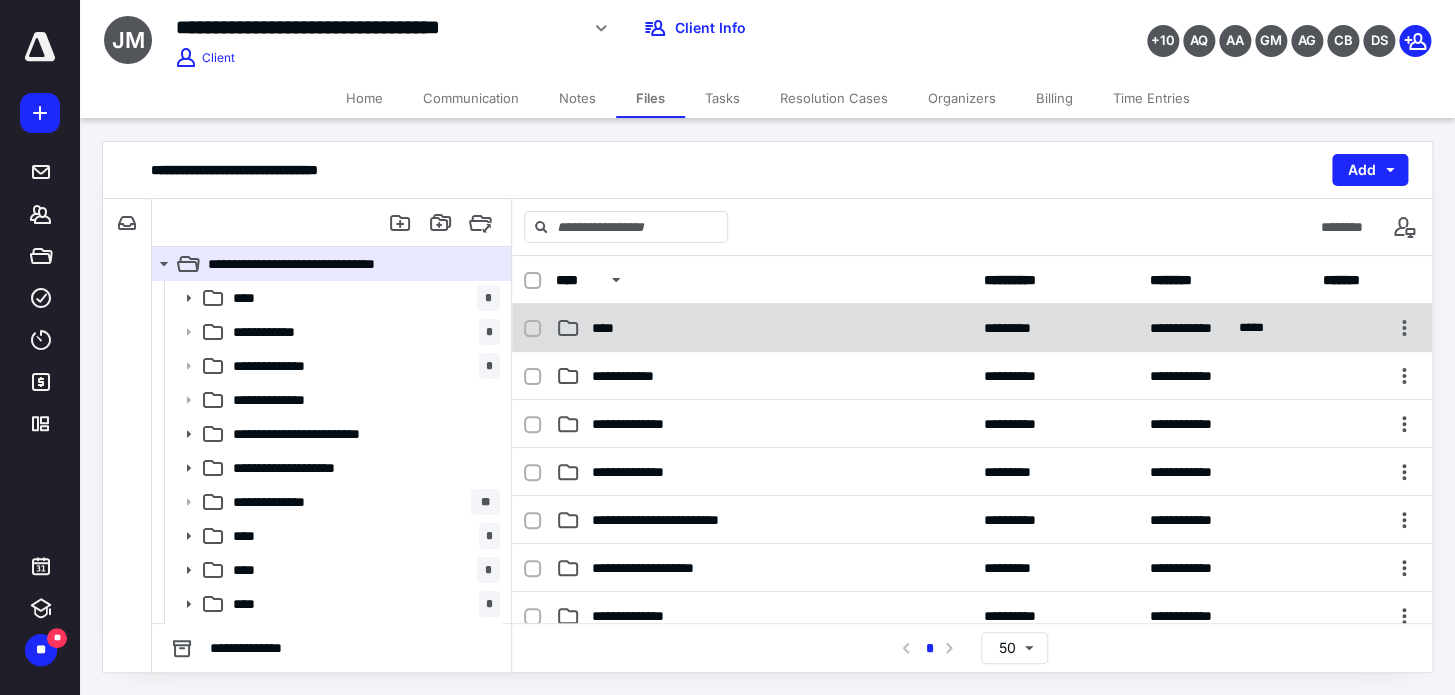 click on "****" at bounding box center (609, 328) 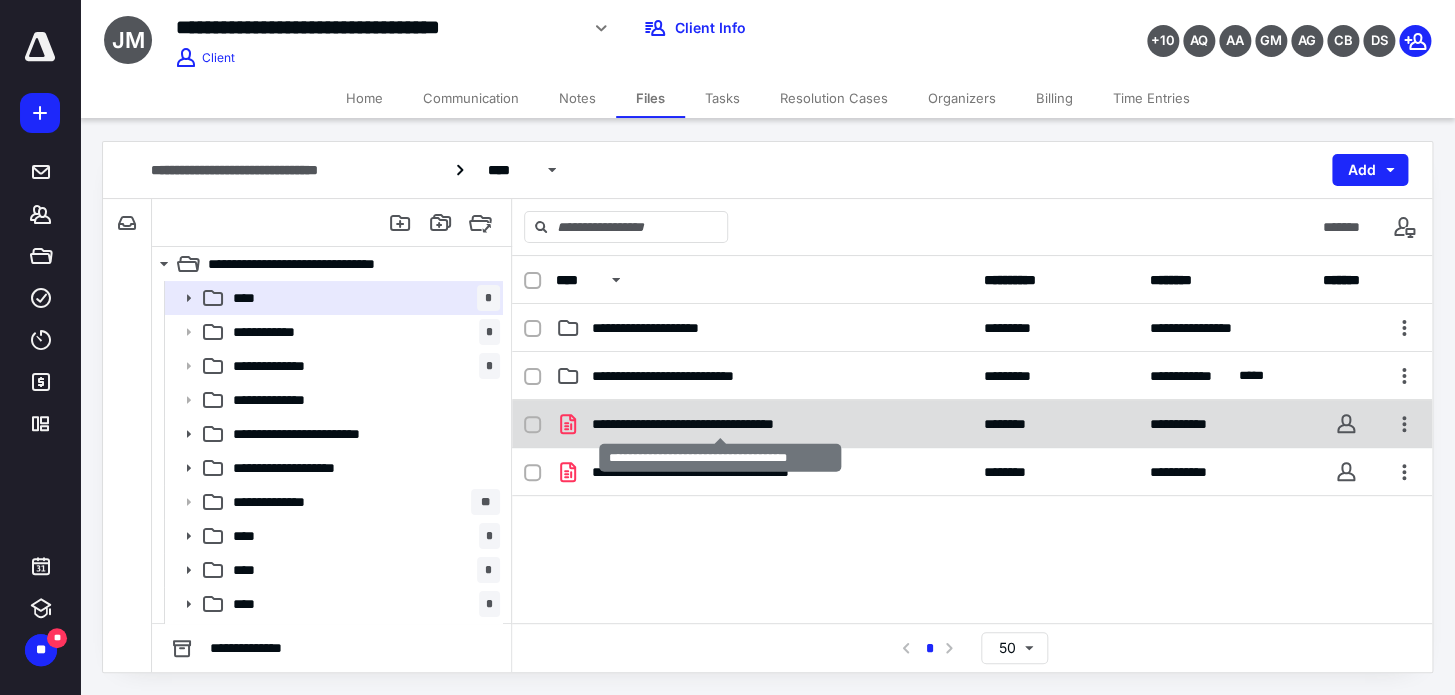 click on "**********" at bounding box center (720, 424) 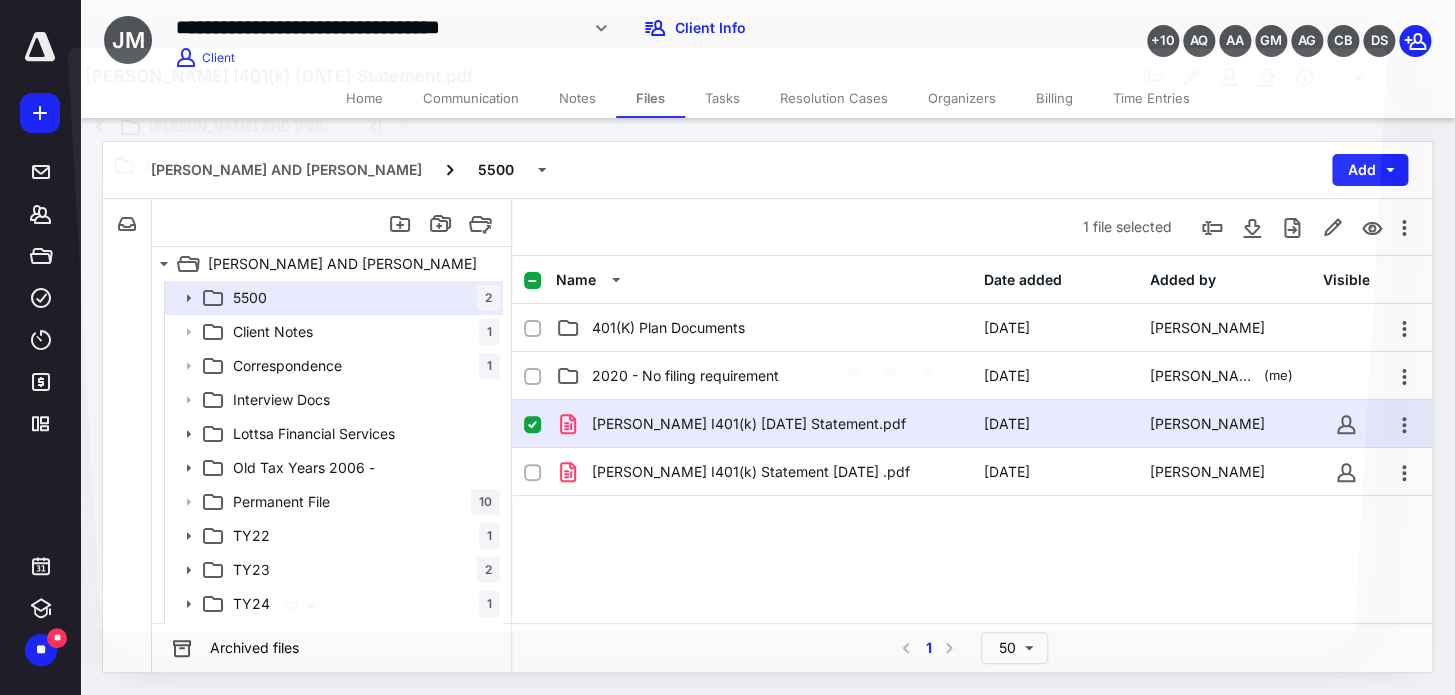 click at bounding box center (893, 365) 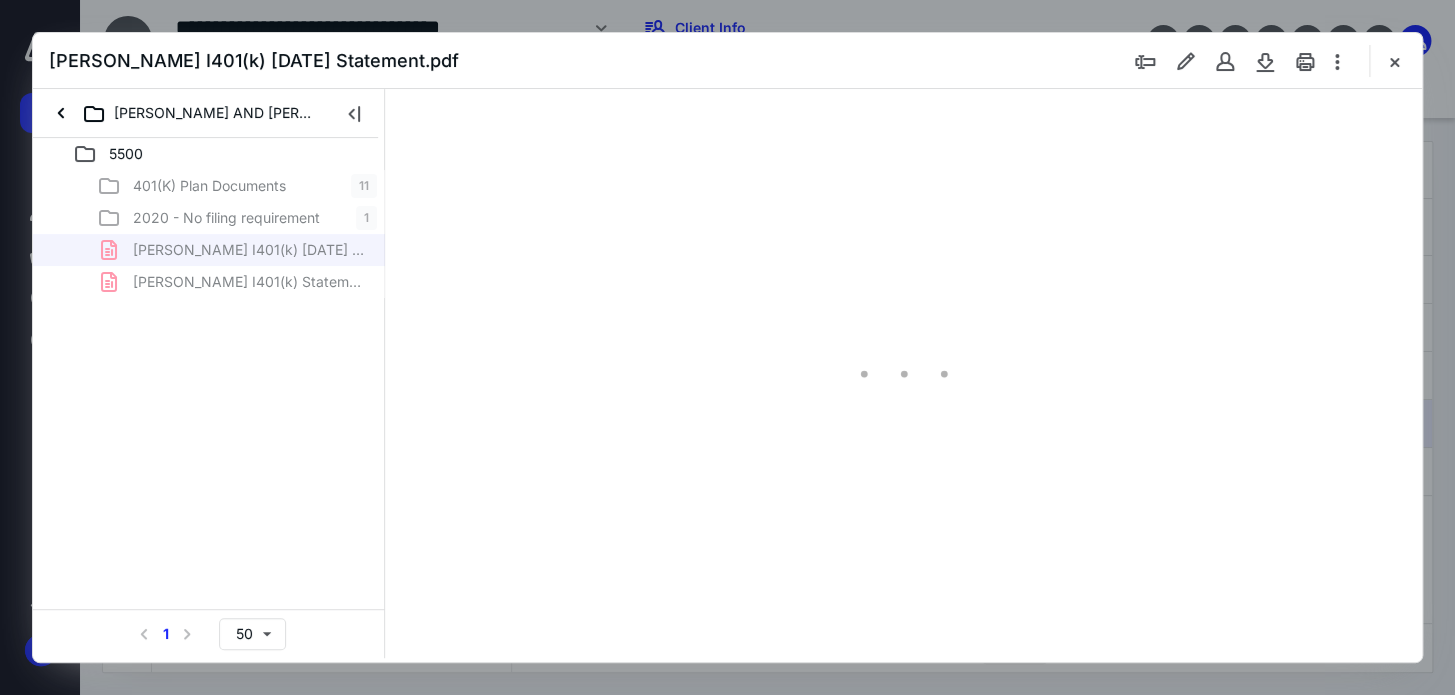 scroll, scrollTop: 0, scrollLeft: 0, axis: both 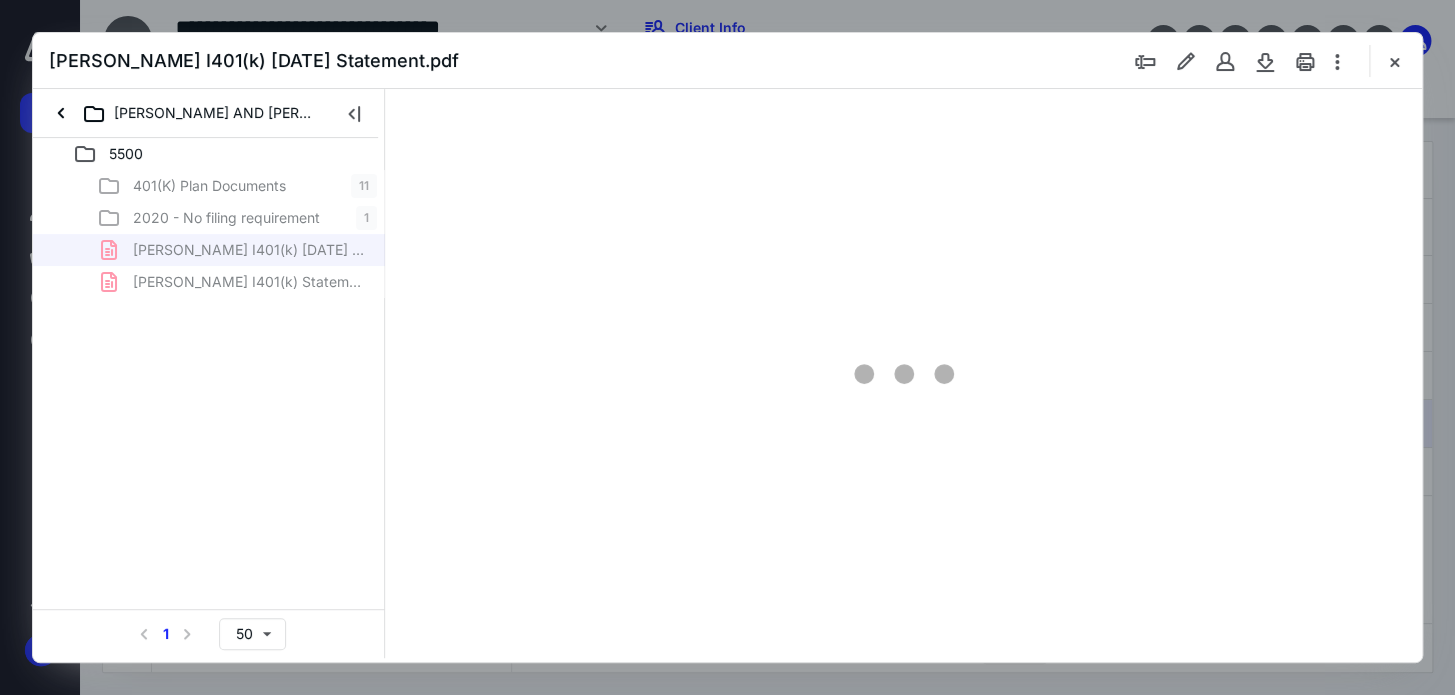 type on "62" 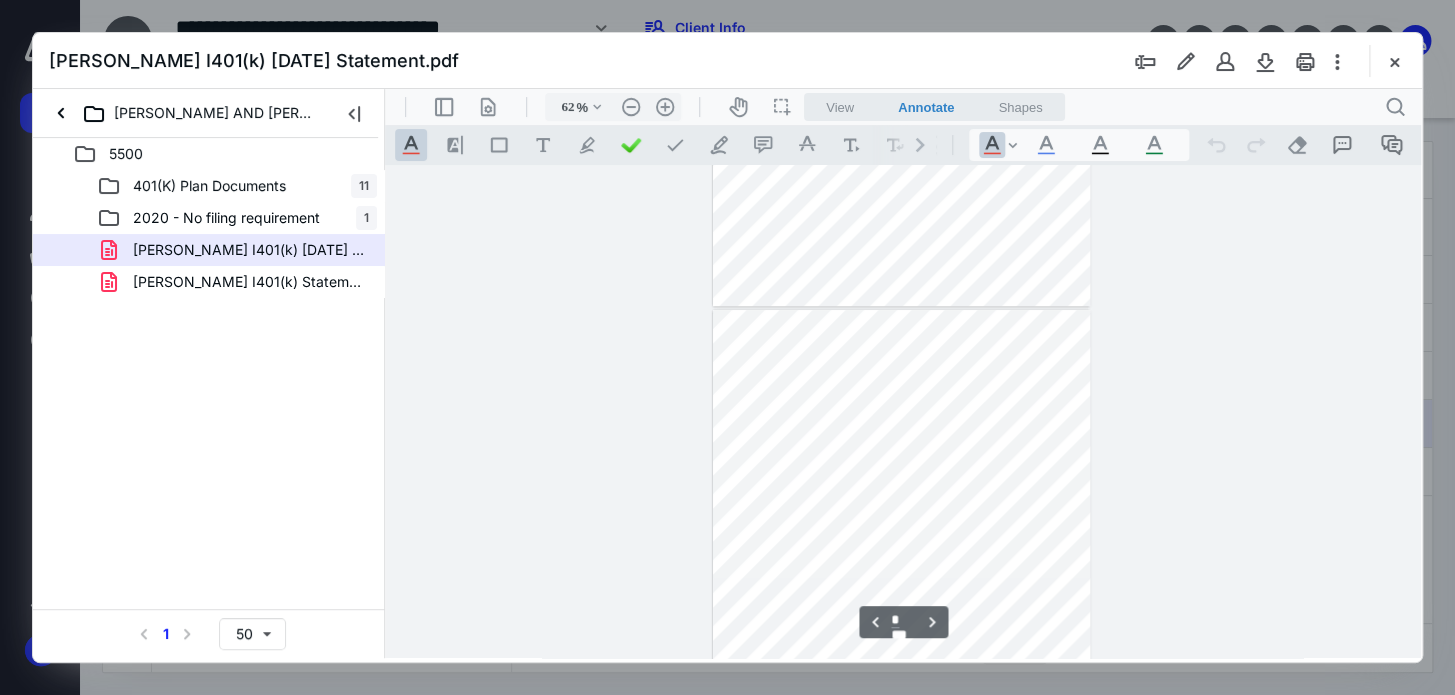 type on "*" 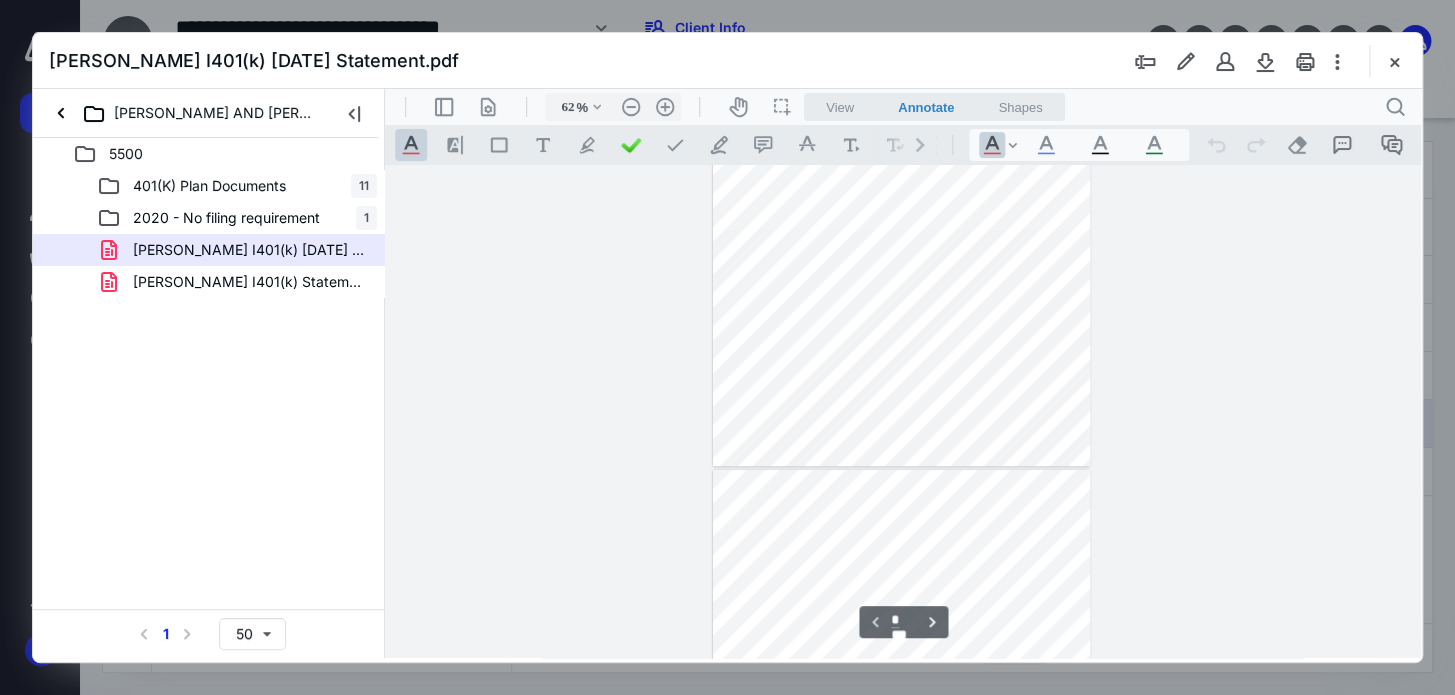 scroll, scrollTop: 0, scrollLeft: 0, axis: both 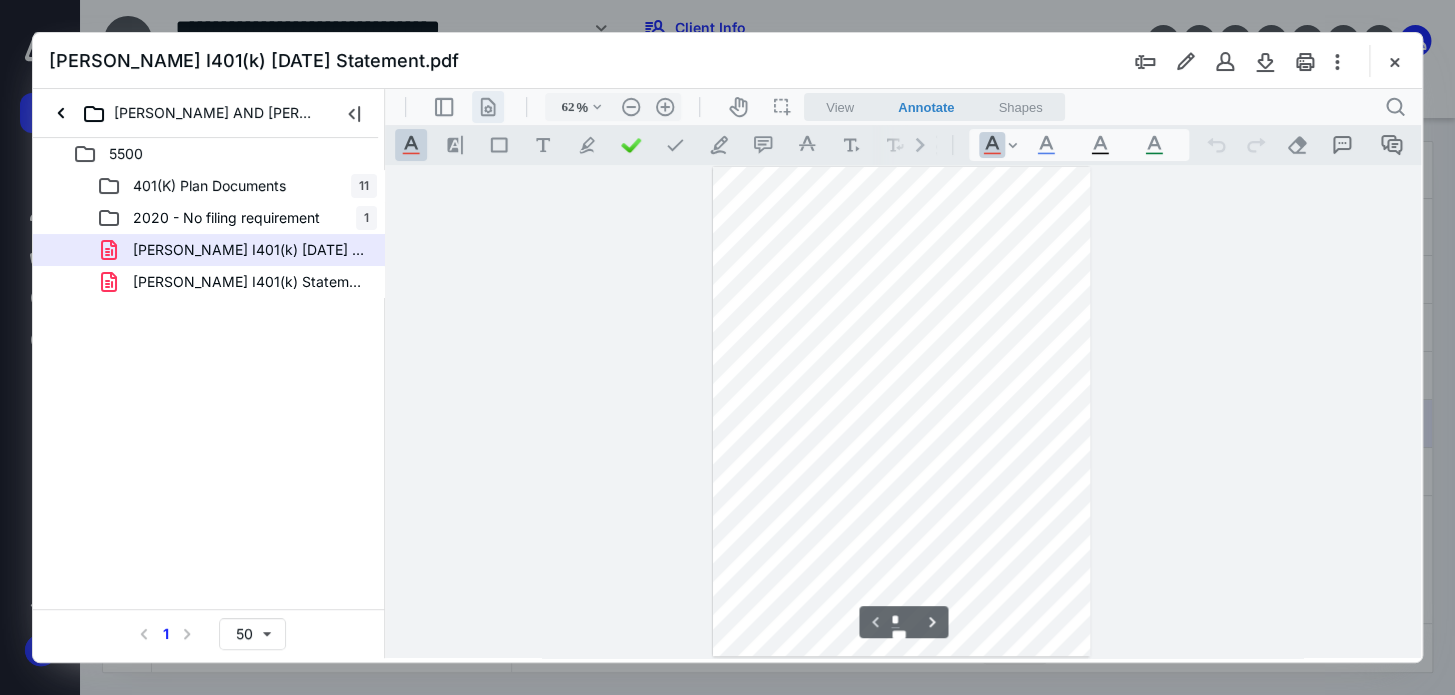 click on ".cls-1{fill:#abb0c4;} icon - header - page manipulation - line" at bounding box center (488, 107) 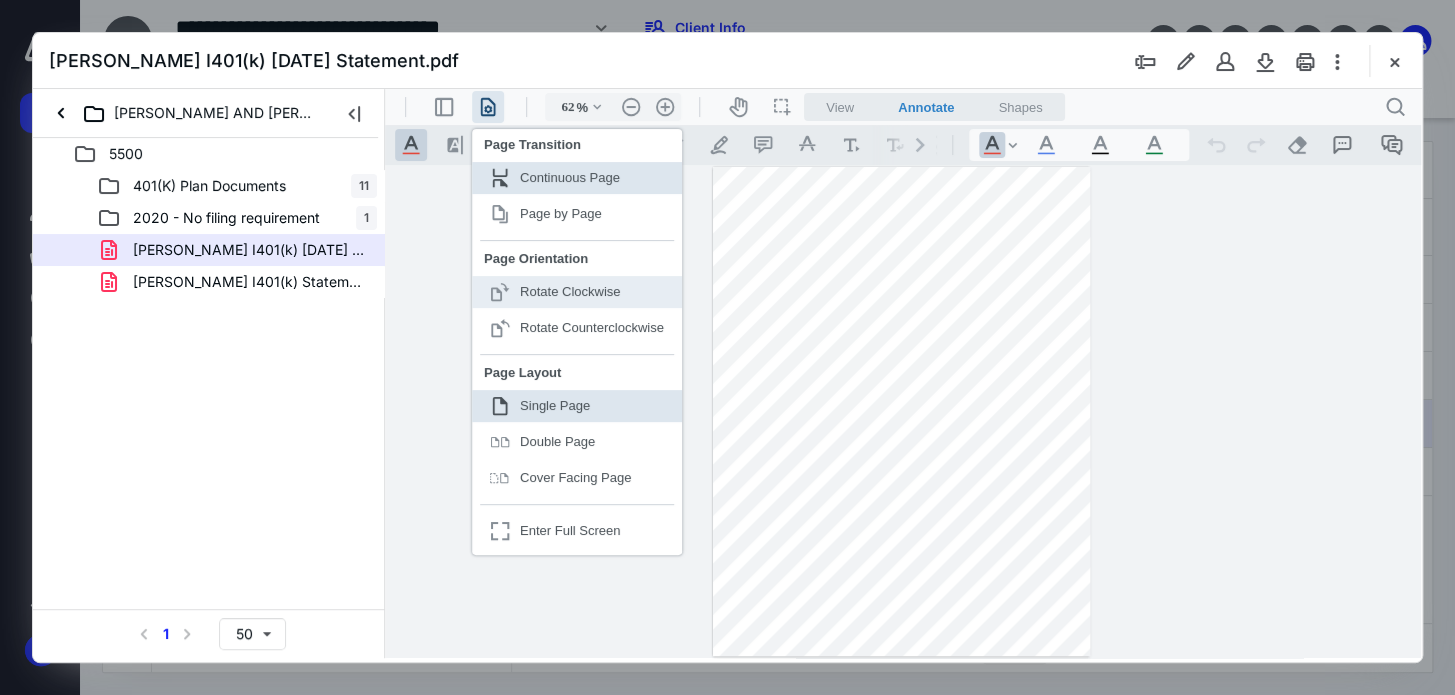 click on "Rotate Clockwise" at bounding box center (570, 291) 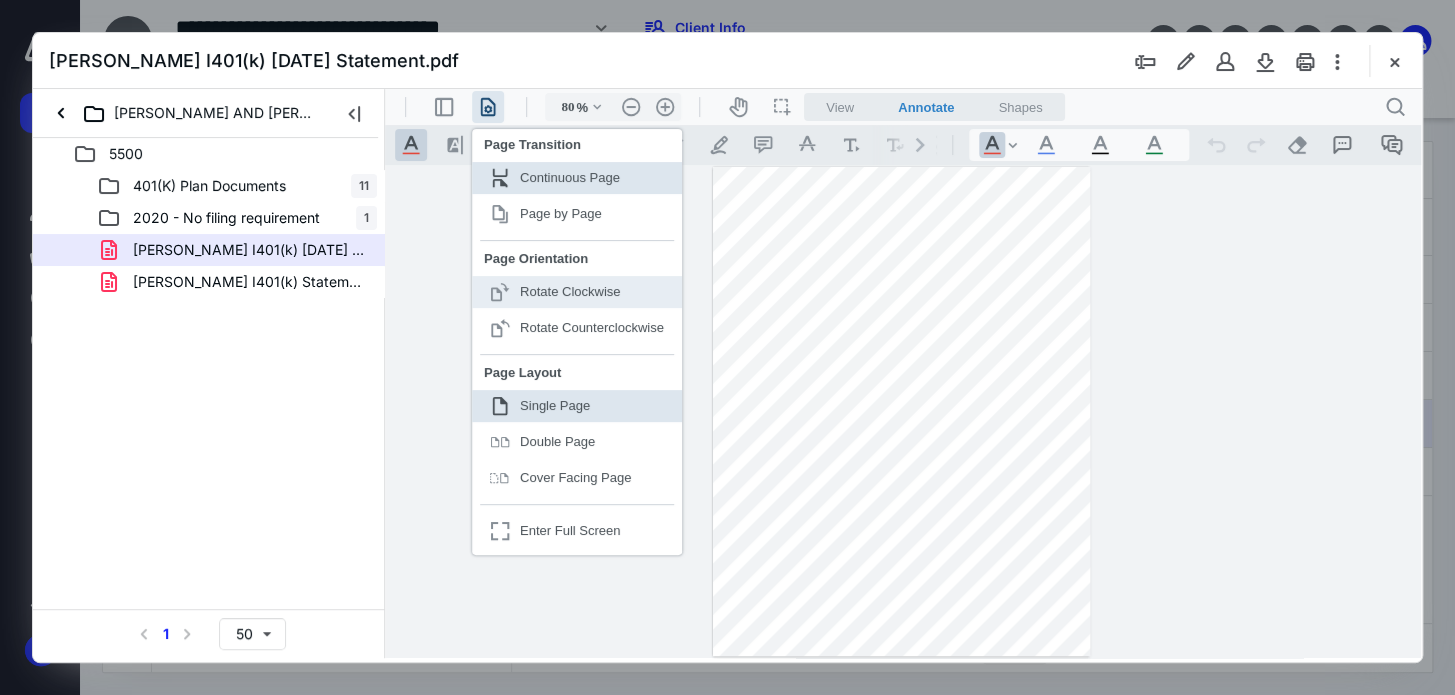 scroll, scrollTop: 0, scrollLeft: 0, axis: both 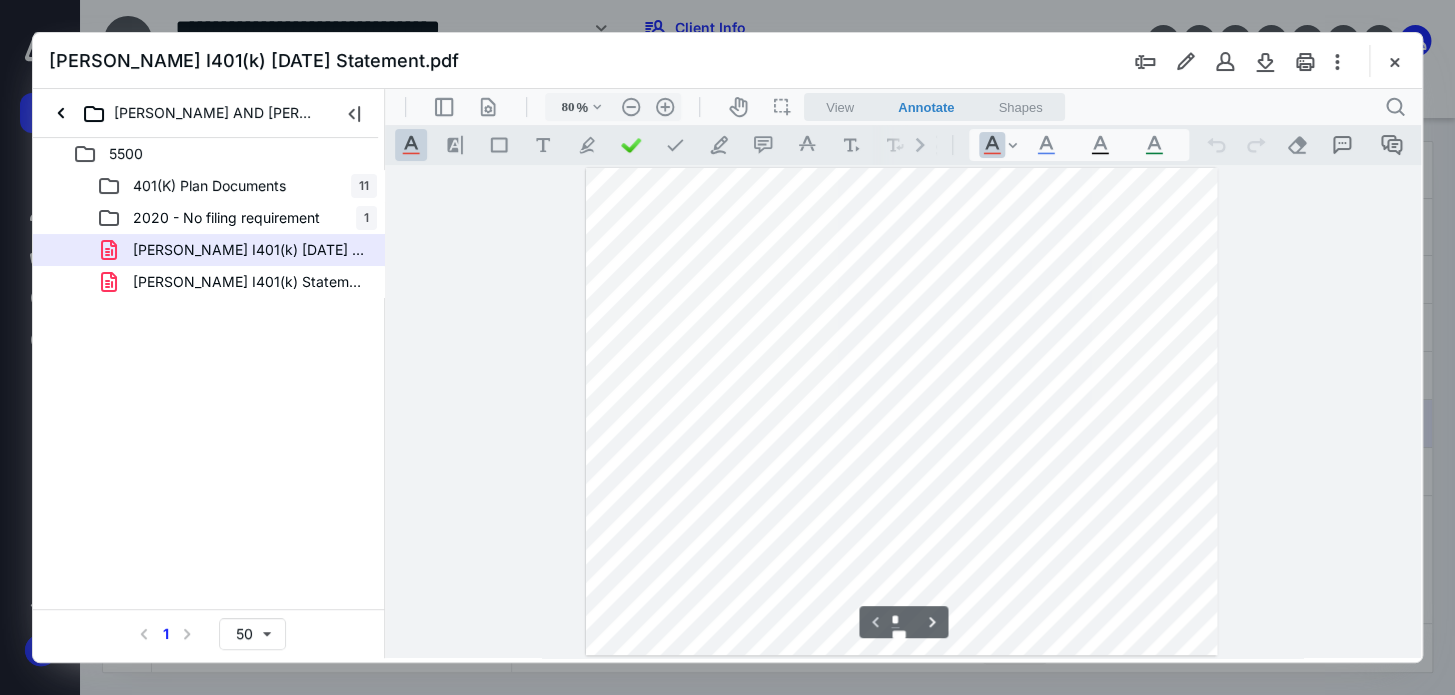 click at bounding box center [901, 412] 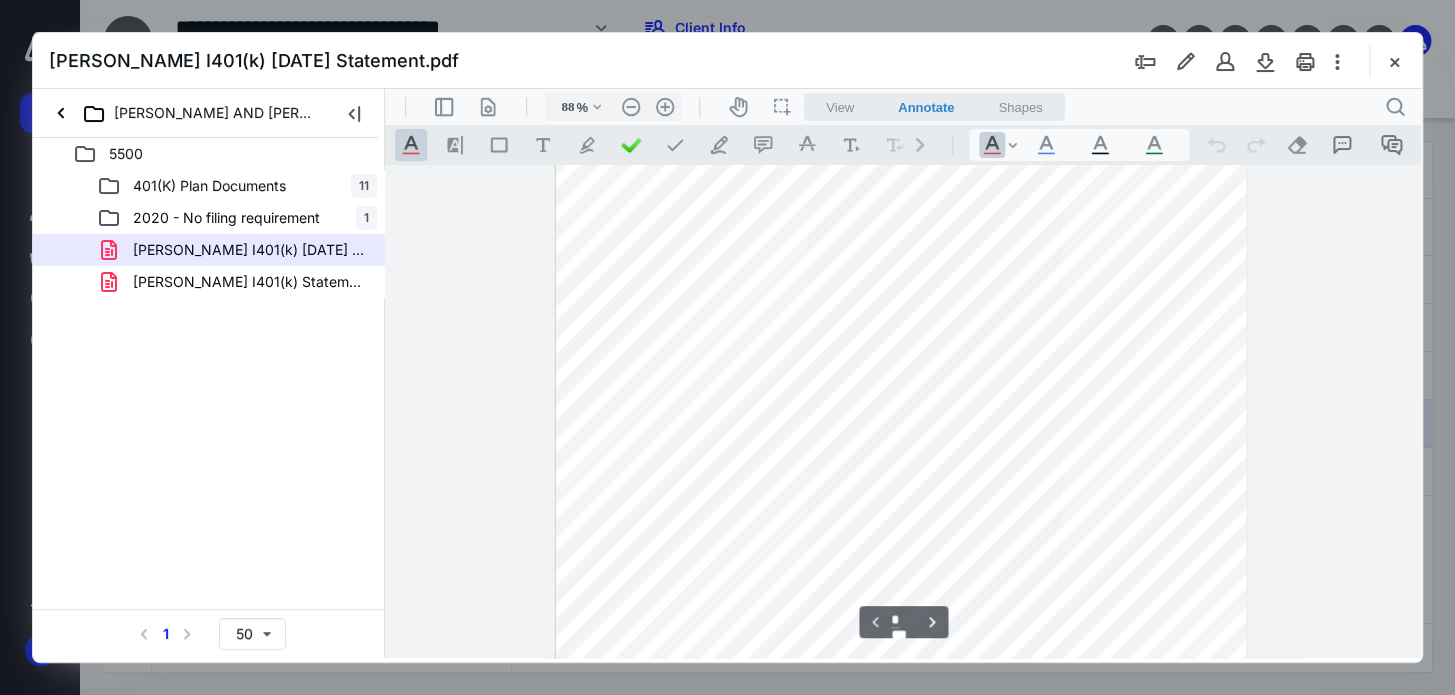 type on "113" 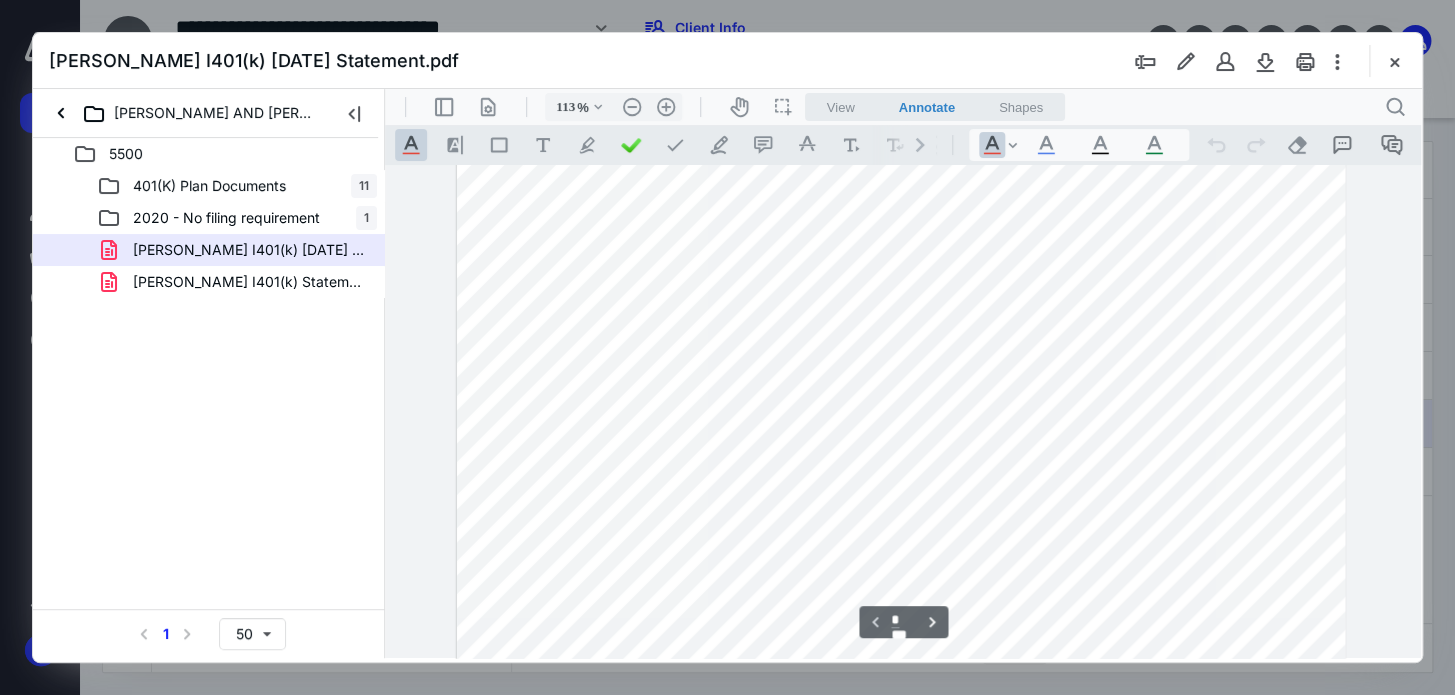 scroll, scrollTop: 0, scrollLeft: 0, axis: both 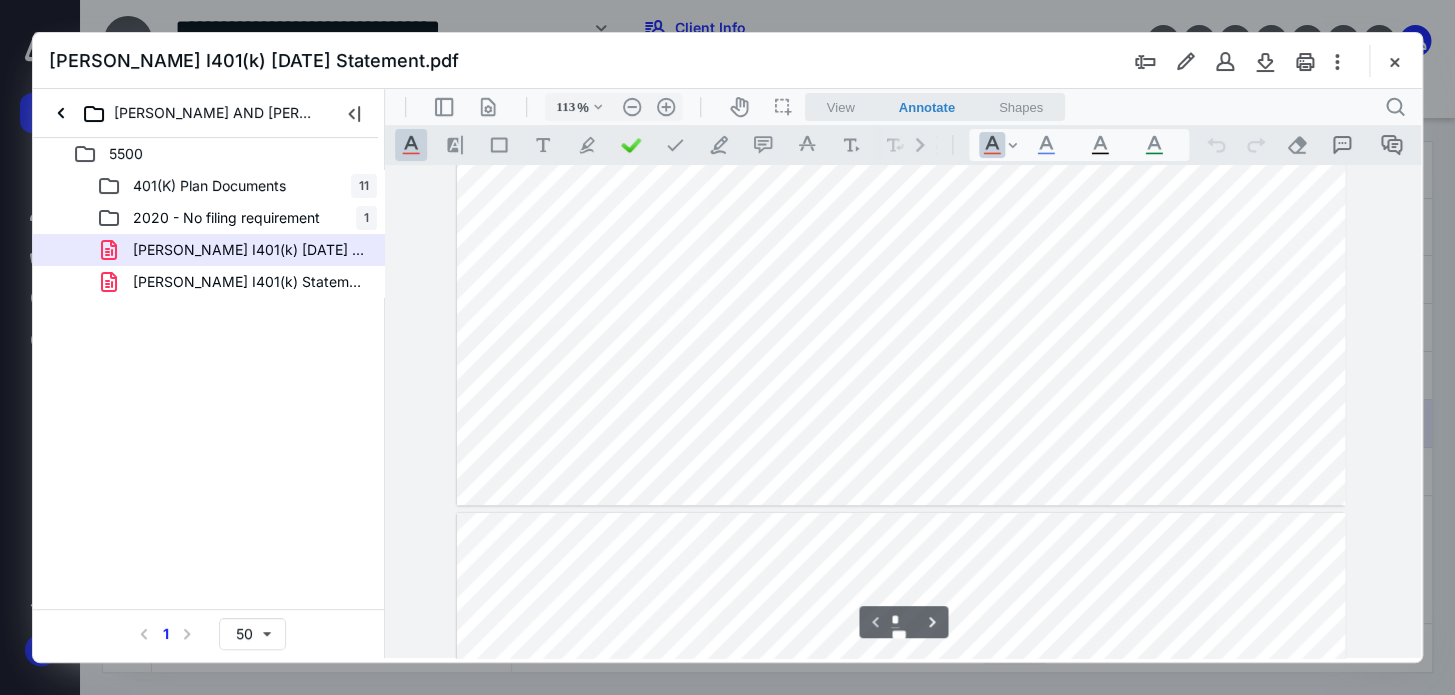 type on "*" 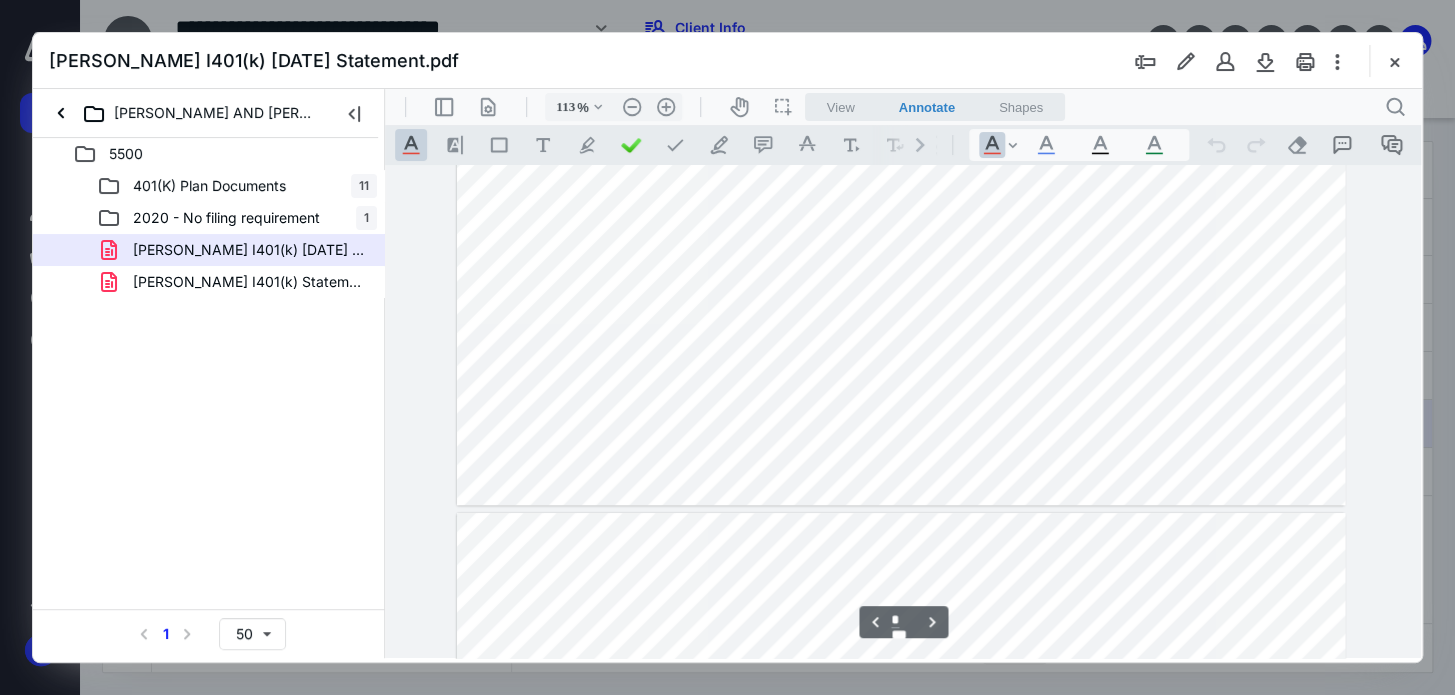 scroll, scrollTop: 454, scrollLeft: 0, axis: vertical 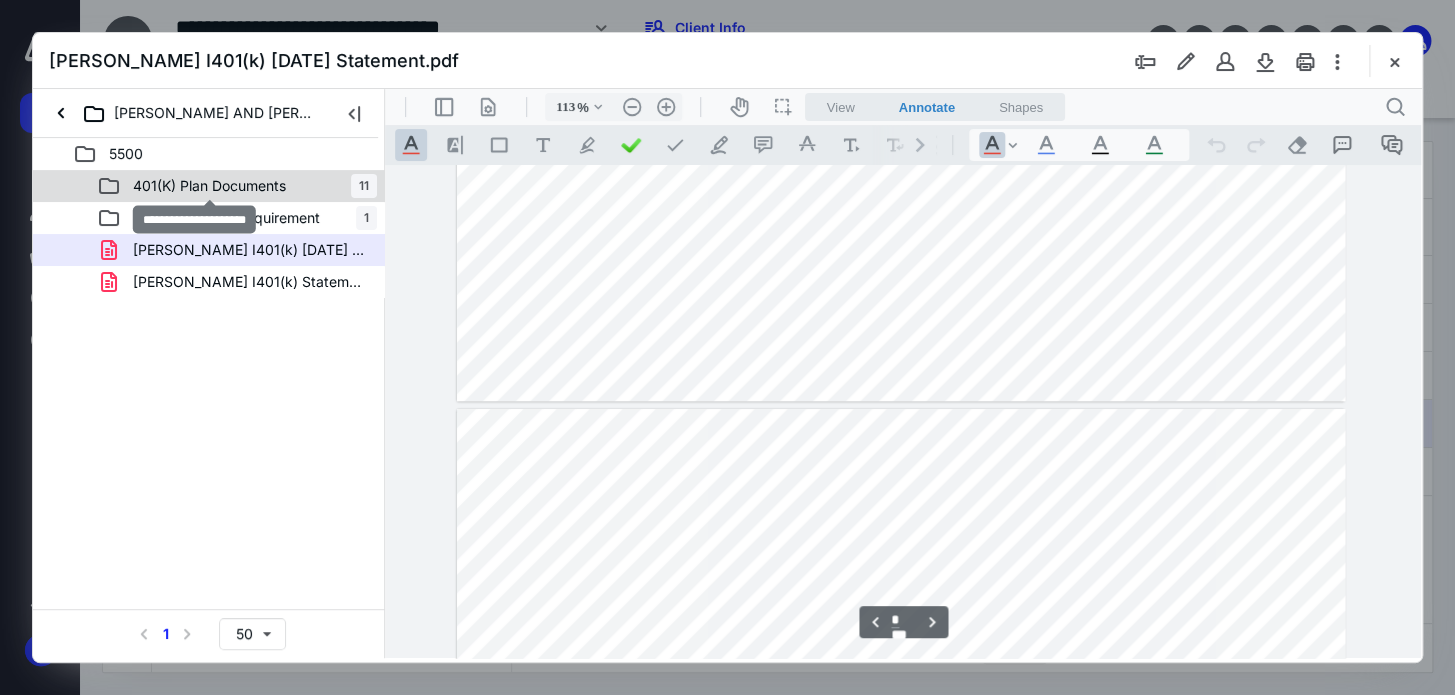 click on "401(K) Plan Documents" at bounding box center (209, 186) 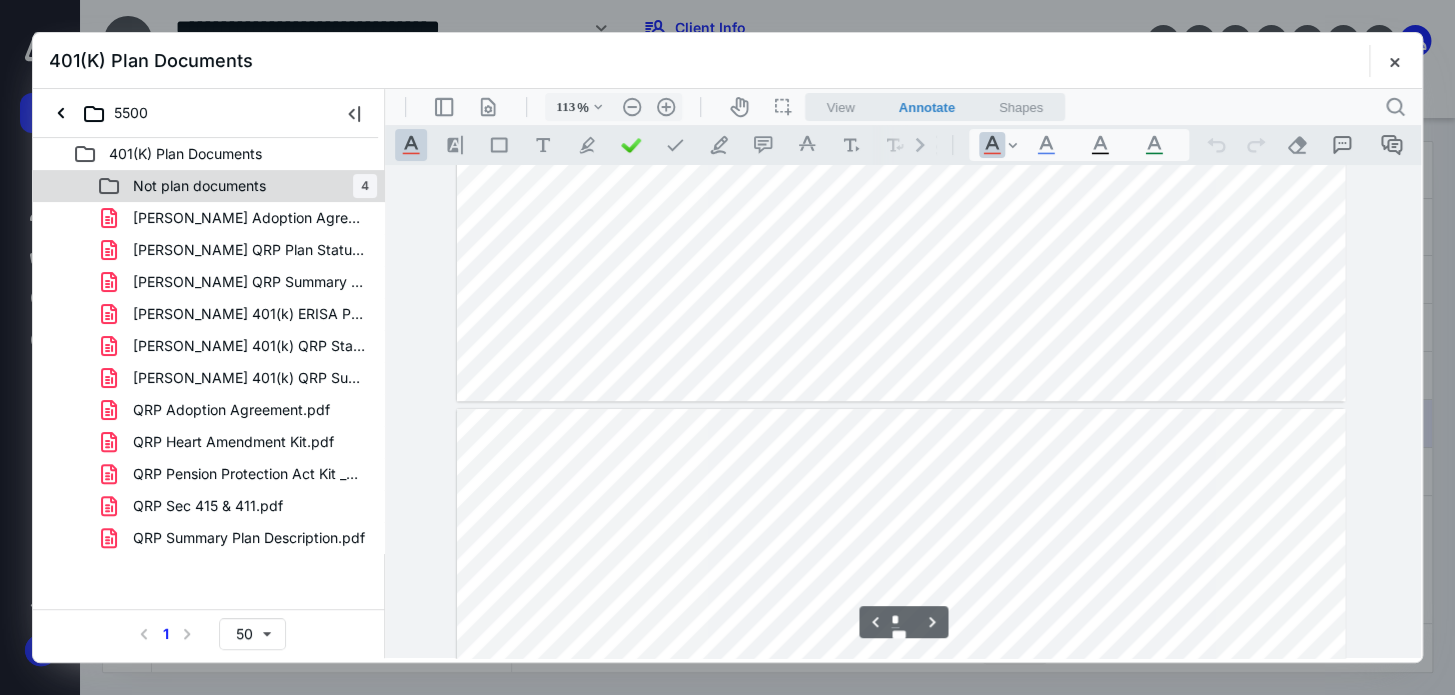 click on "Not plan documents 4" at bounding box center [237, 186] 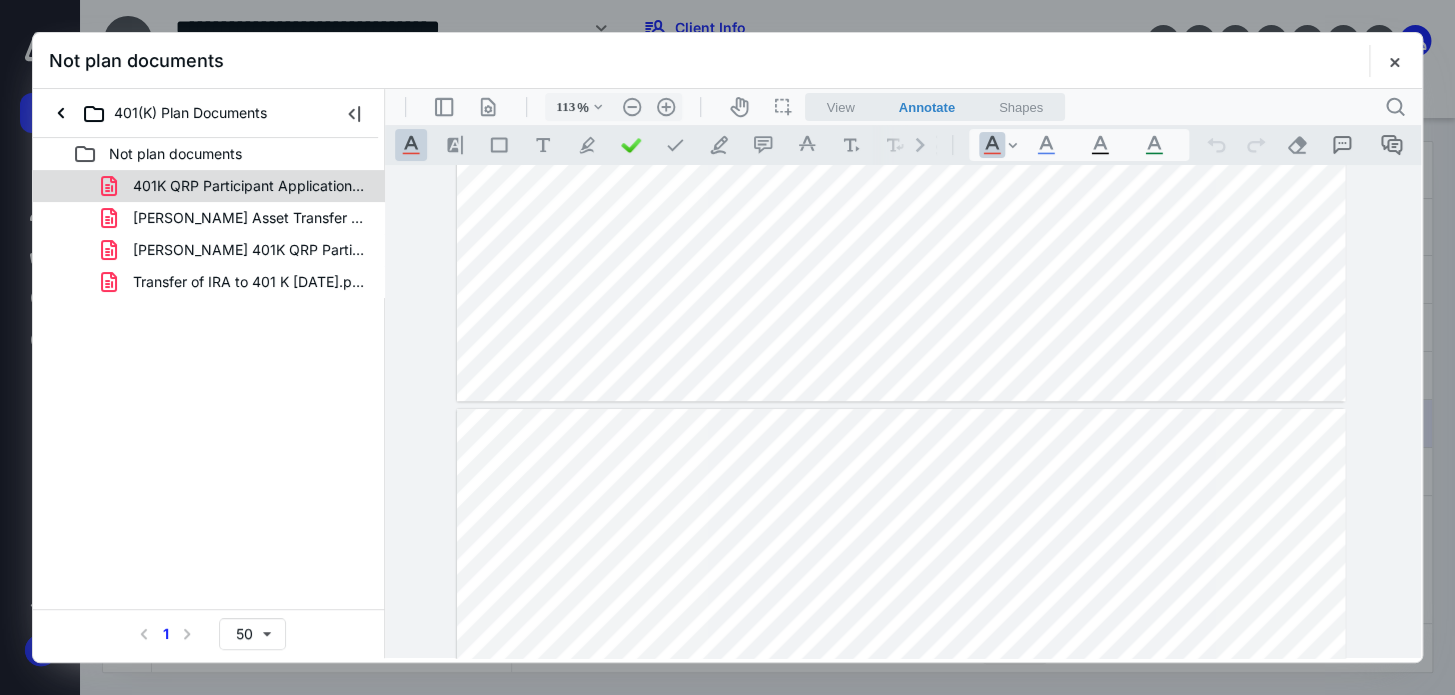 click on "401K QRP Participant Application.pdf" at bounding box center [249, 186] 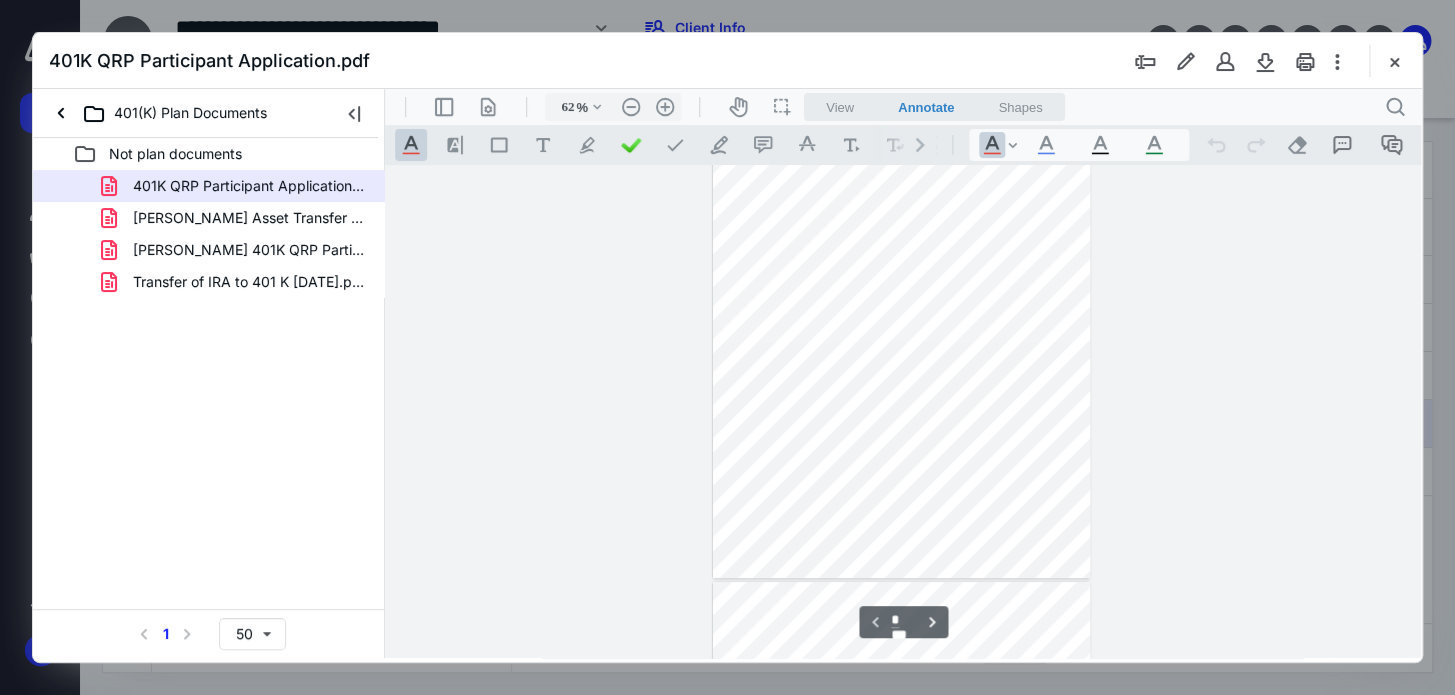 scroll, scrollTop: 0, scrollLeft: 0, axis: both 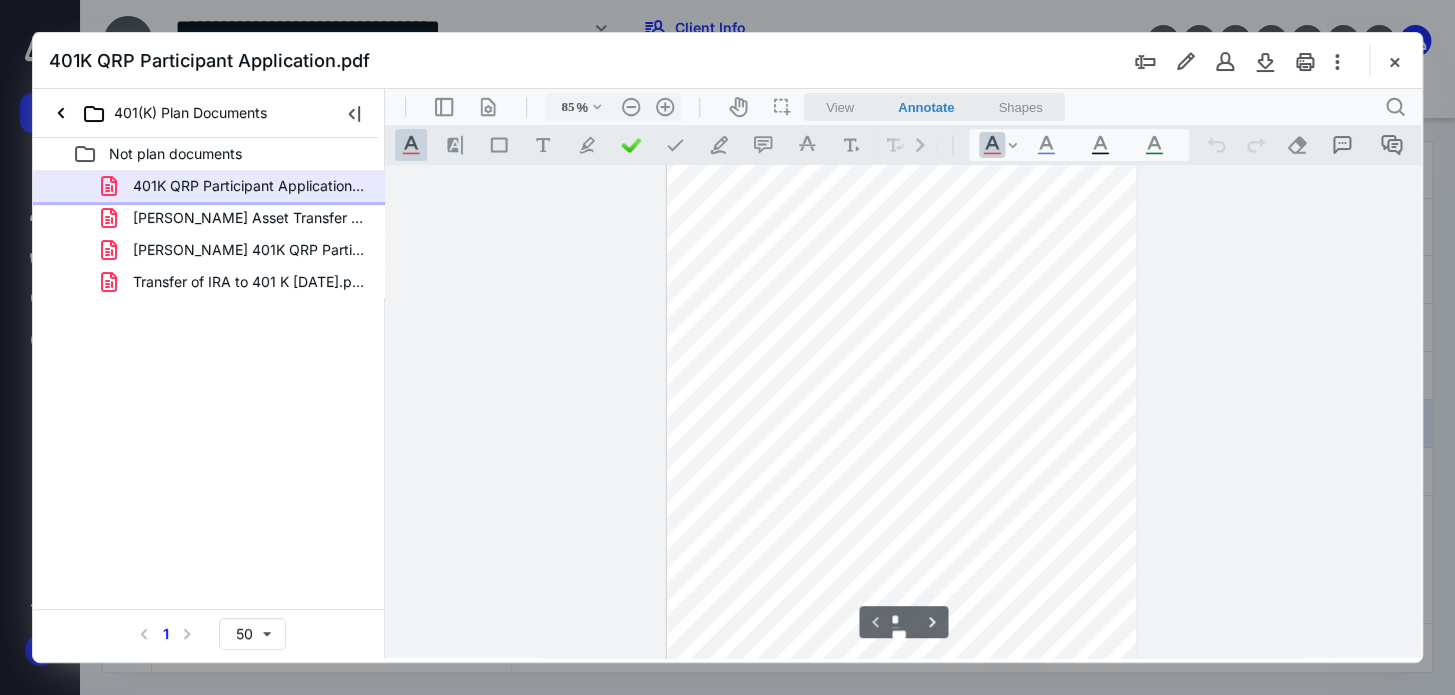 type on "110" 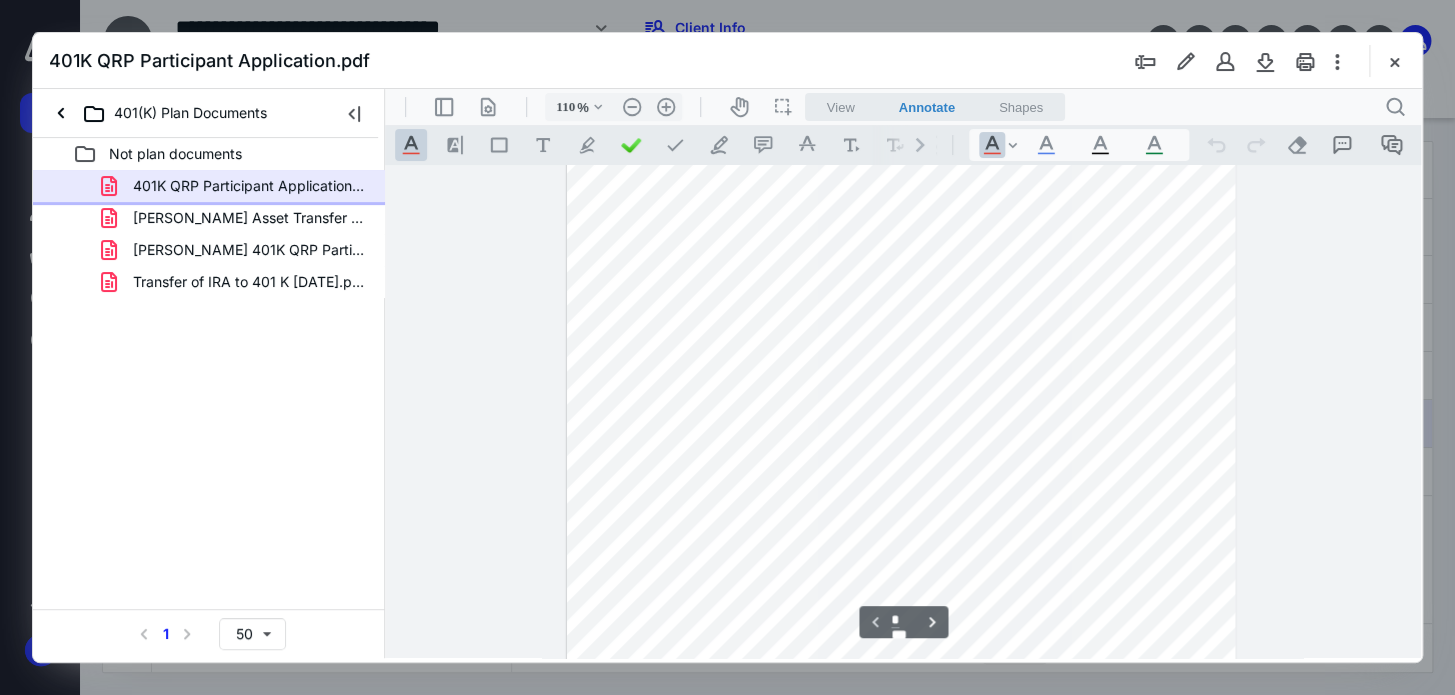 scroll, scrollTop: 350, scrollLeft: 0, axis: vertical 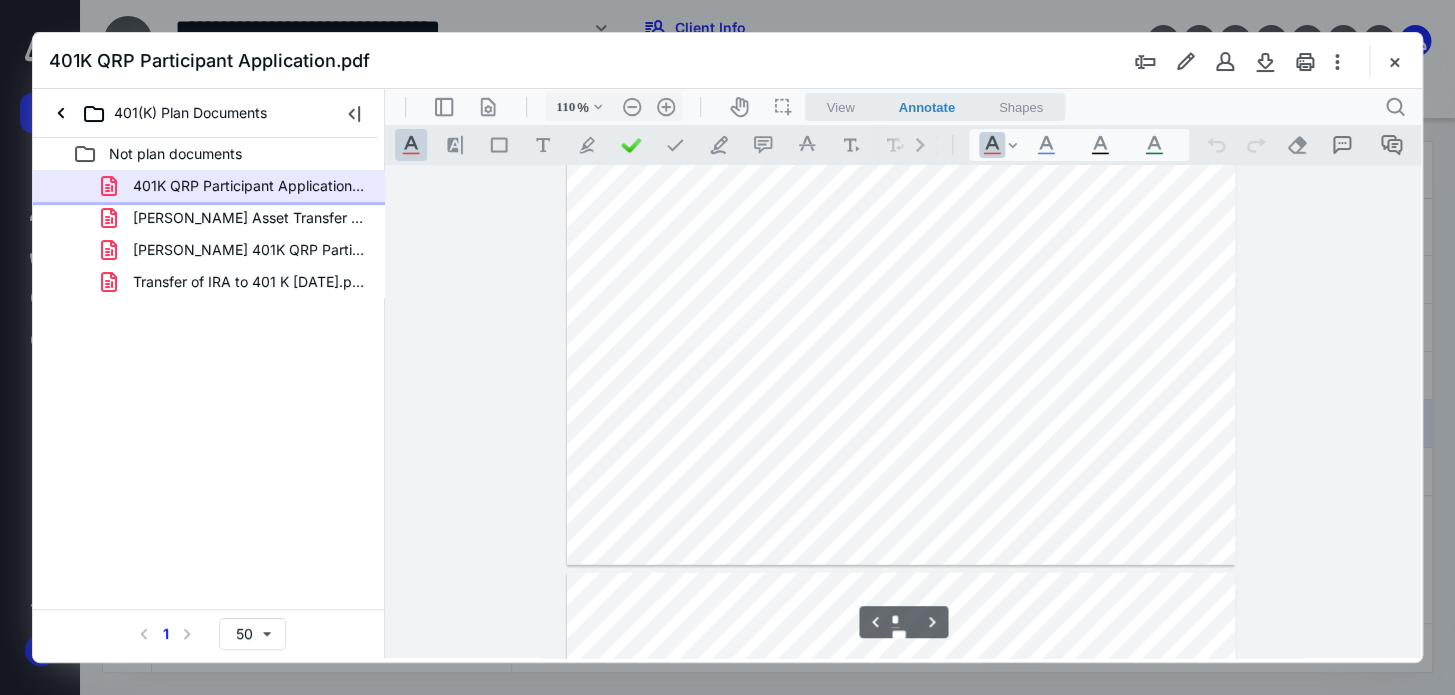 type on "*" 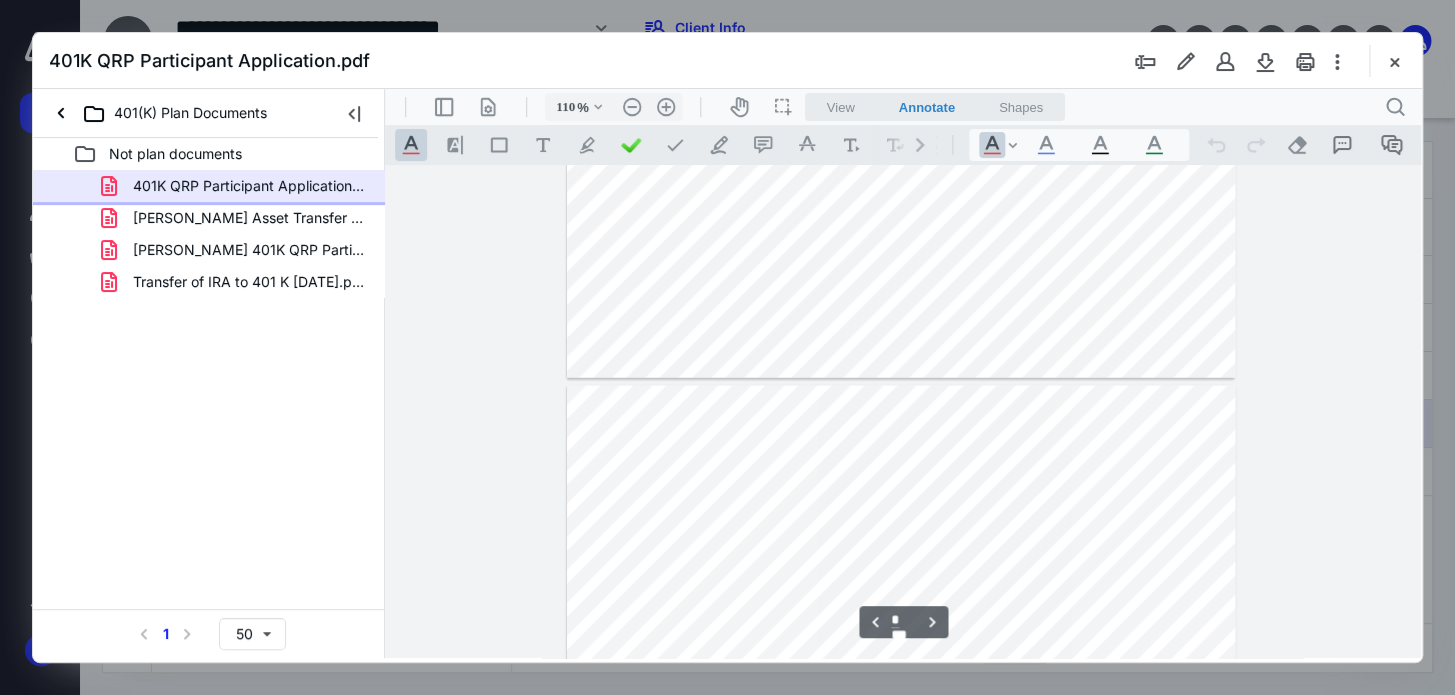 scroll, scrollTop: 1532, scrollLeft: 0, axis: vertical 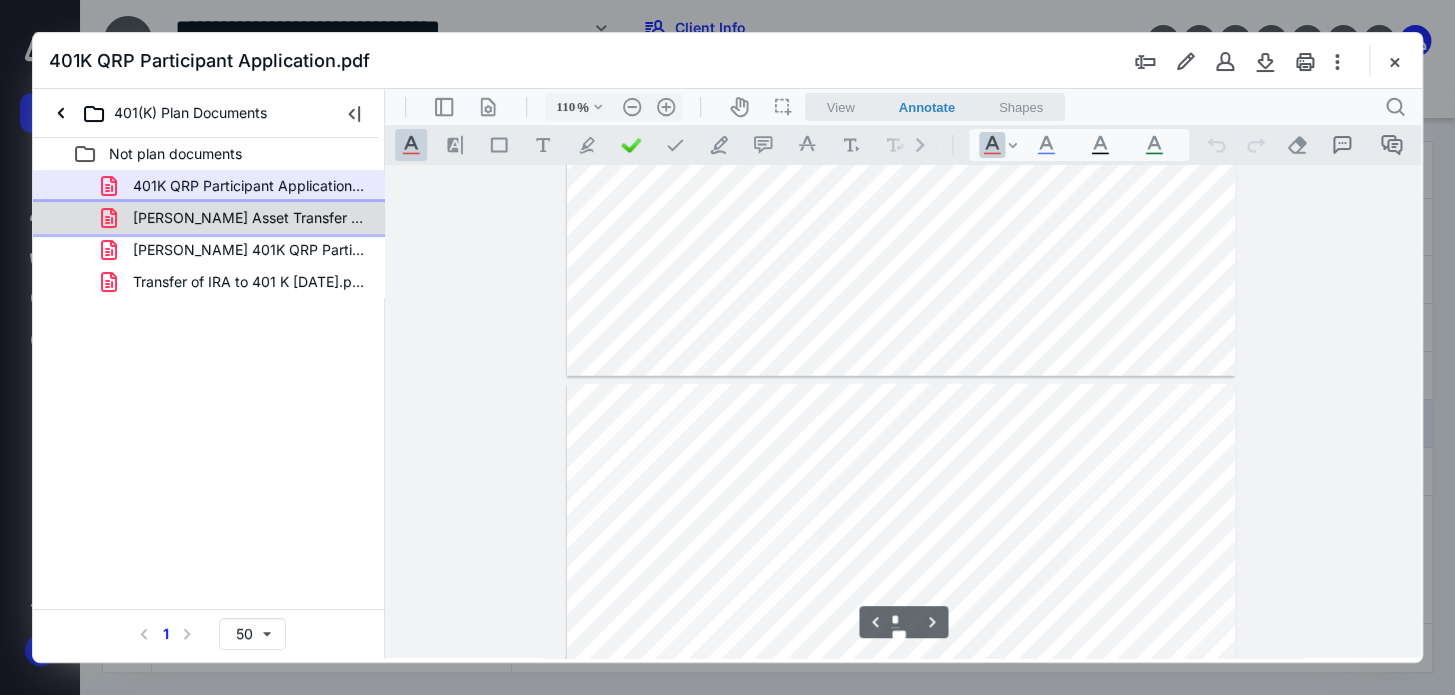 click on "Micko Asset Transfer Authoriation.pdf" at bounding box center (249, 218) 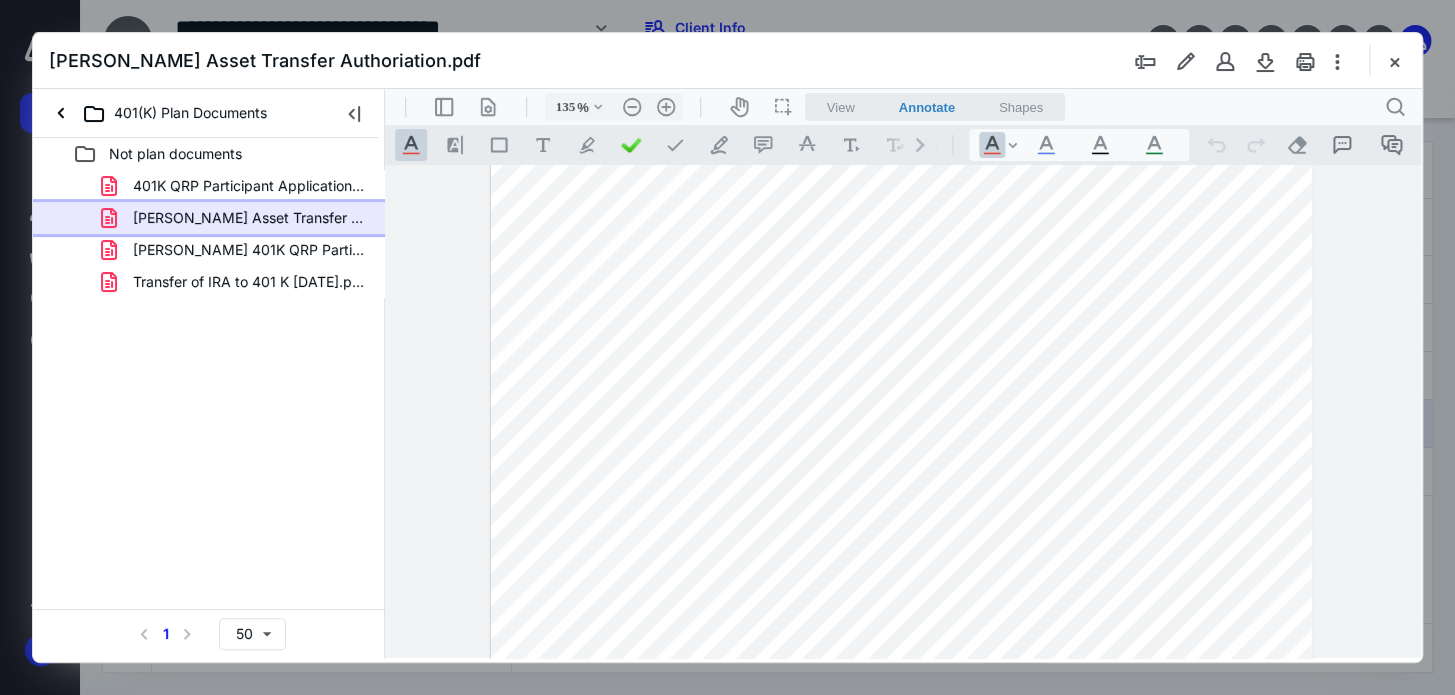 scroll, scrollTop: 289, scrollLeft: 0, axis: vertical 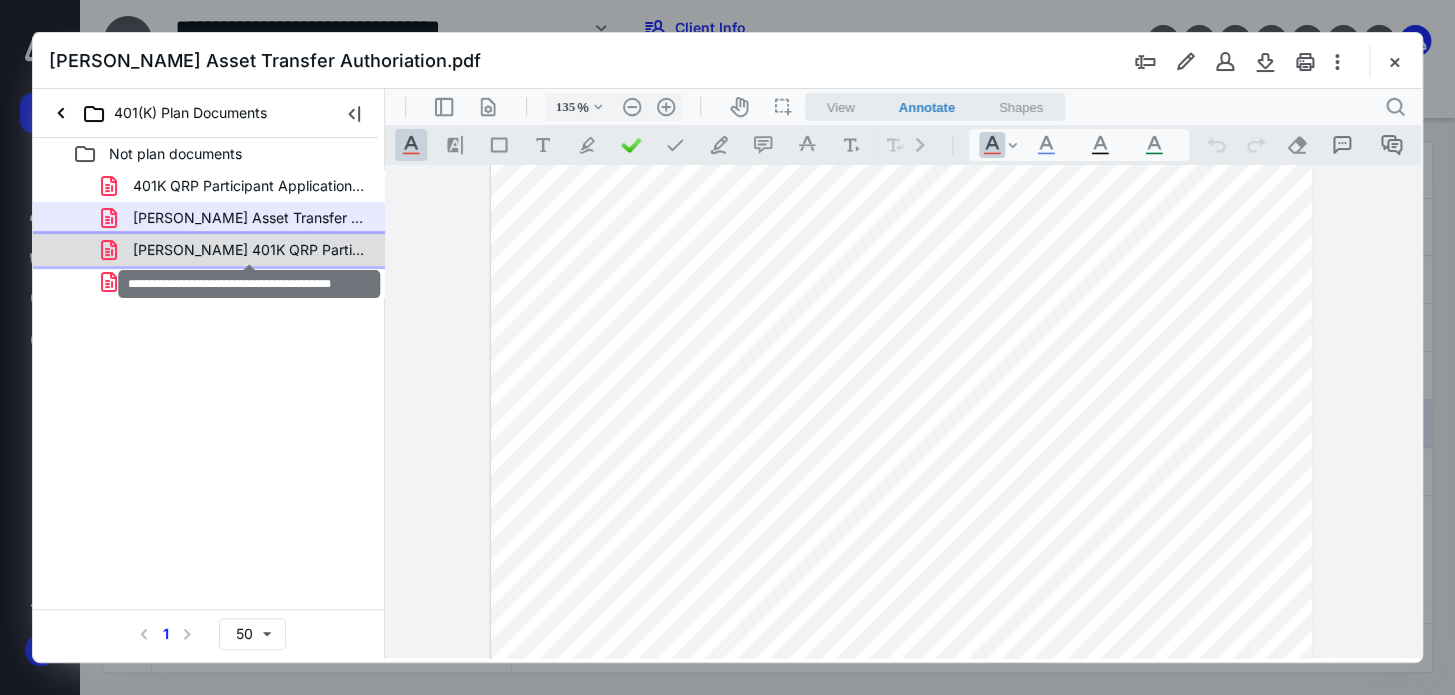 click on "Roth 401K QRP Particiapnt Application.pdf" at bounding box center [249, 250] 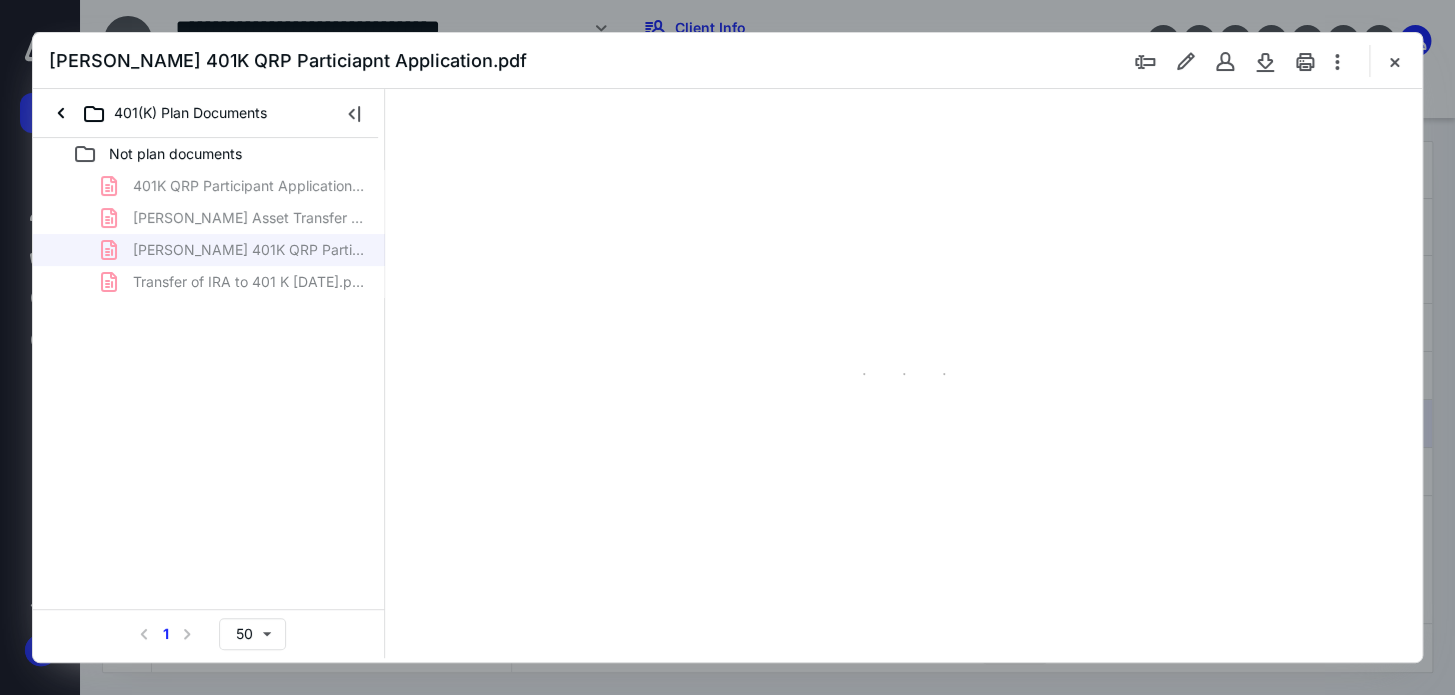 scroll, scrollTop: 78, scrollLeft: 0, axis: vertical 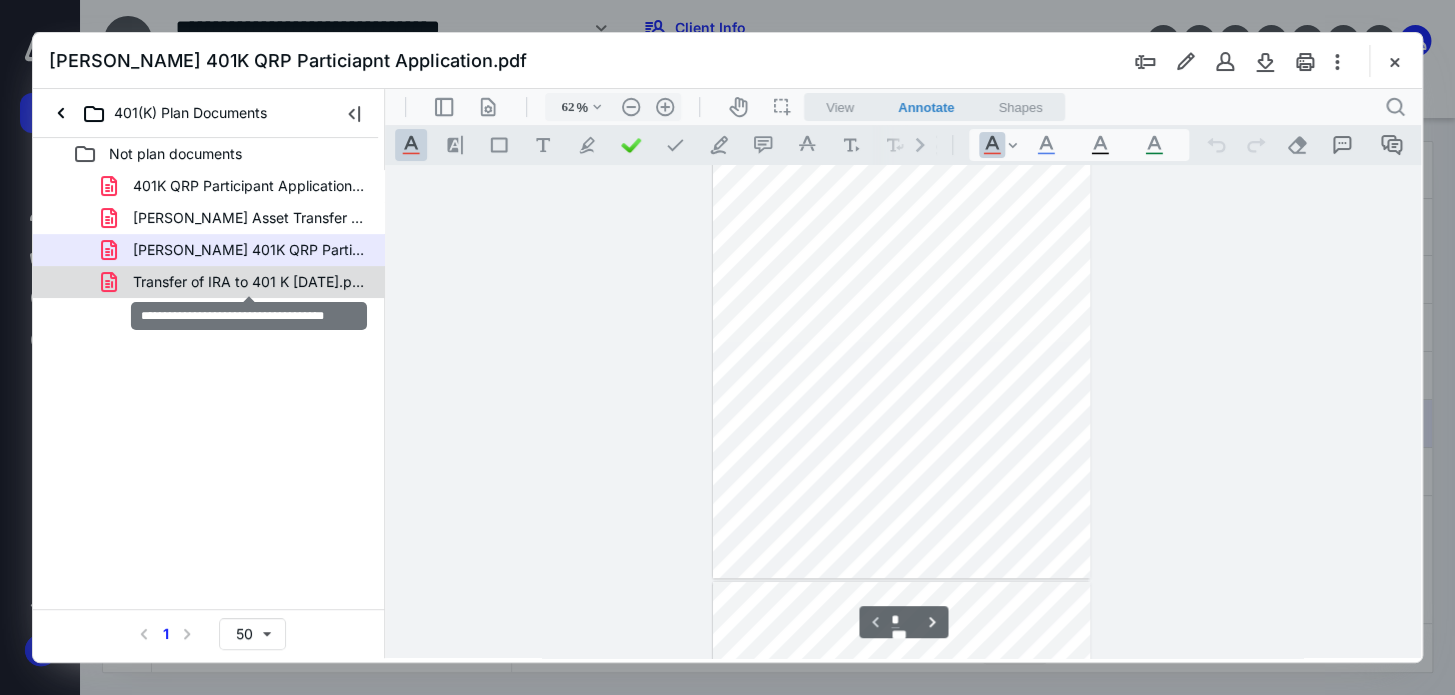 click on "Transfer of IRA to 401 K Nov 2014.pdf" at bounding box center [249, 282] 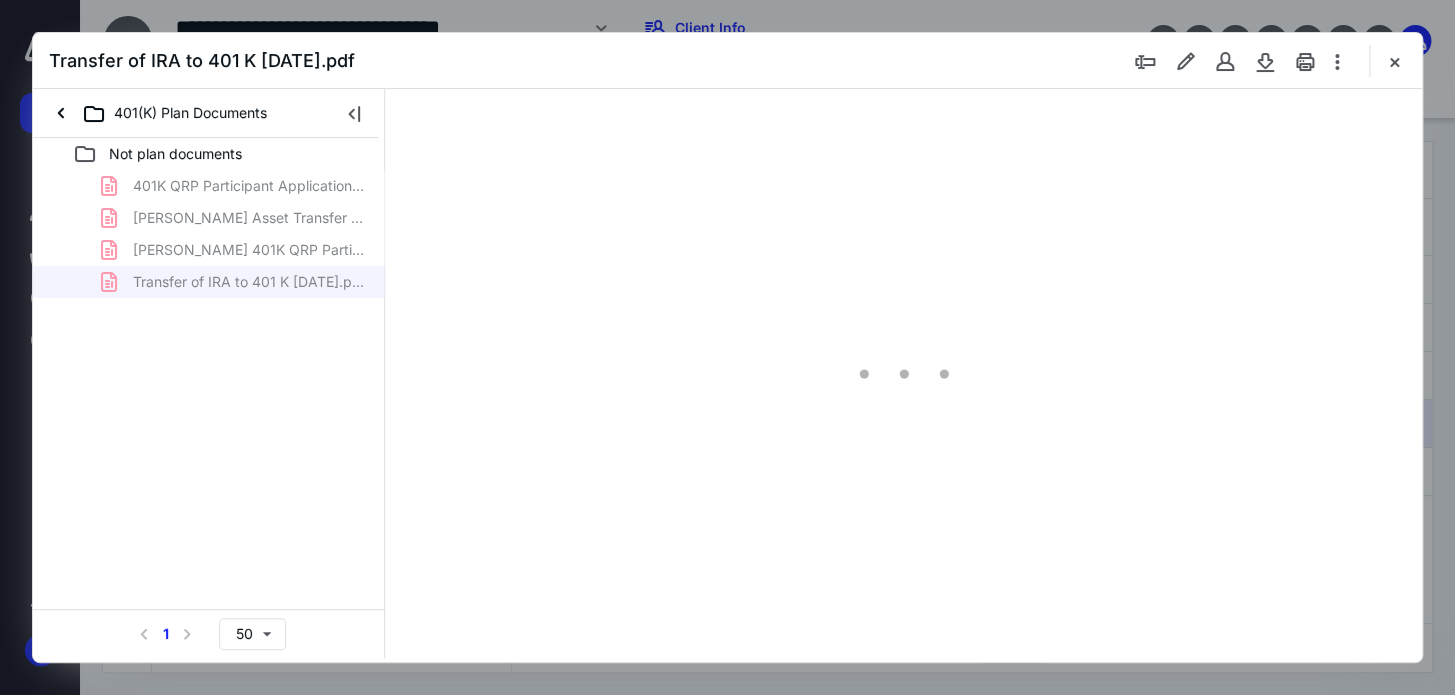 click on "Not plan documents" at bounding box center (229, 154) 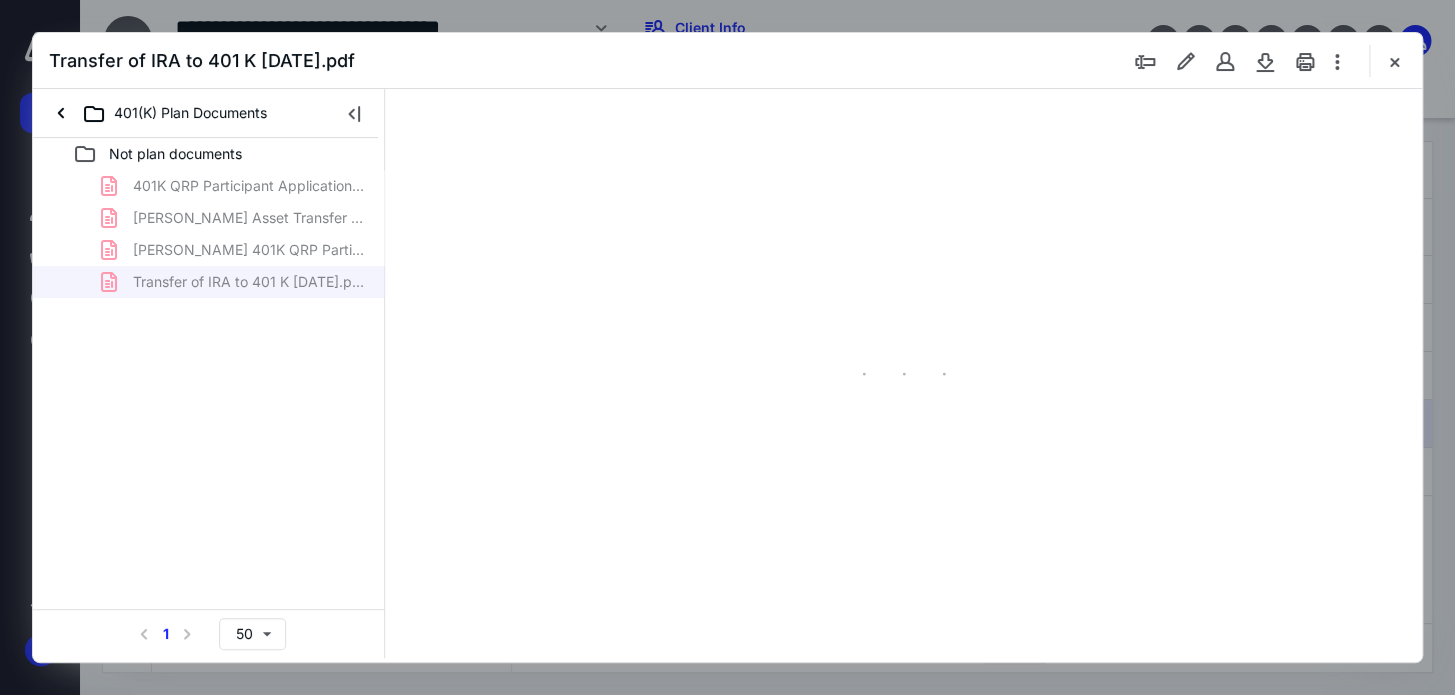 scroll, scrollTop: 78, scrollLeft: 0, axis: vertical 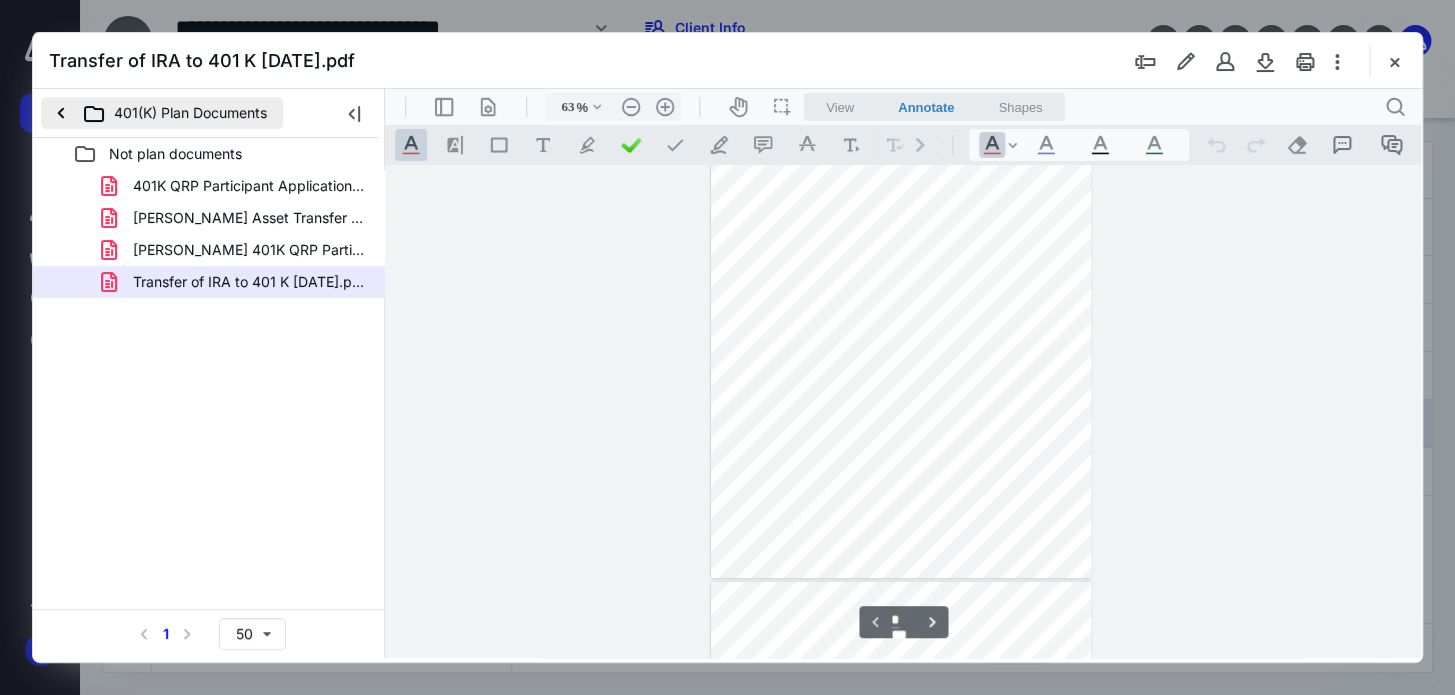 click on "401(K) Plan Documents" at bounding box center (162, 113) 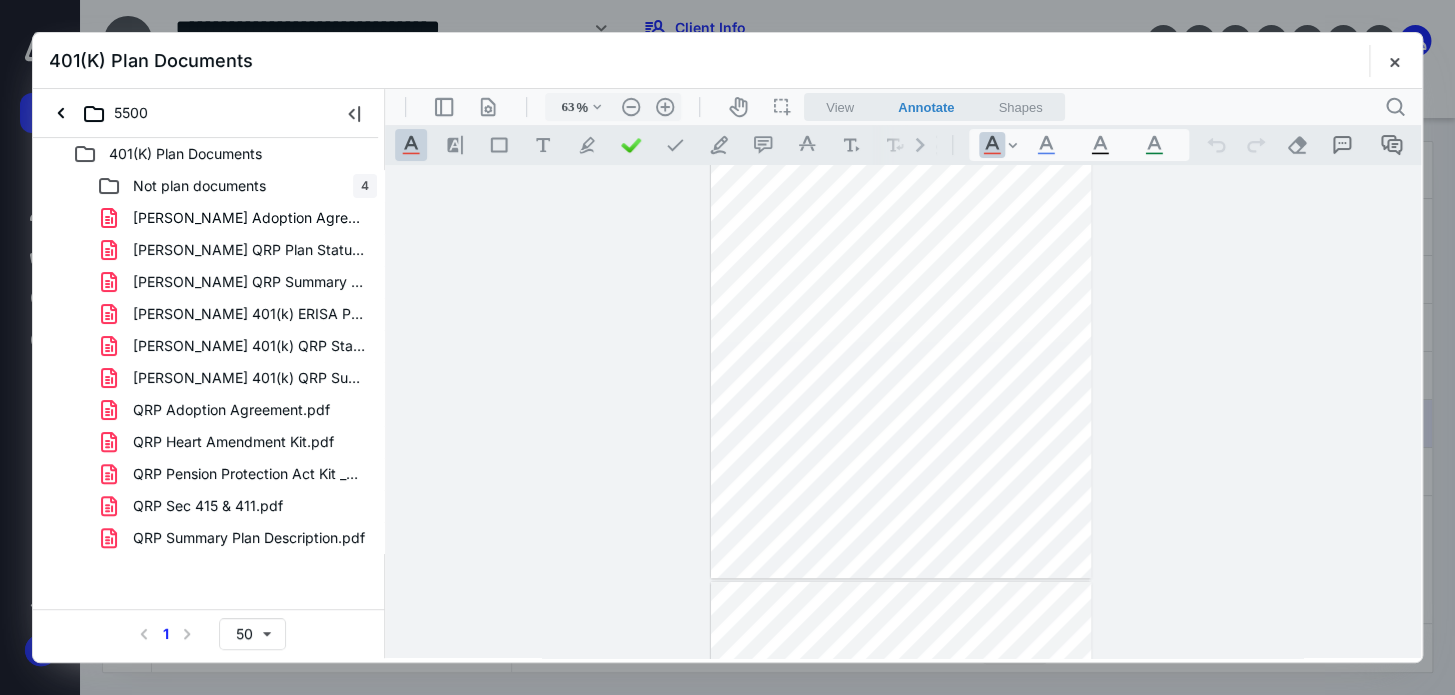 click on "Micko Adoption Agreement & Trustee and Custodial Agreement.pdf" at bounding box center [249, 218] 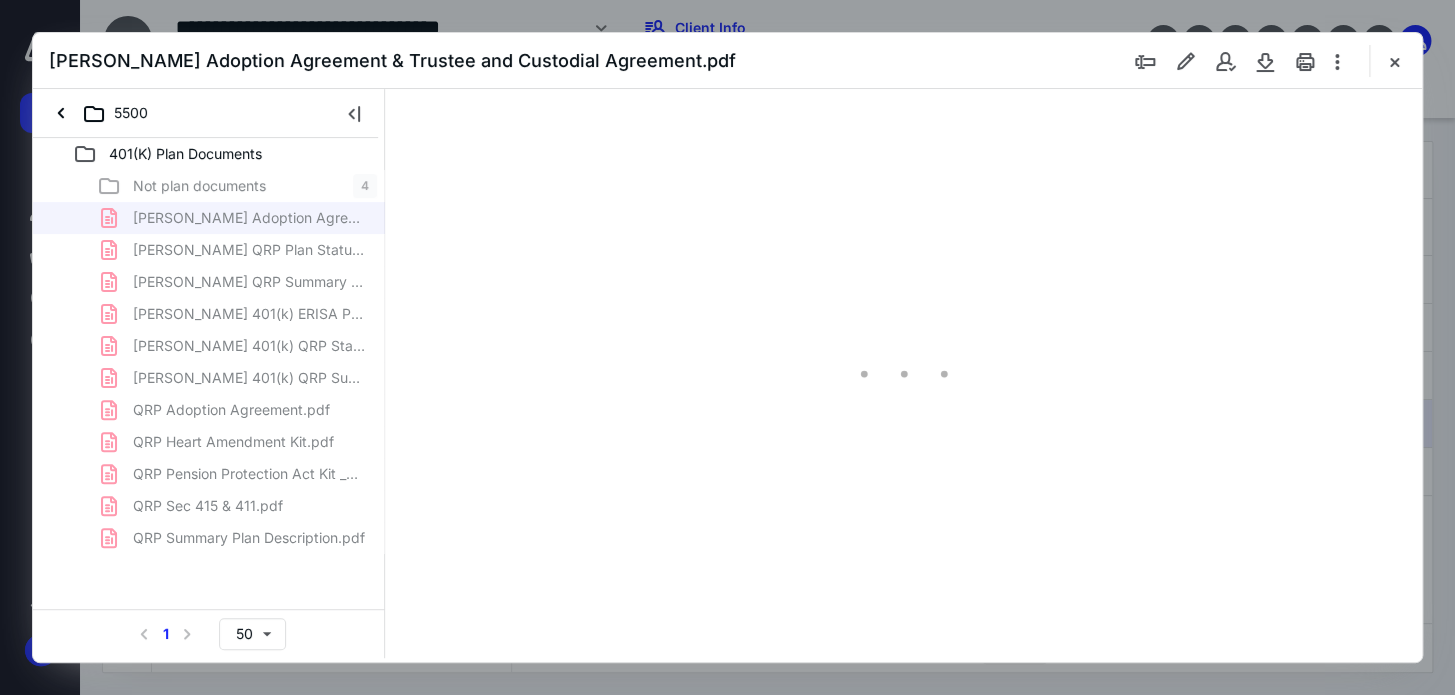 type on "62" 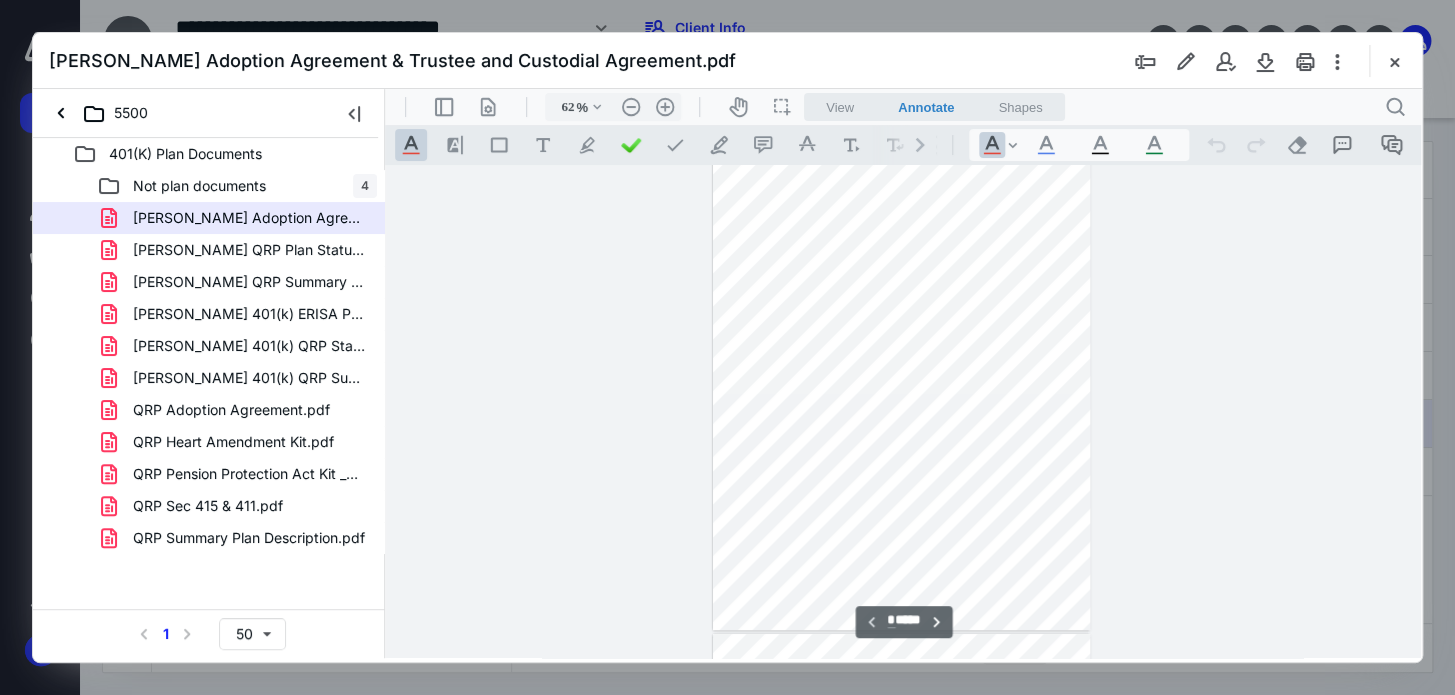 scroll, scrollTop: 0, scrollLeft: 0, axis: both 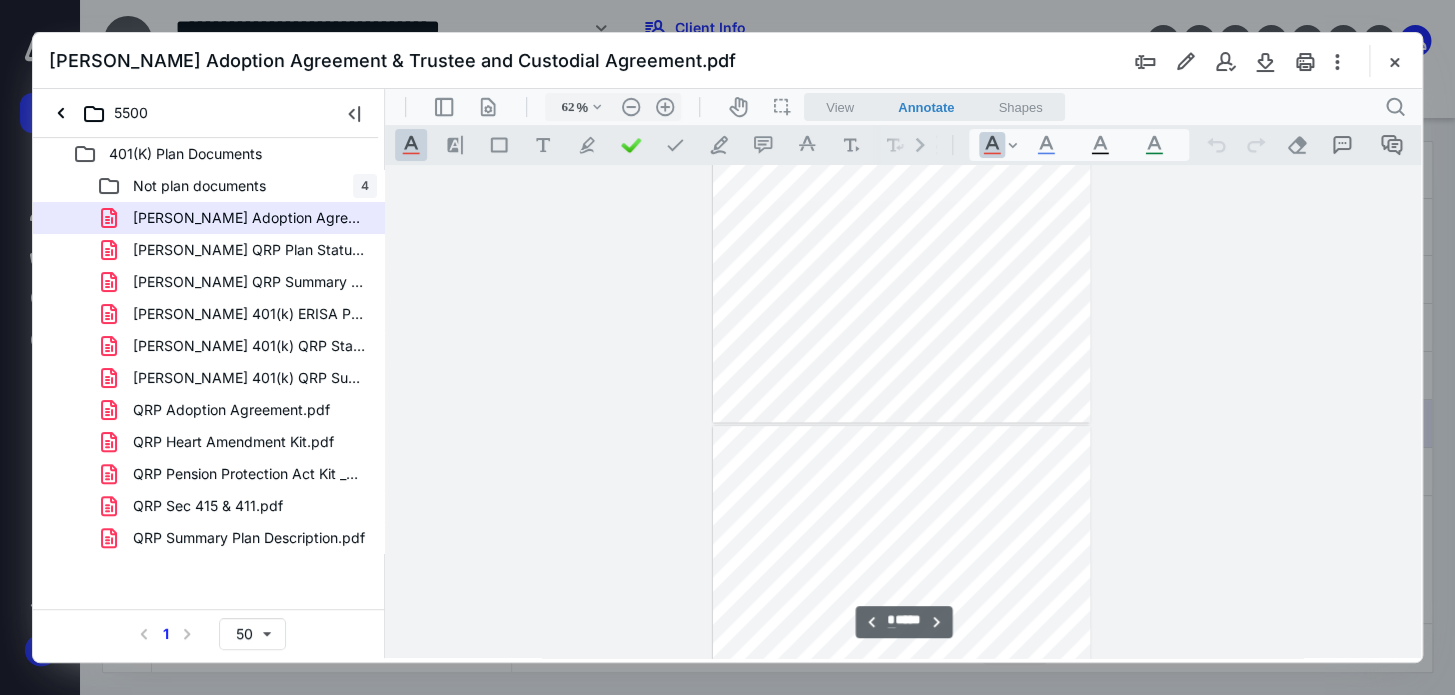 type on "*" 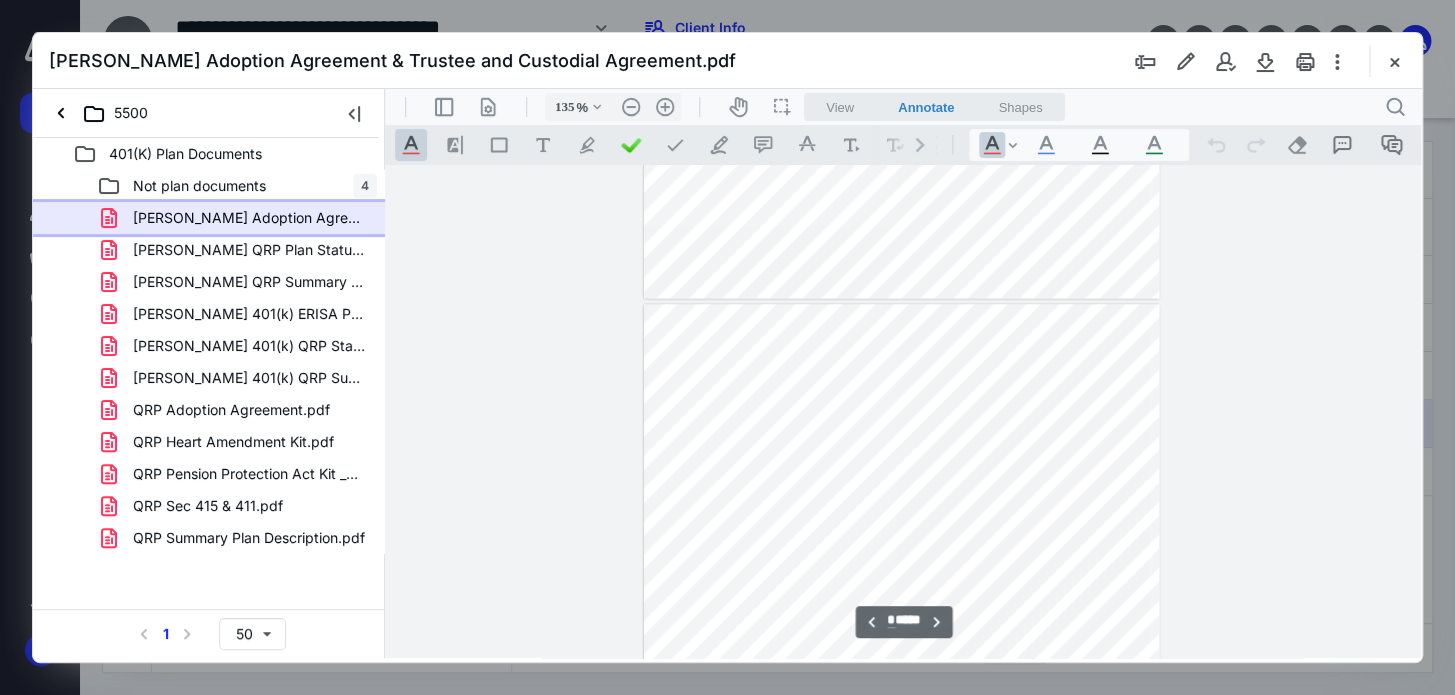 scroll, scrollTop: 2083, scrollLeft: 0, axis: vertical 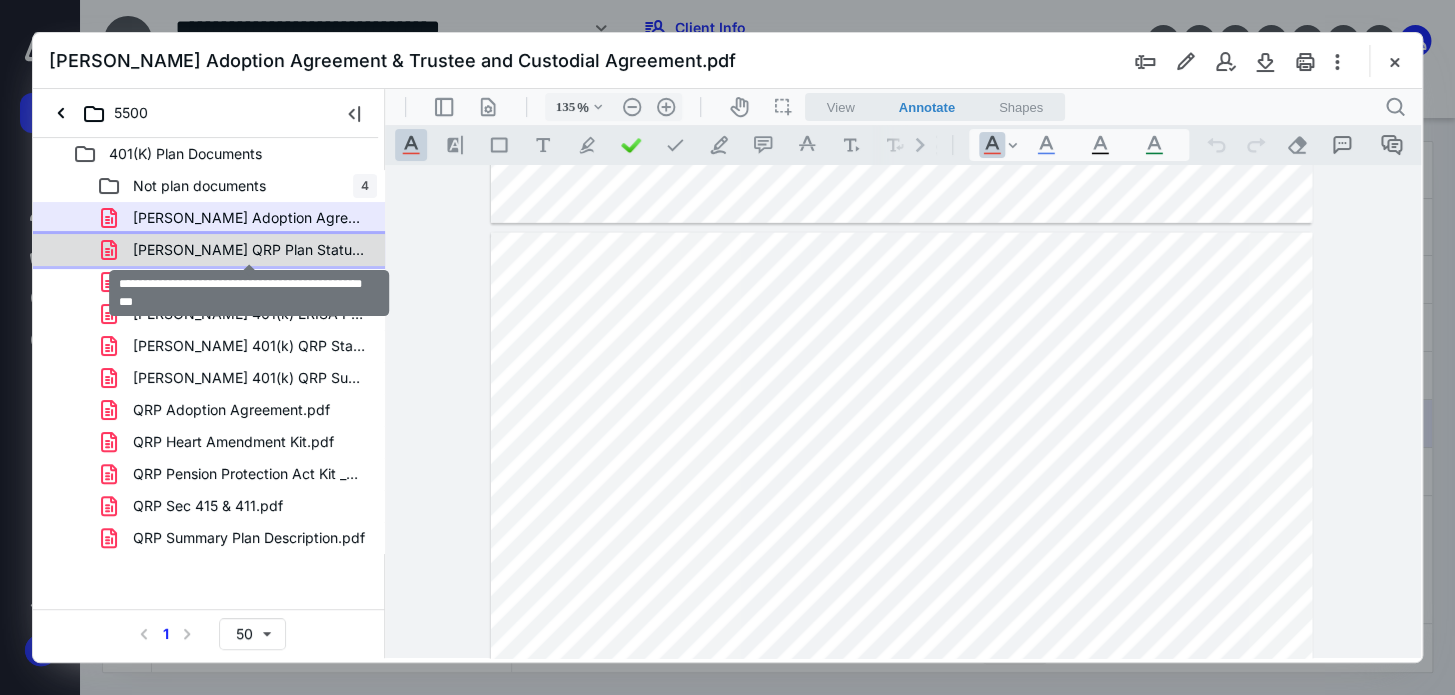 click on "Micko QRP Plan Status Information Form, July 2022.pdf" at bounding box center [249, 250] 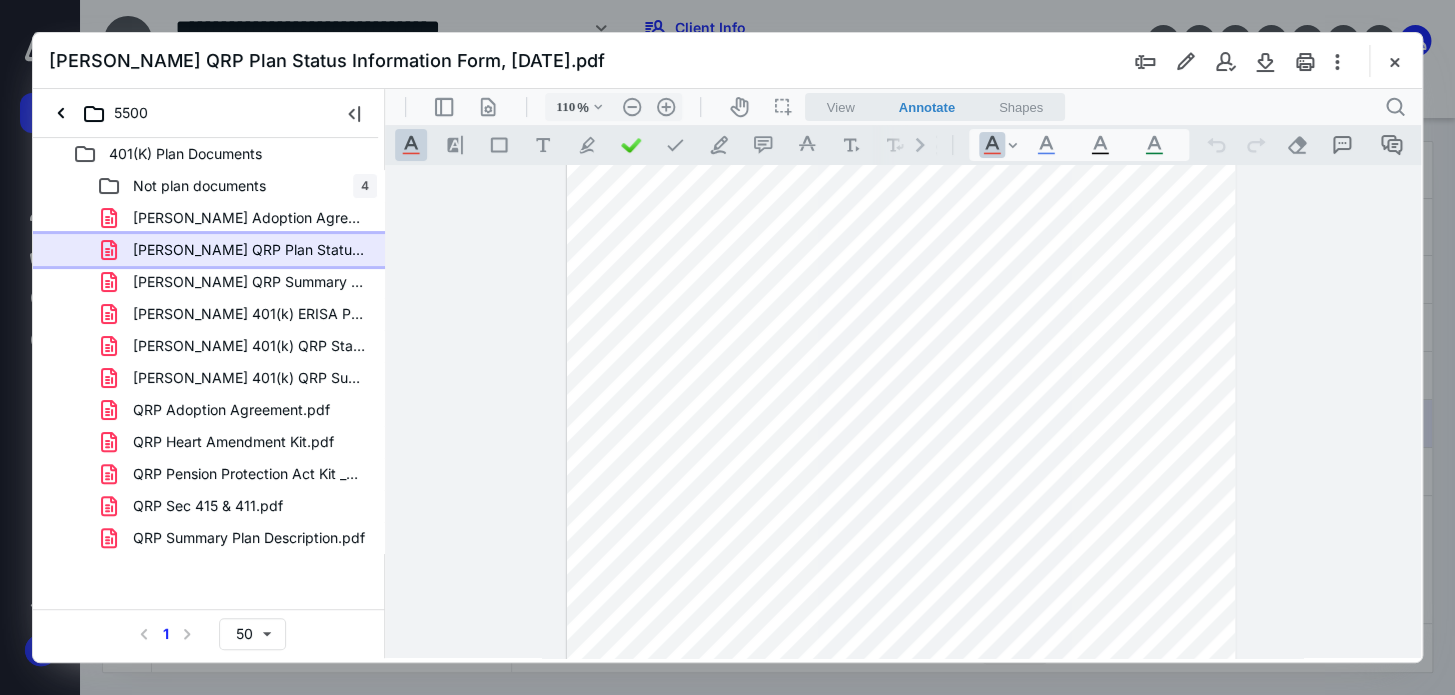 scroll, scrollTop: 190, scrollLeft: 0, axis: vertical 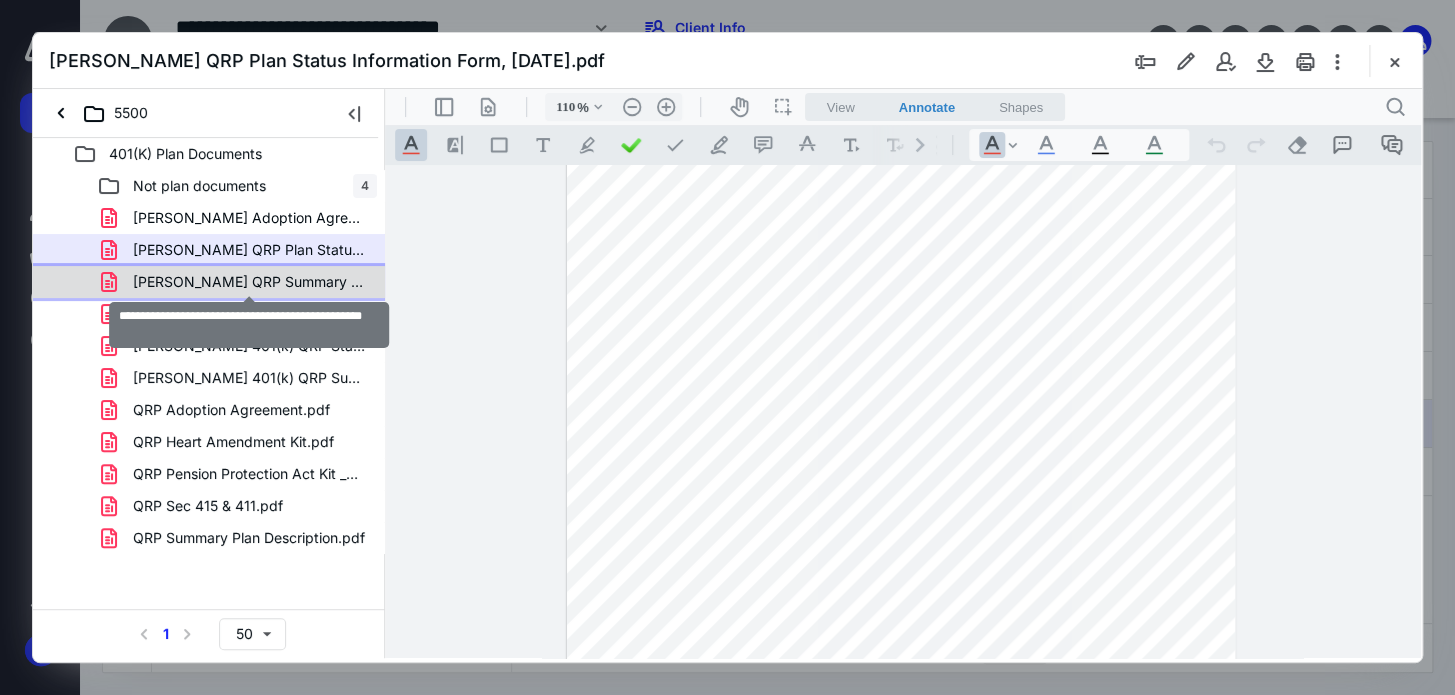 click on "Micko QRP Summary Plan Description, July 2022.pdf" at bounding box center [249, 282] 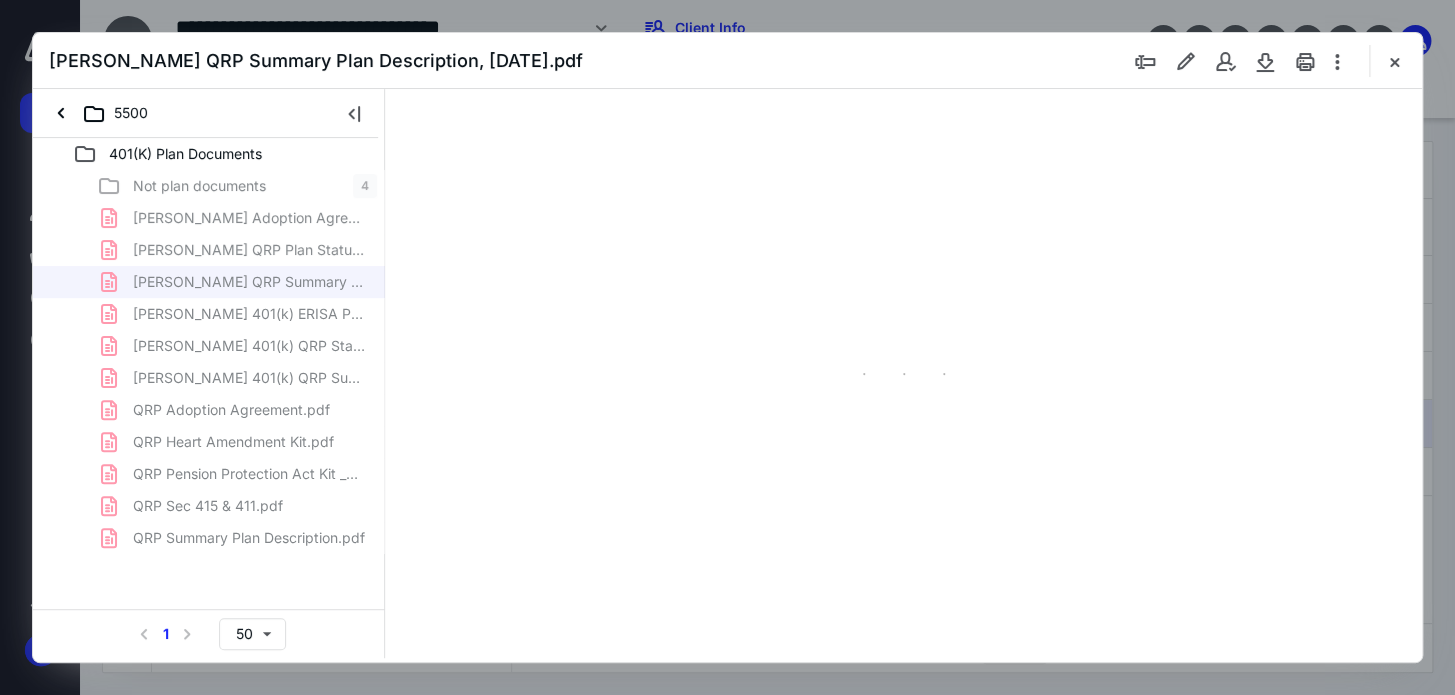 type on "62" 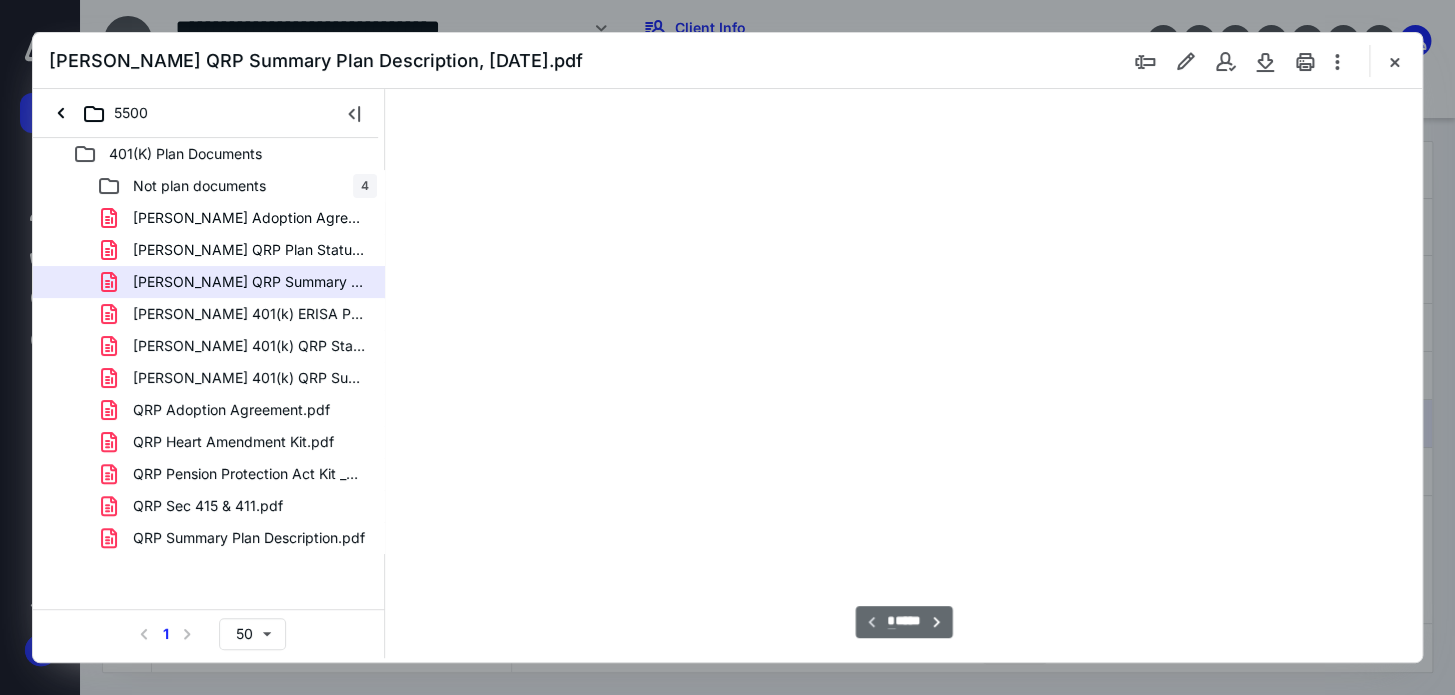 scroll, scrollTop: 78, scrollLeft: 0, axis: vertical 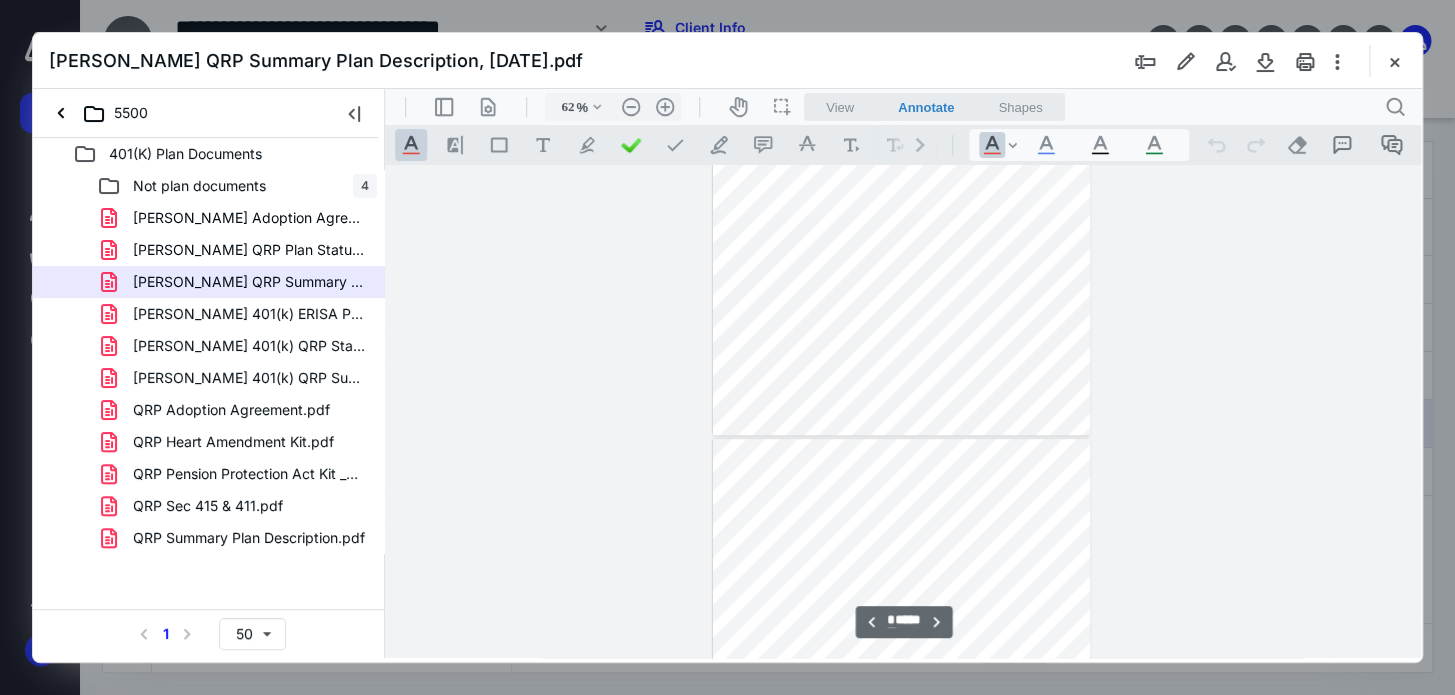 type on "*" 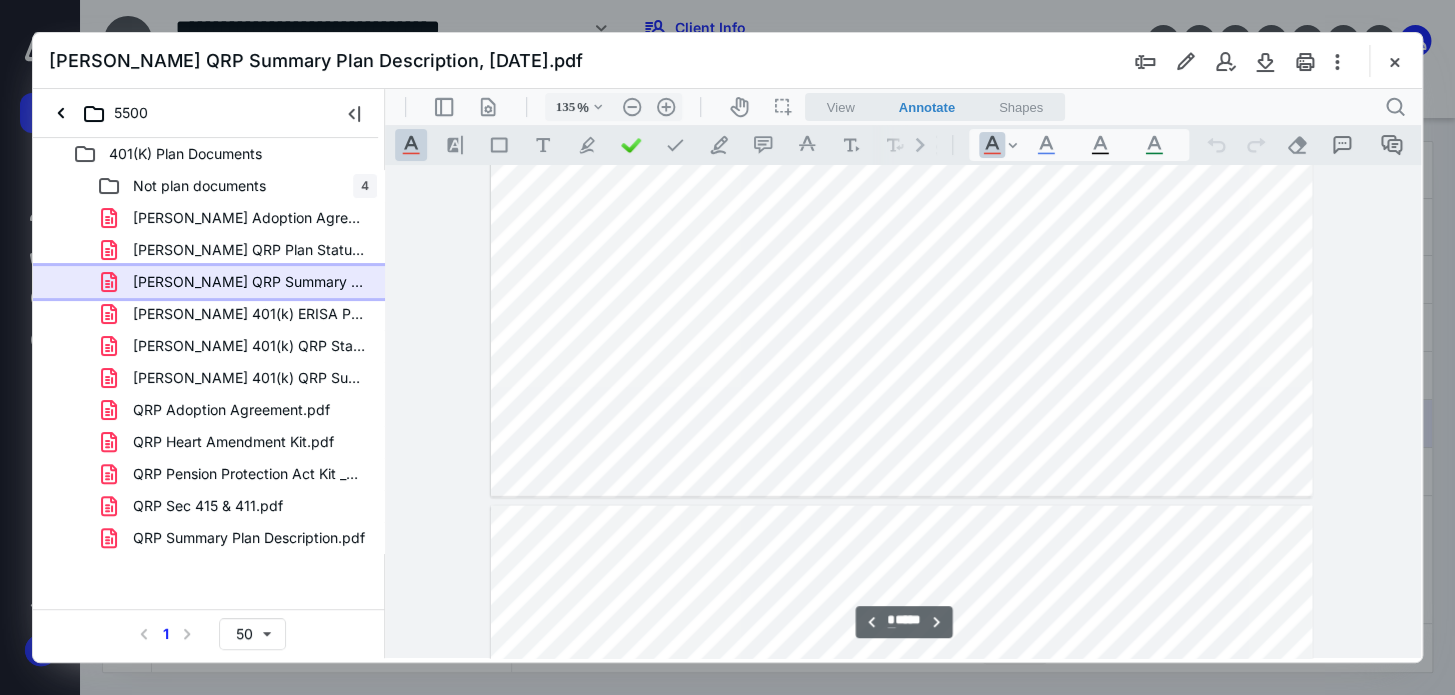 scroll, scrollTop: 2290, scrollLeft: 0, axis: vertical 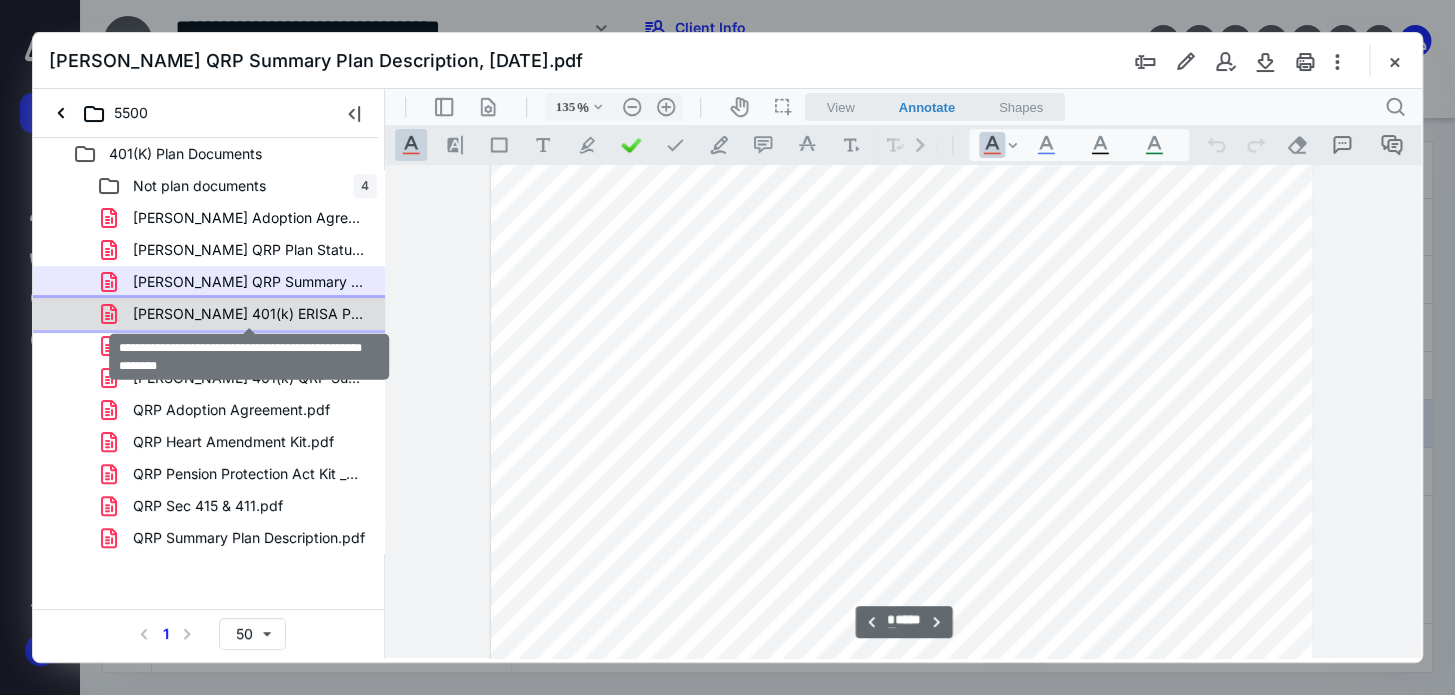 click on "Micko, David 401(k) ERISA Plan Status Information Form.pdf" at bounding box center (249, 314) 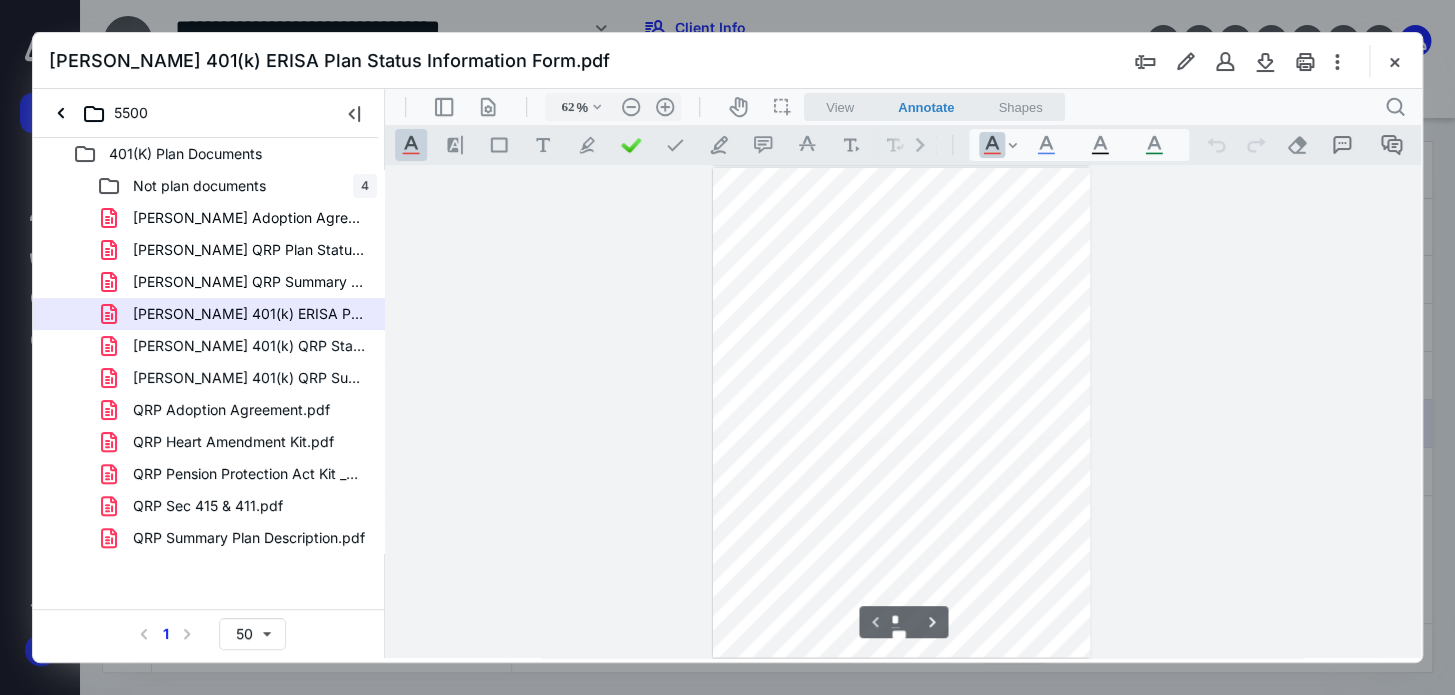 scroll, scrollTop: 0, scrollLeft: 0, axis: both 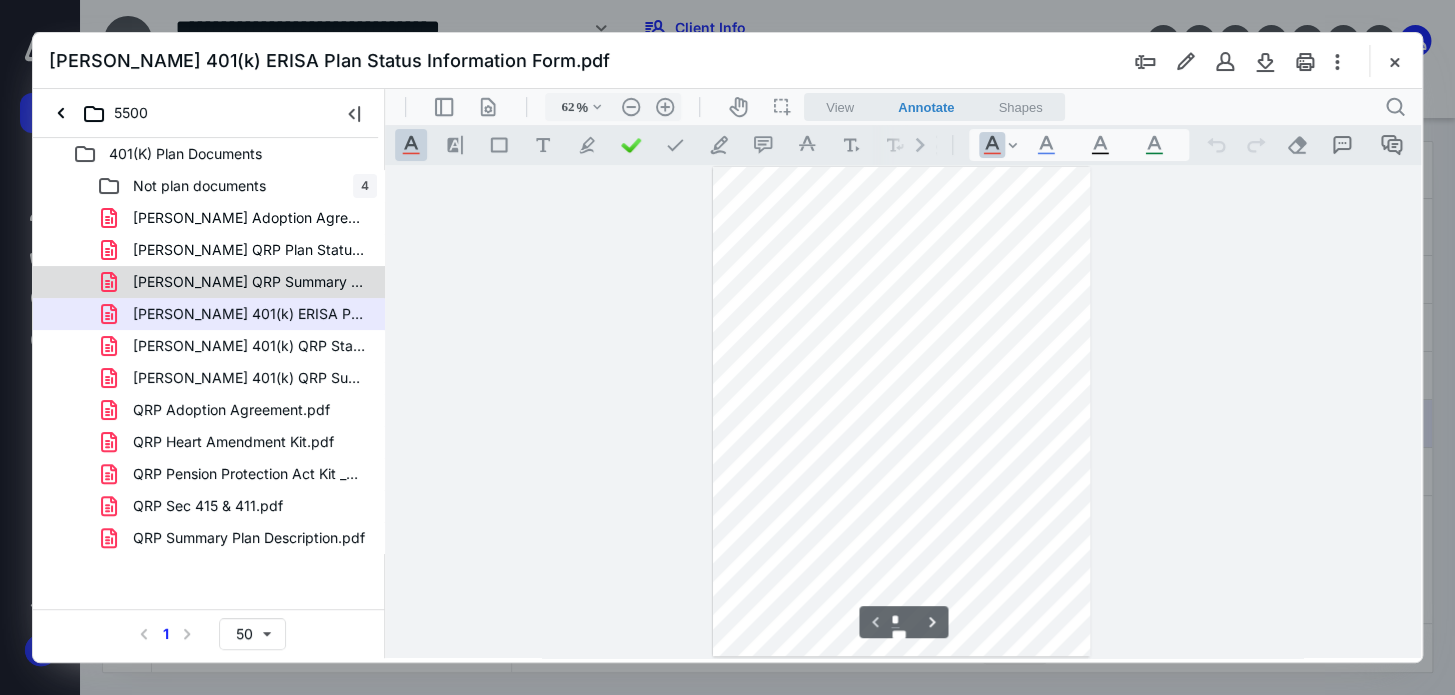 click on "Micko QRP Summary Plan Description, July 2022.pdf" at bounding box center [249, 282] 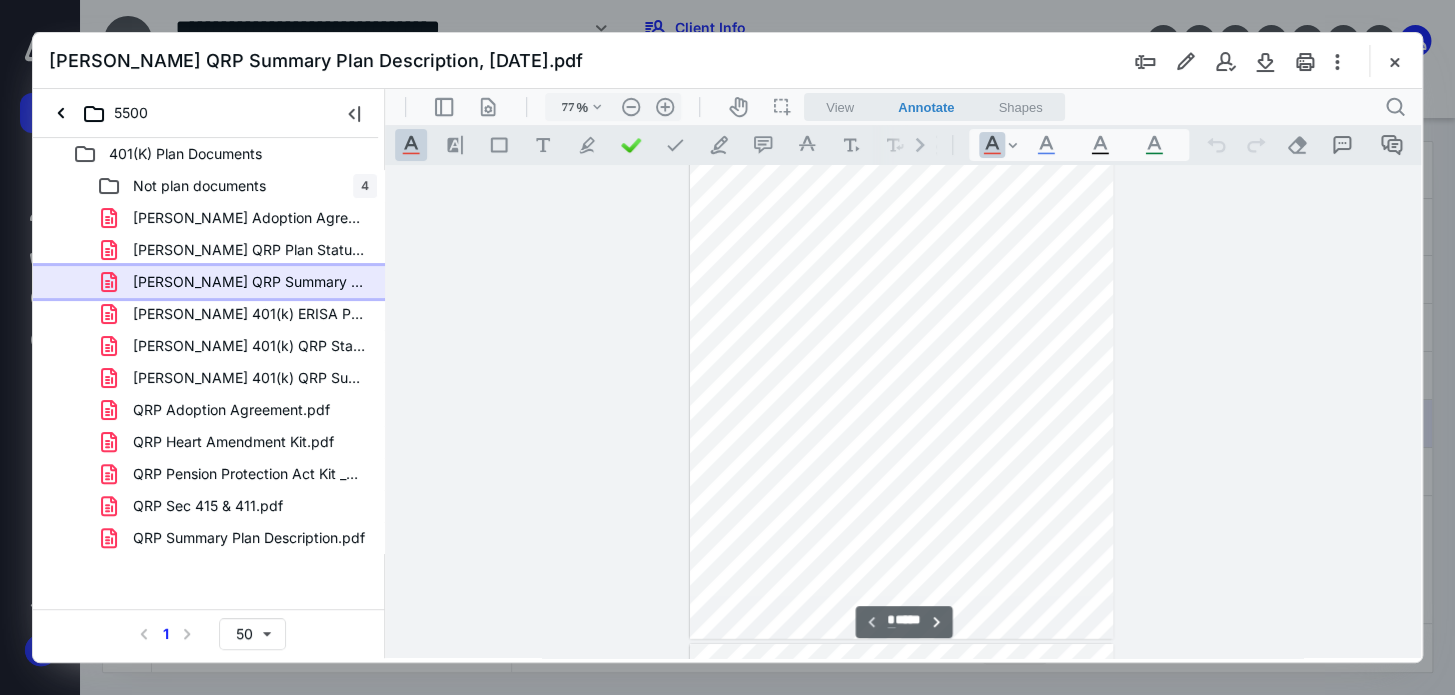 type on "85" 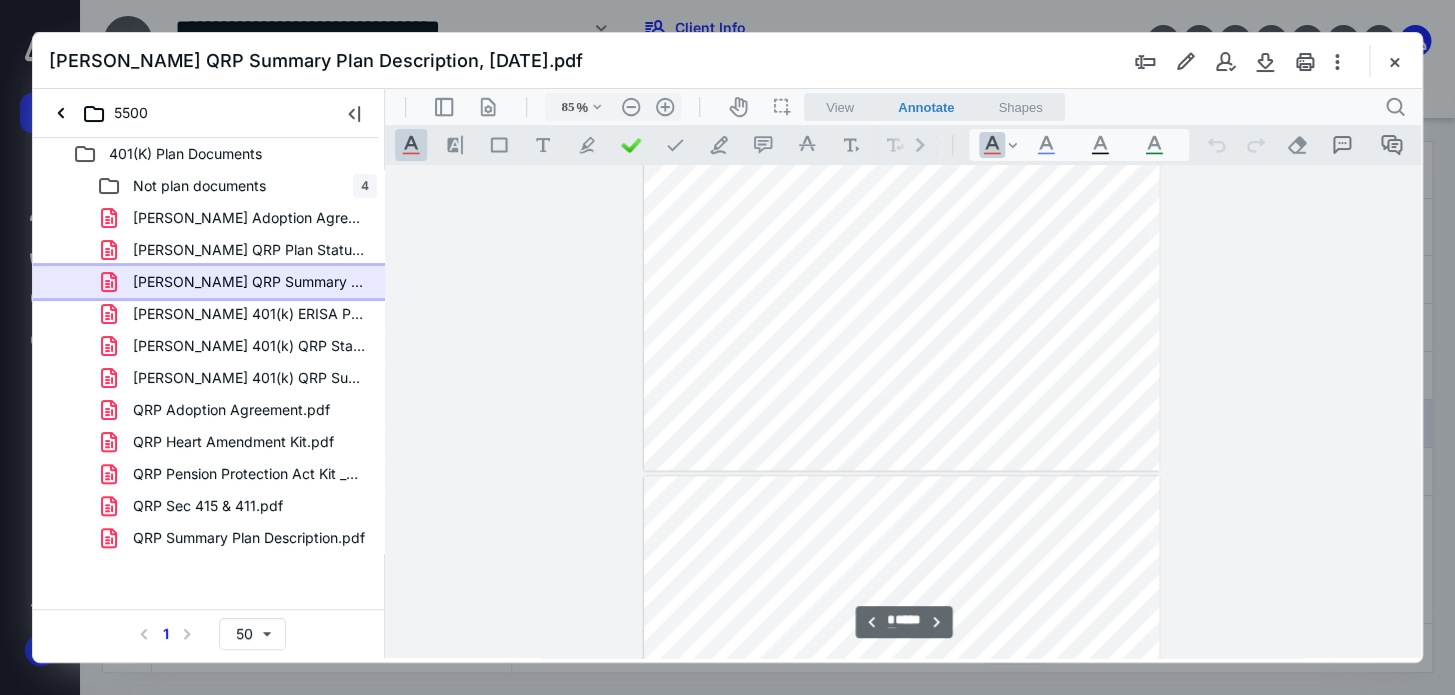 type on "*" 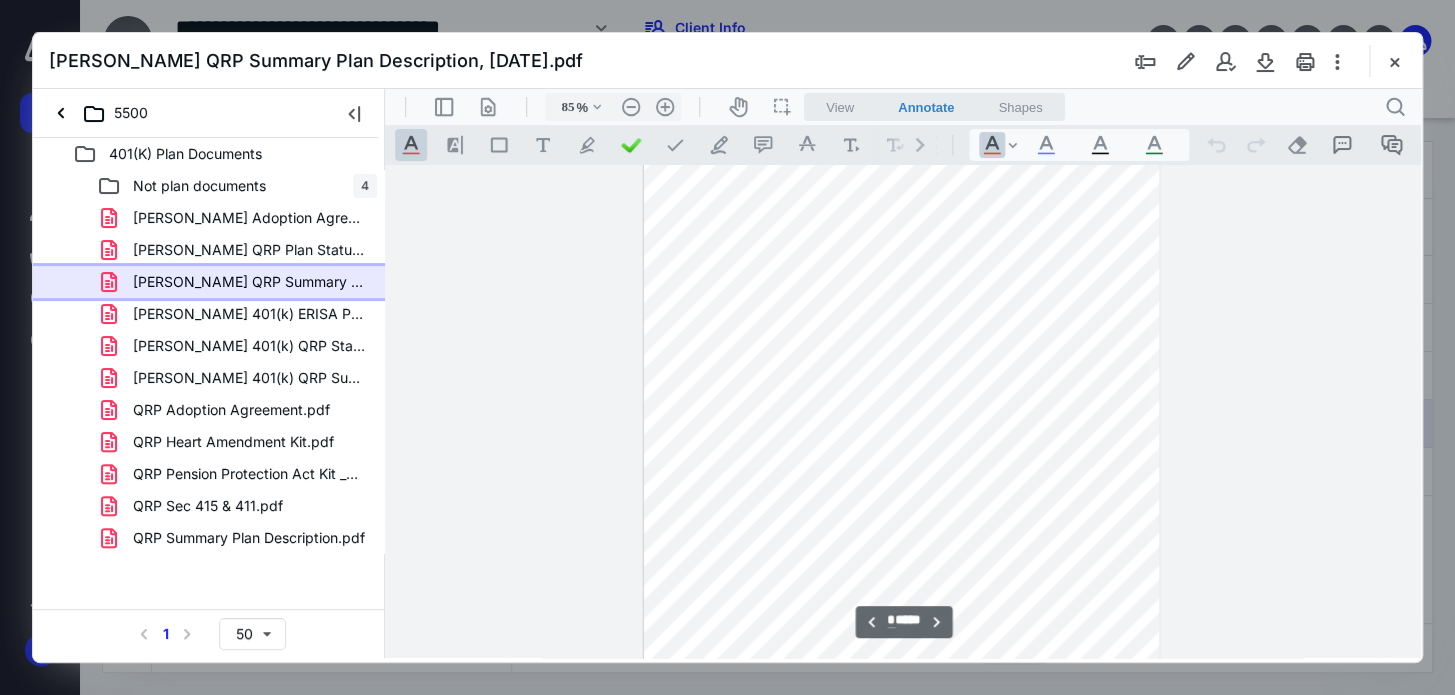 scroll, scrollTop: 1385, scrollLeft: 0, axis: vertical 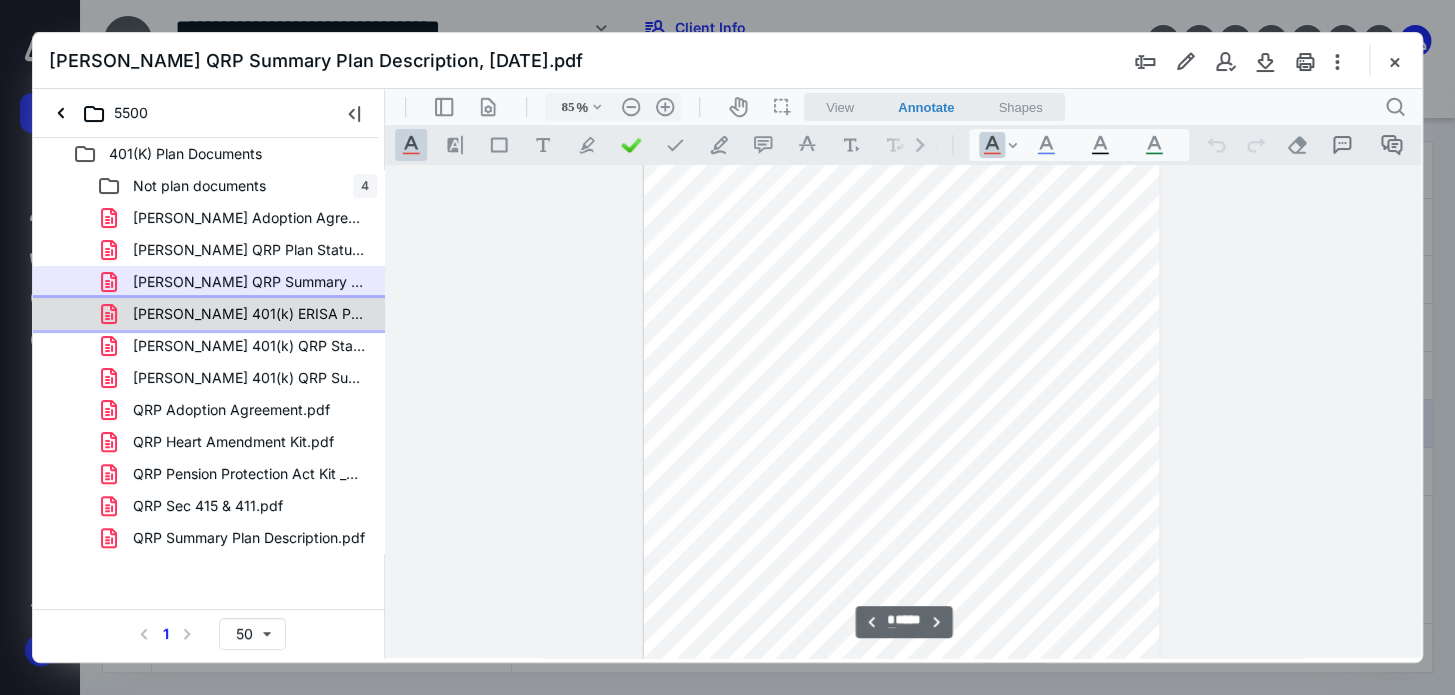 click on "Micko, David 401(k) ERISA Plan Status Information Form.pdf" at bounding box center (237, 314) 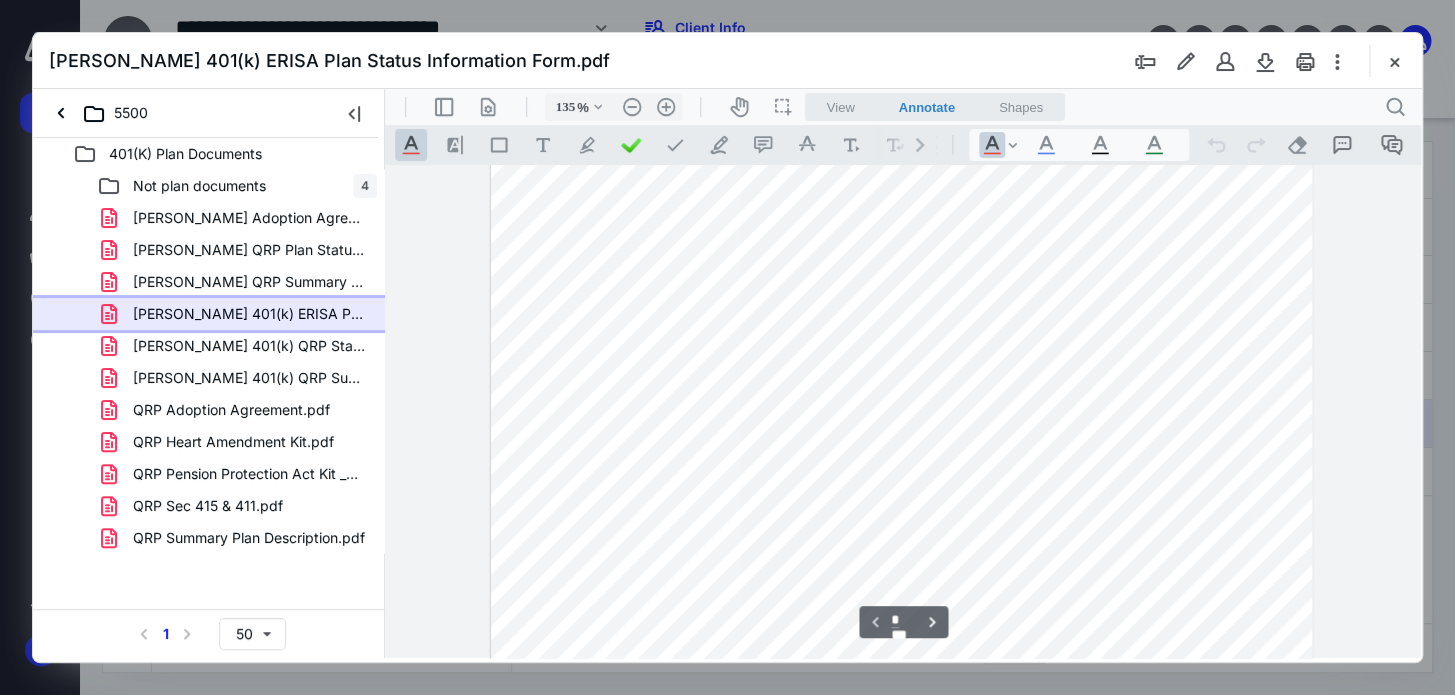 scroll, scrollTop: 228, scrollLeft: 0, axis: vertical 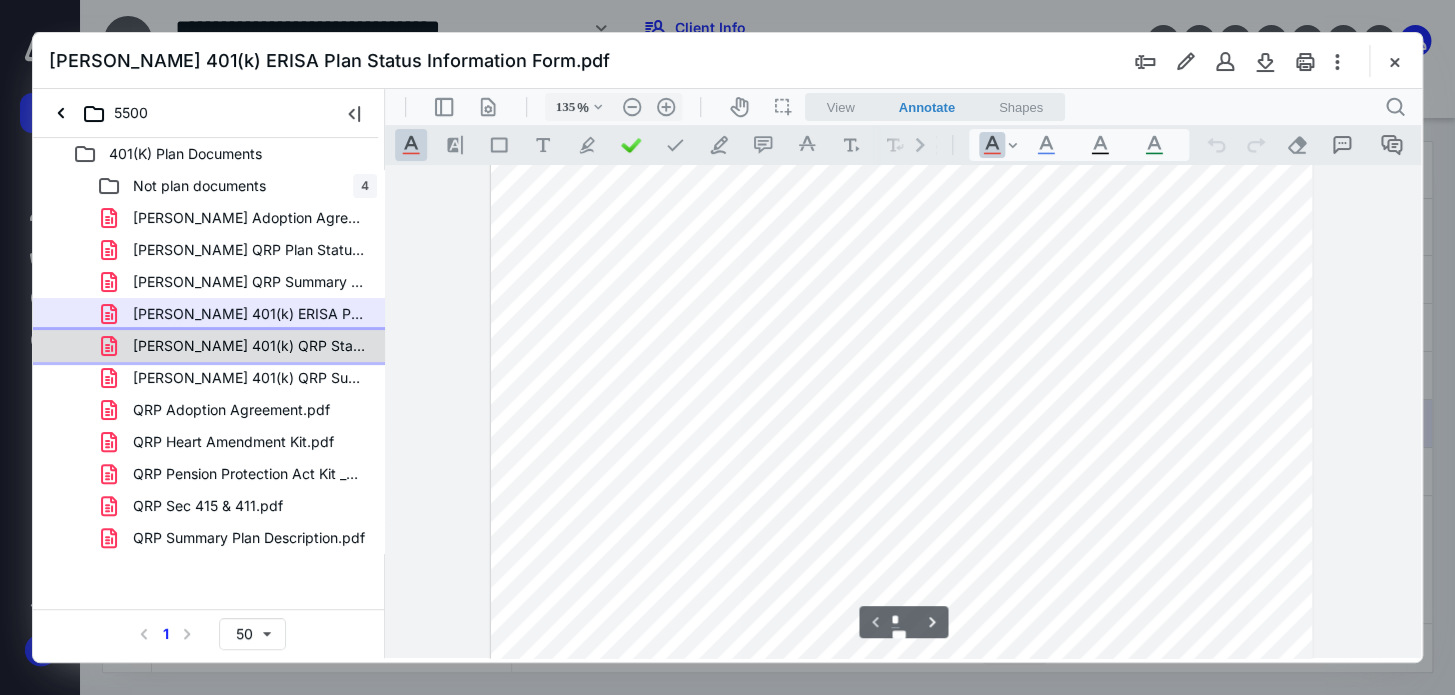 click on "Micko, David 401(k) QRP Standardized Adoption Agreement.pdf" at bounding box center (209, 346) 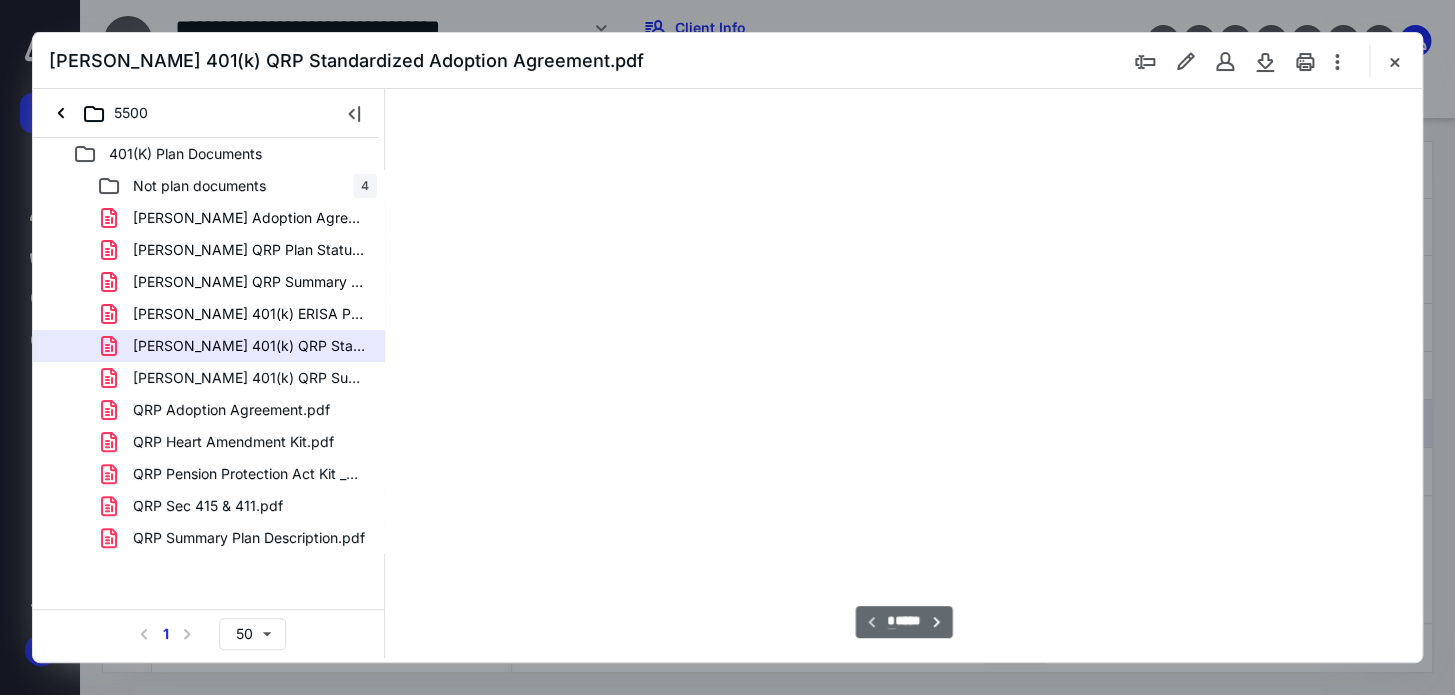 type on "62" 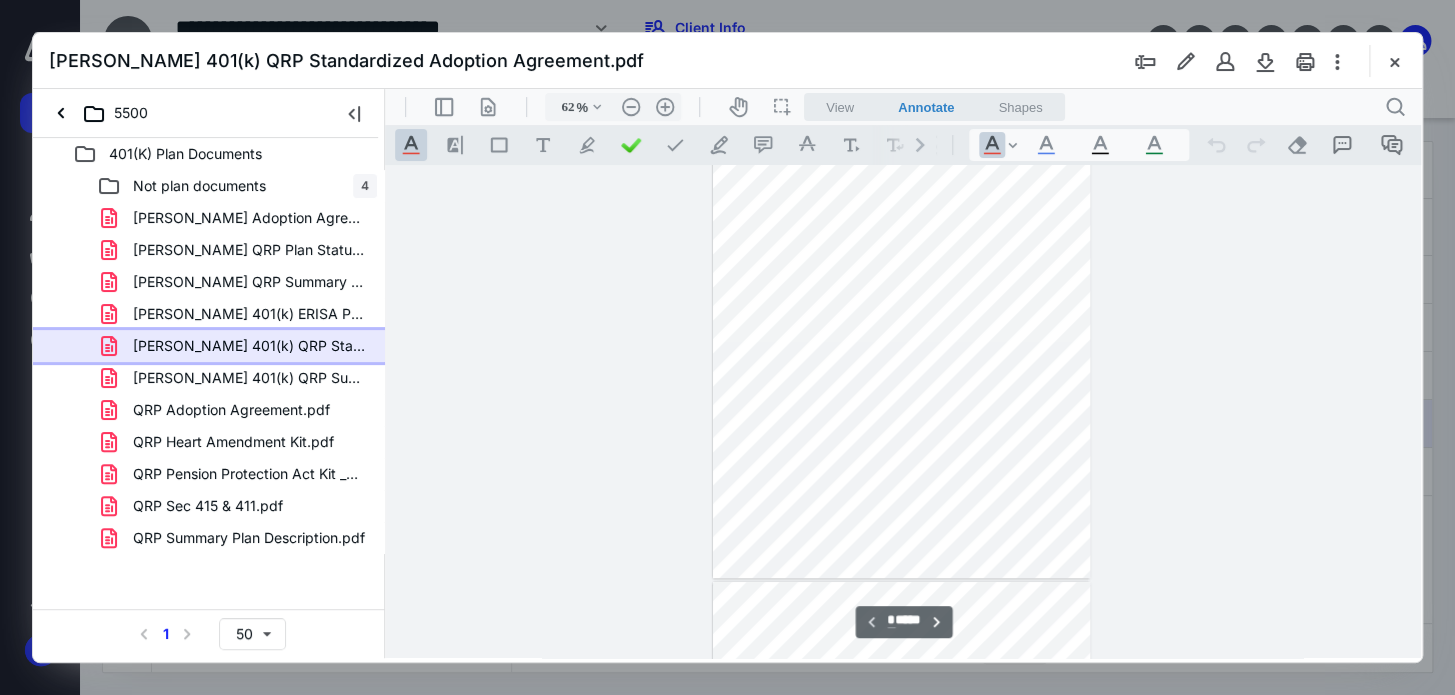 type on "*" 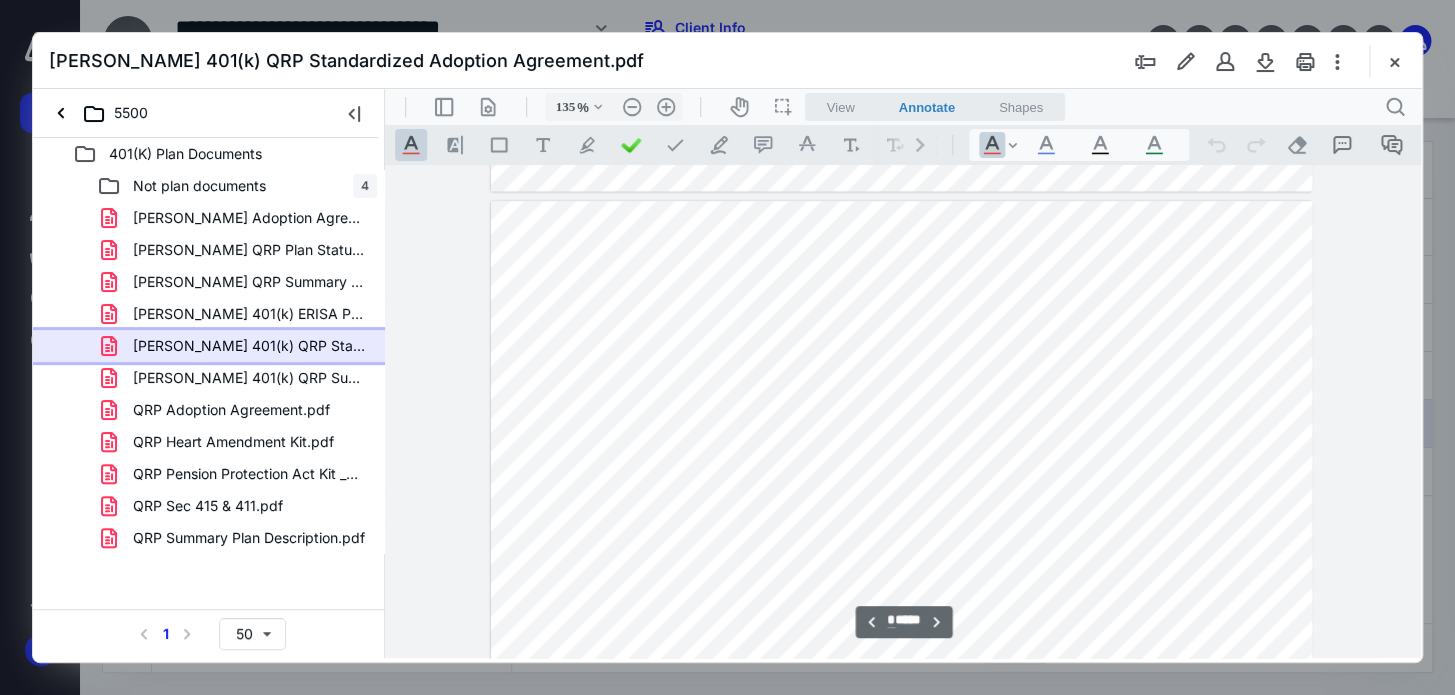 scroll, scrollTop: 999, scrollLeft: 0, axis: vertical 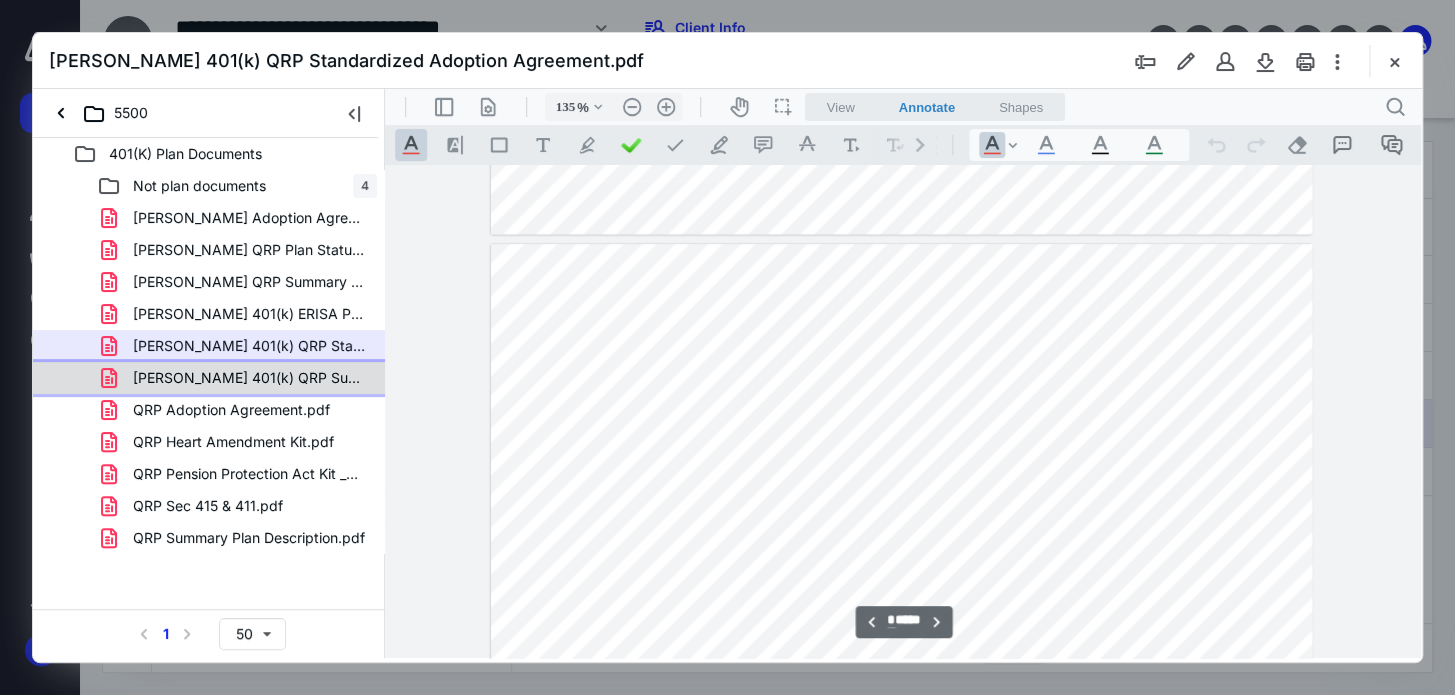 click on "Micko, David 401(k) QRP Summary Plan Description.pdf" at bounding box center (249, 378) 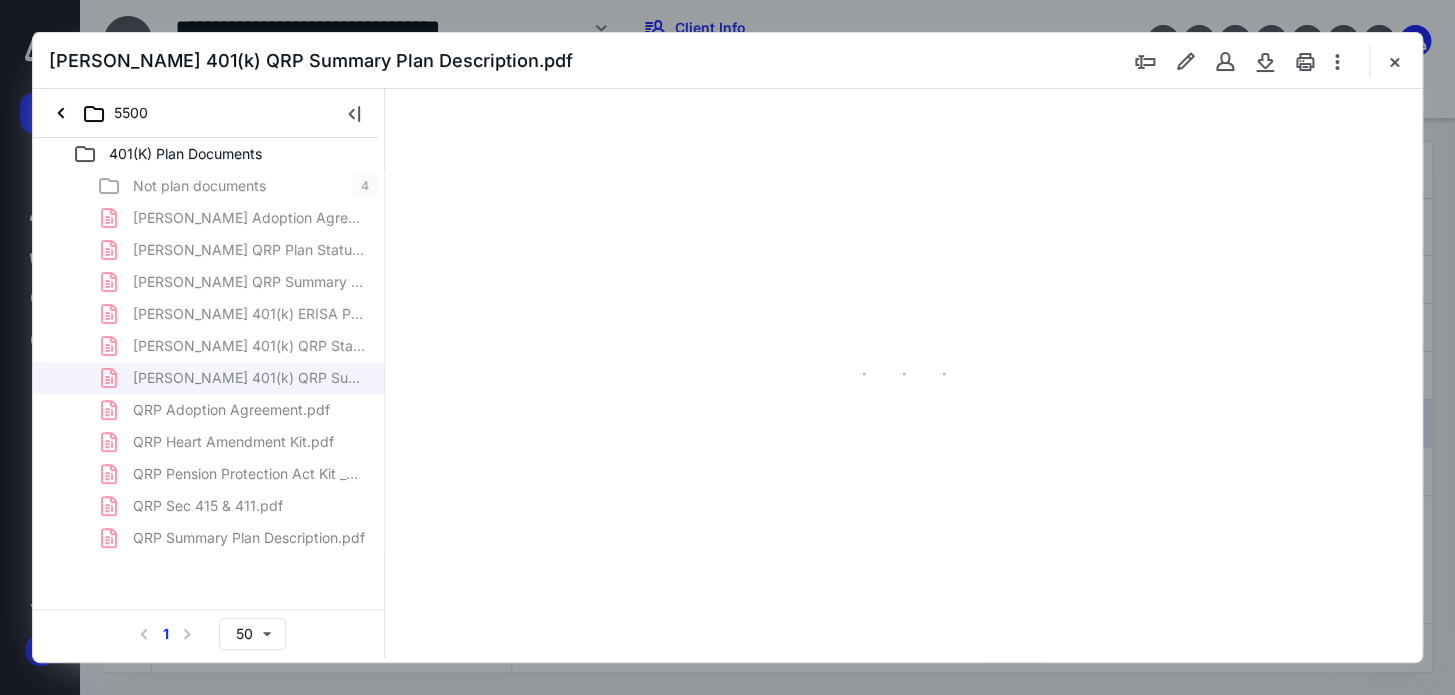 type on "62" 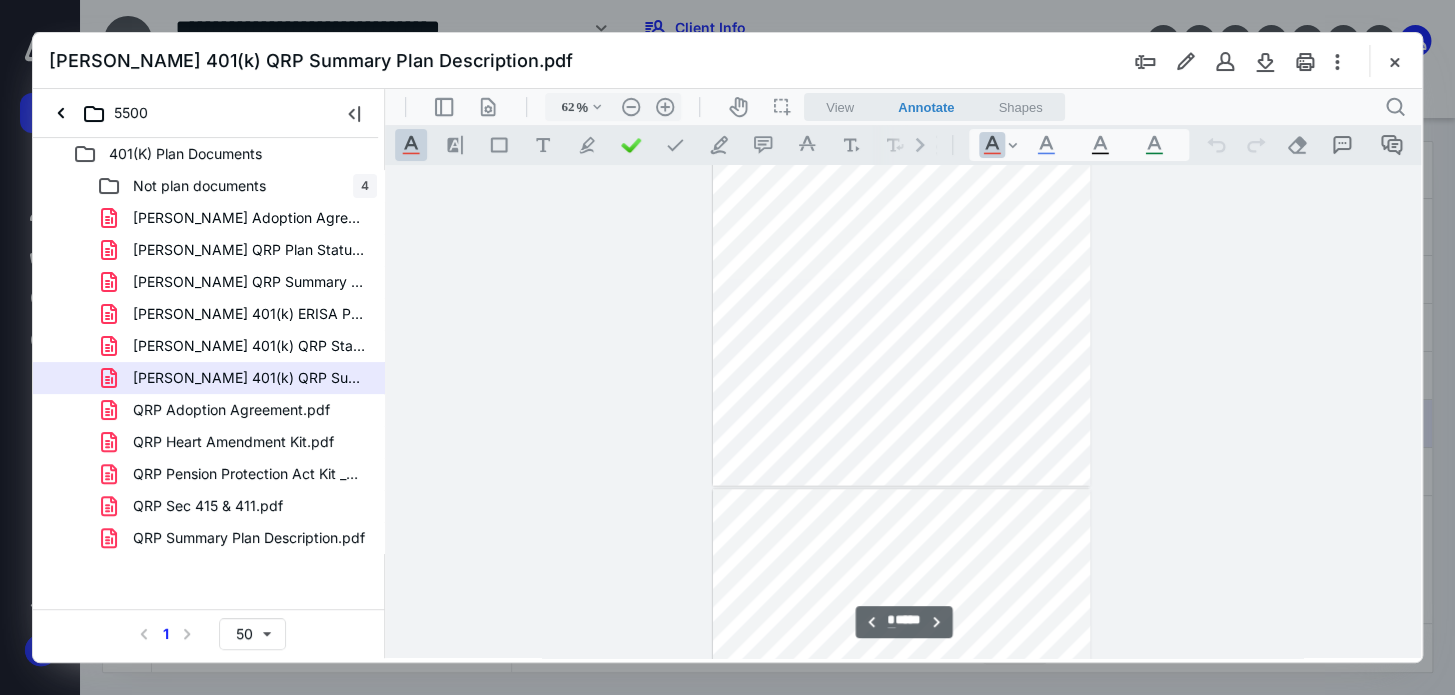 type on "*" 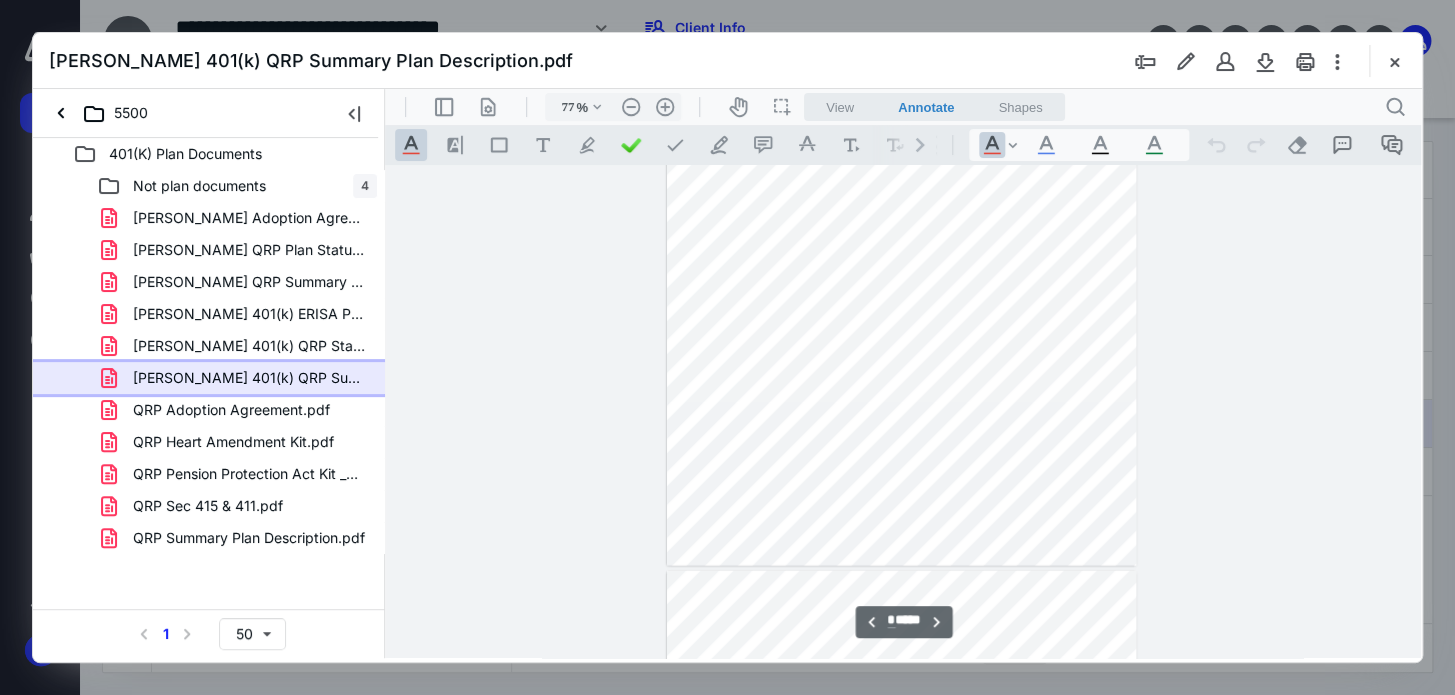 type on "85" 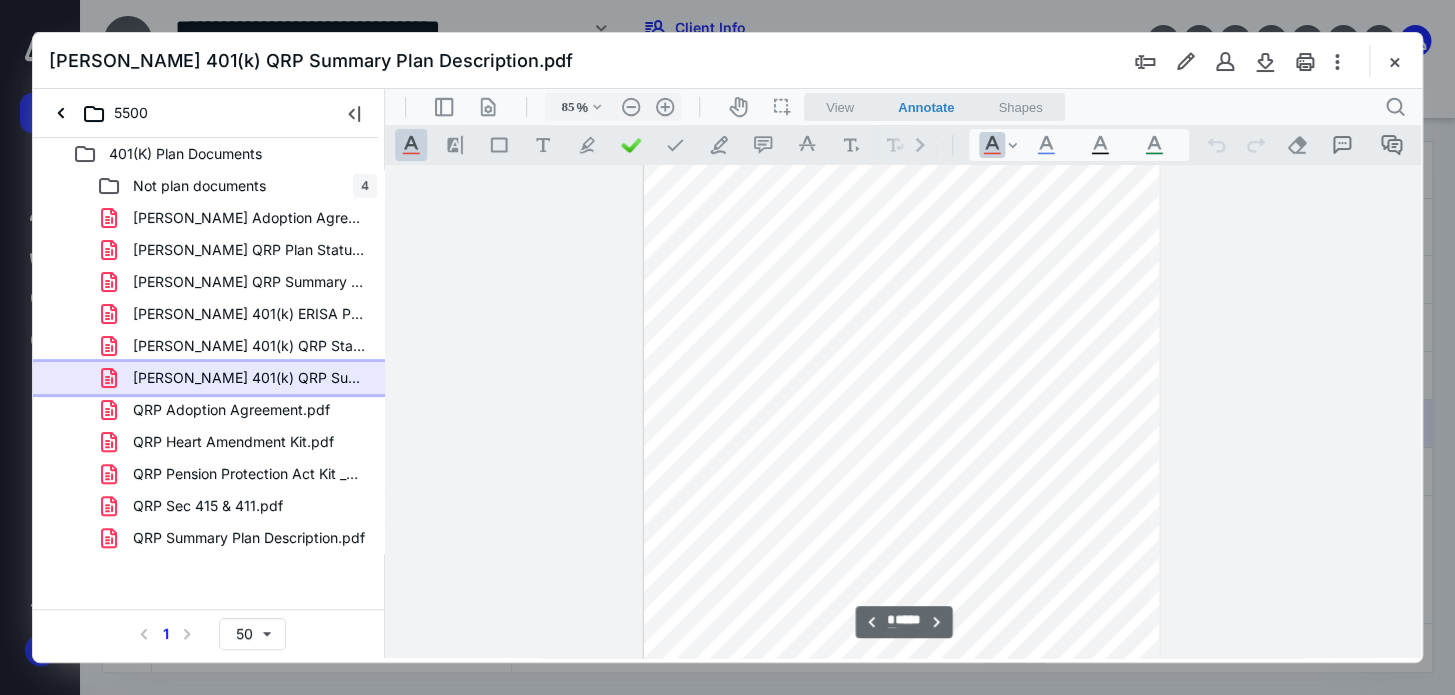 type on "*" 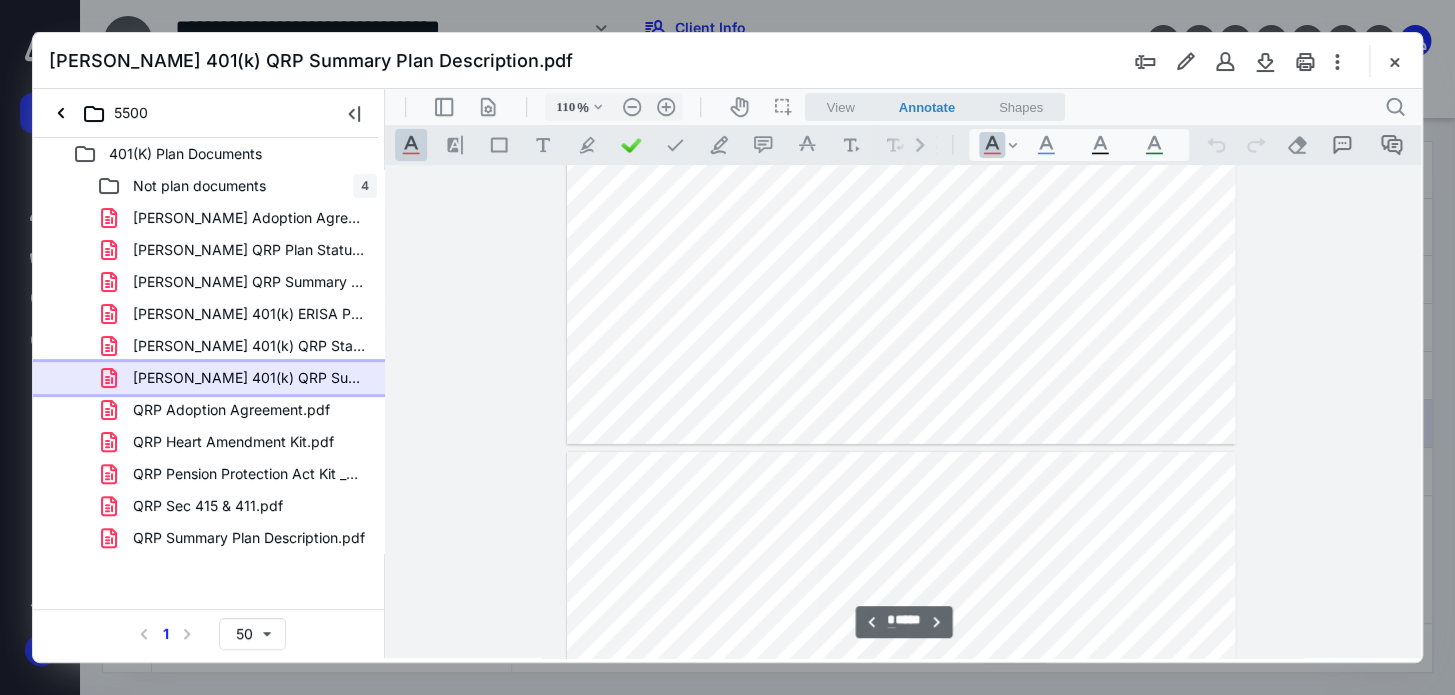 type on "160" 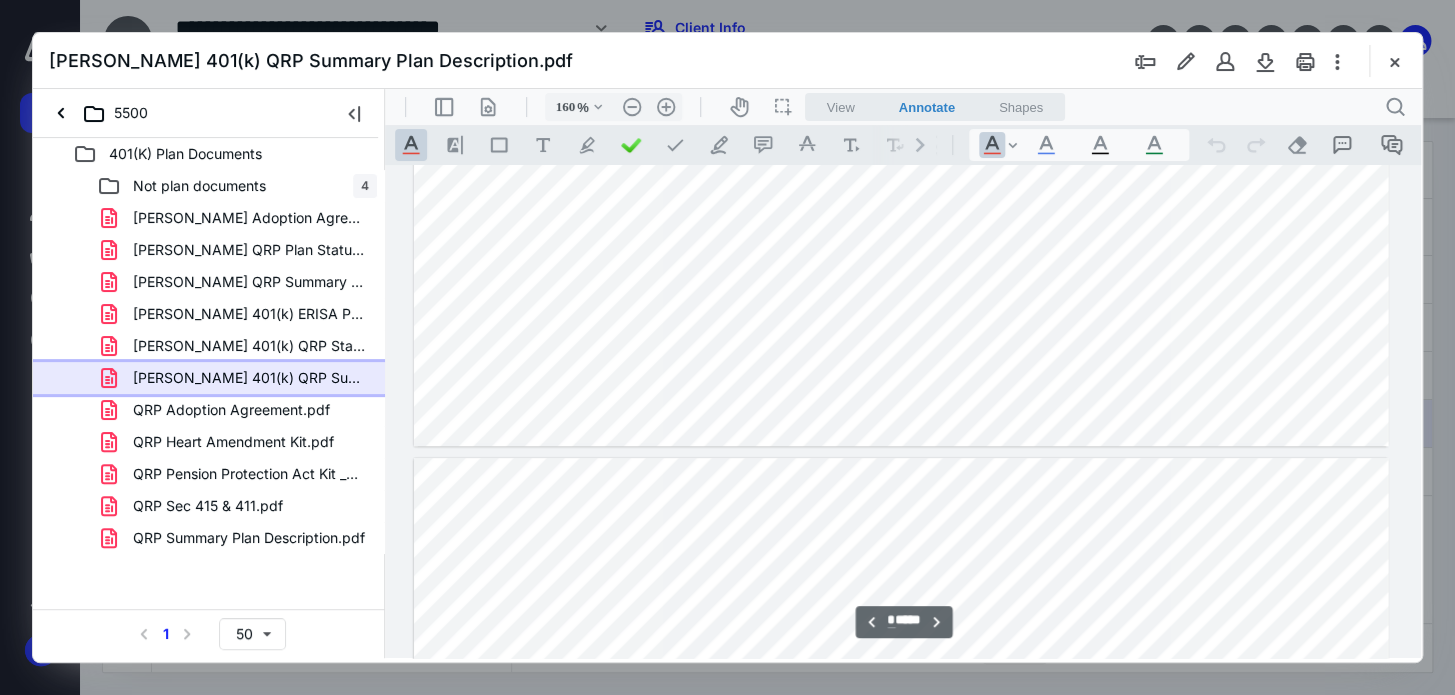 type on "*" 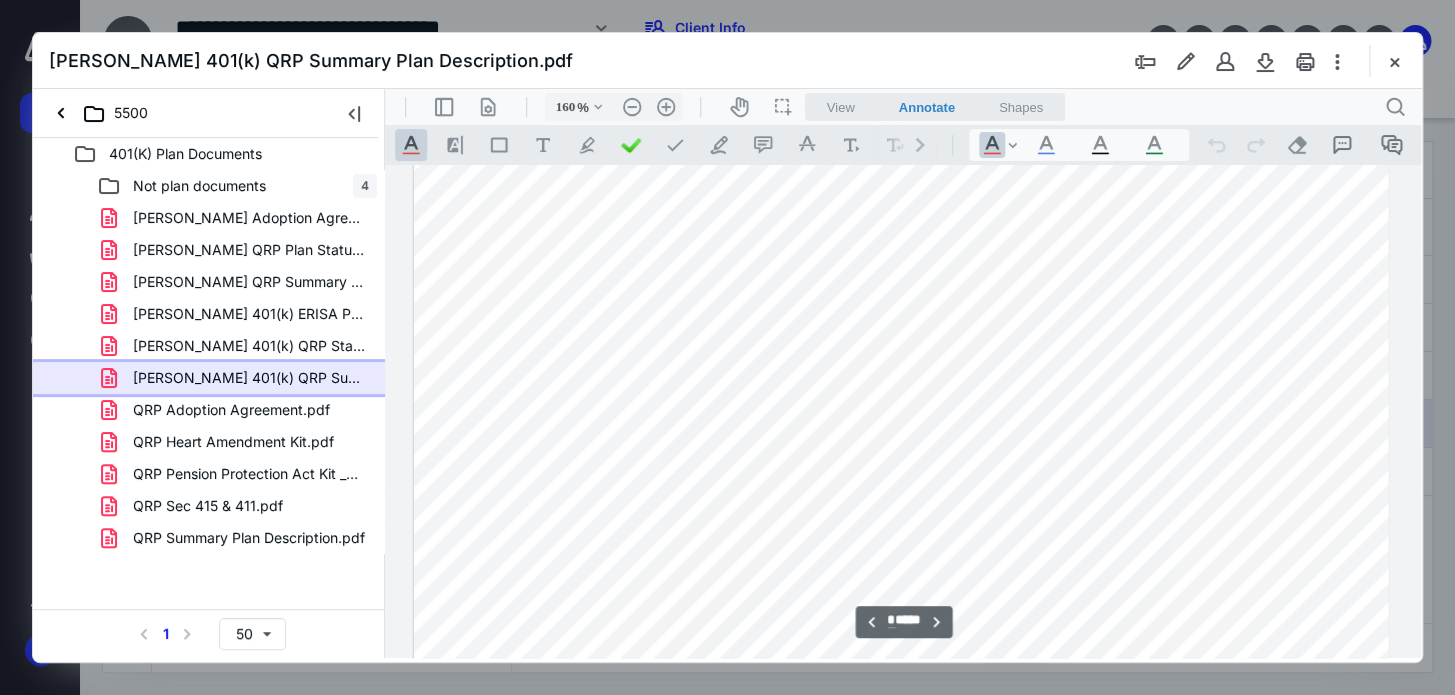 scroll, scrollTop: 3987, scrollLeft: 0, axis: vertical 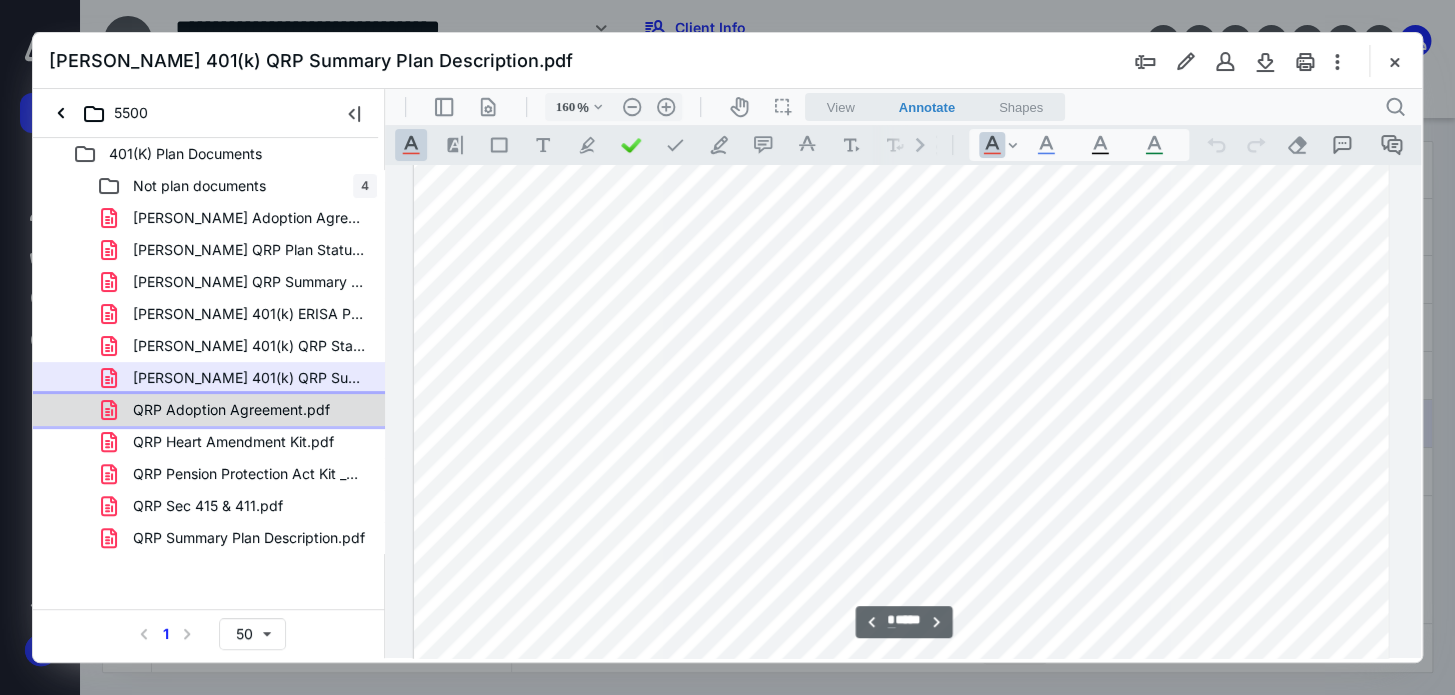click on "QRP Adoption Agreement.pdf" at bounding box center [231, 410] 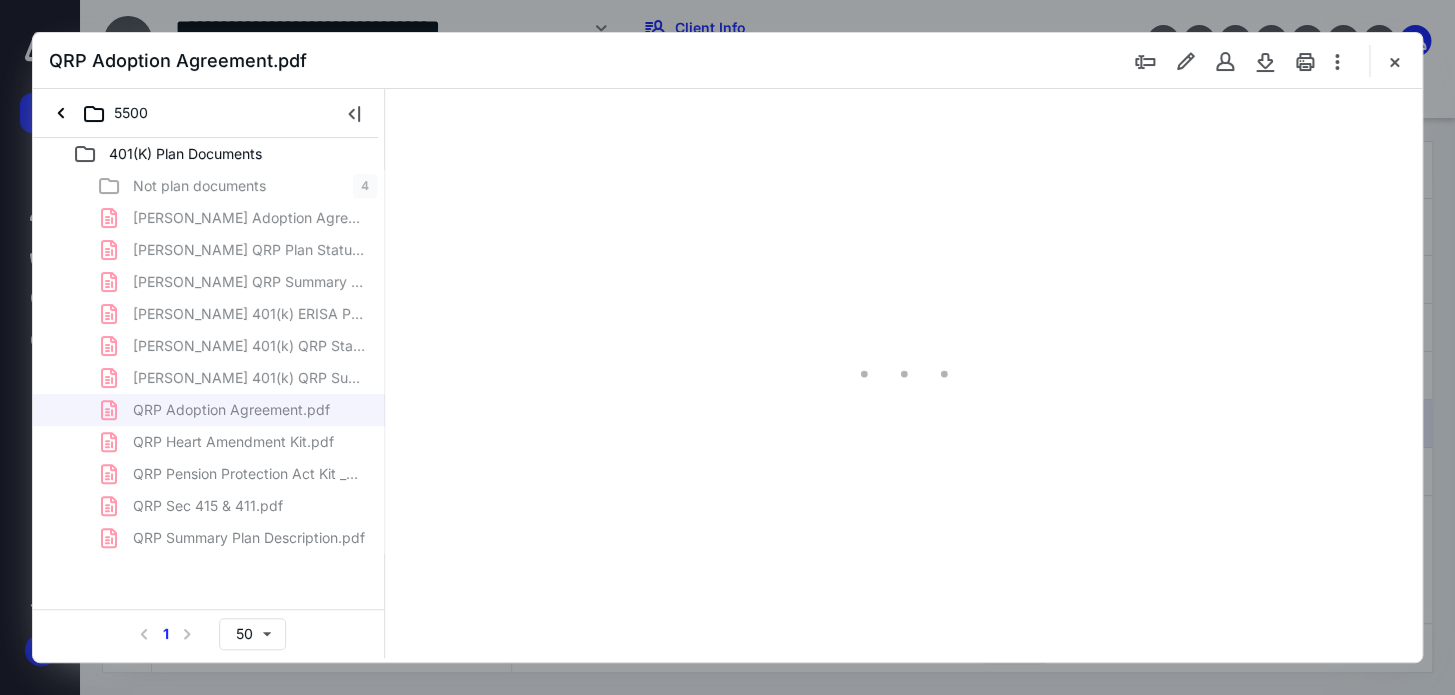 type on "62" 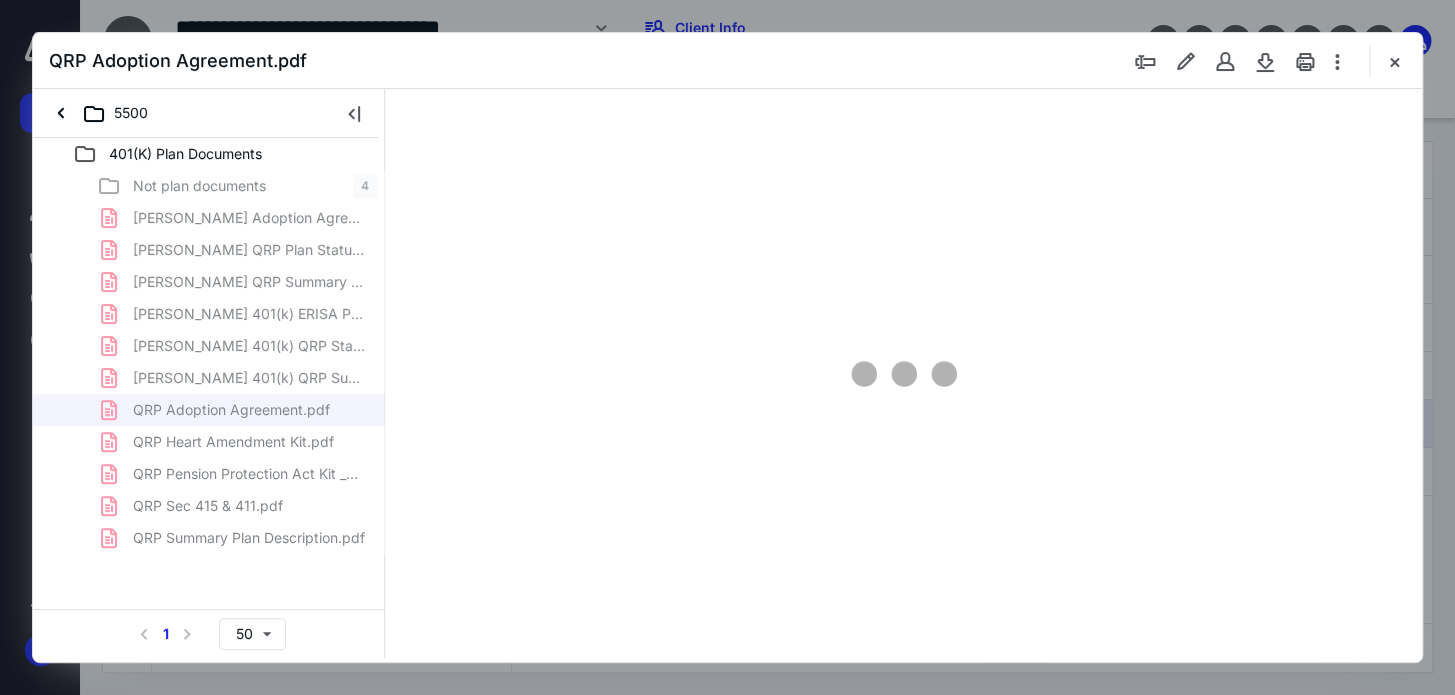 scroll, scrollTop: 78, scrollLeft: 0, axis: vertical 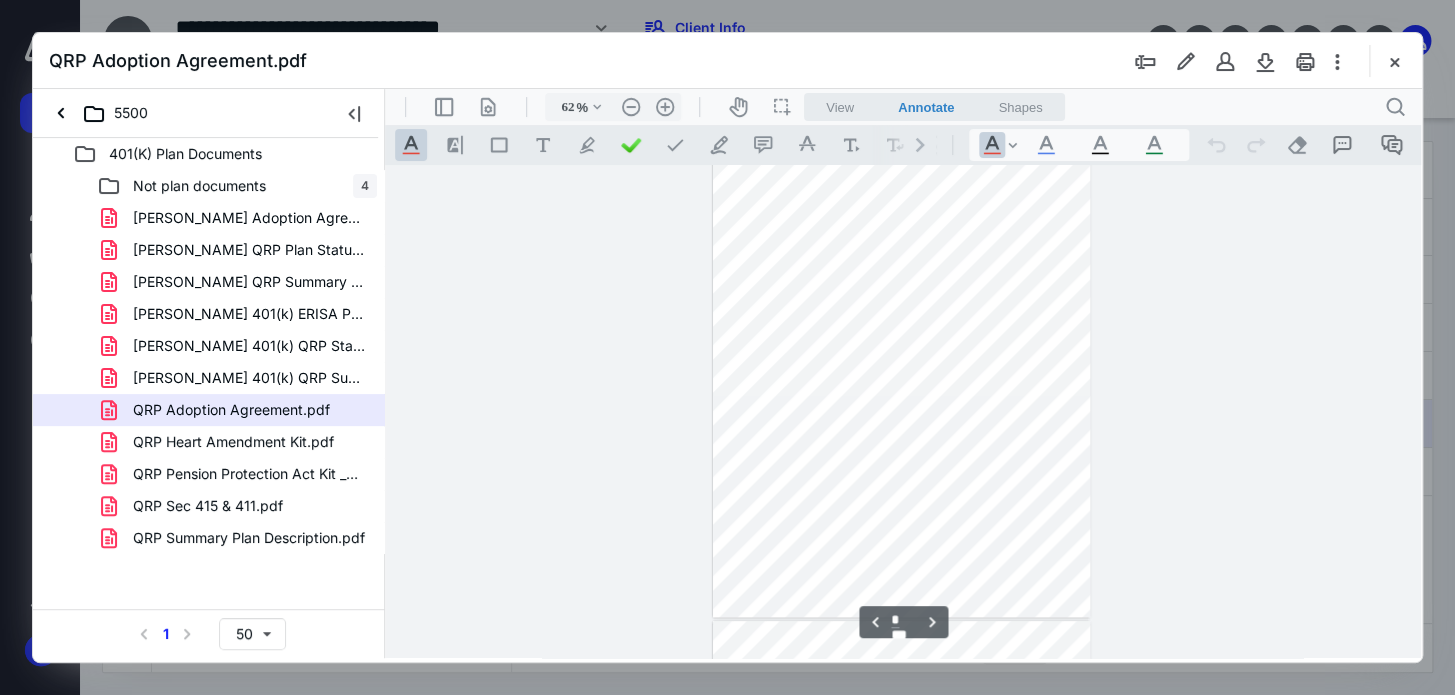 type on "*" 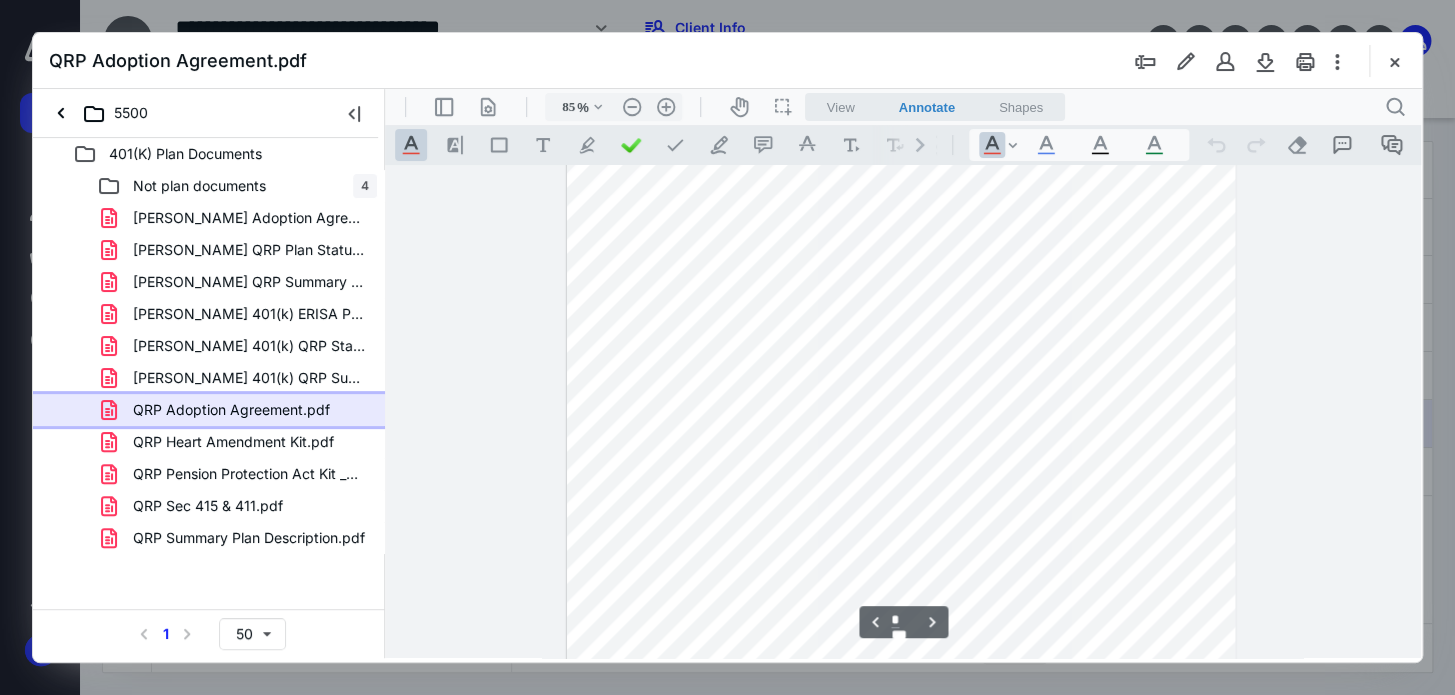 scroll, scrollTop: 1923, scrollLeft: 0, axis: vertical 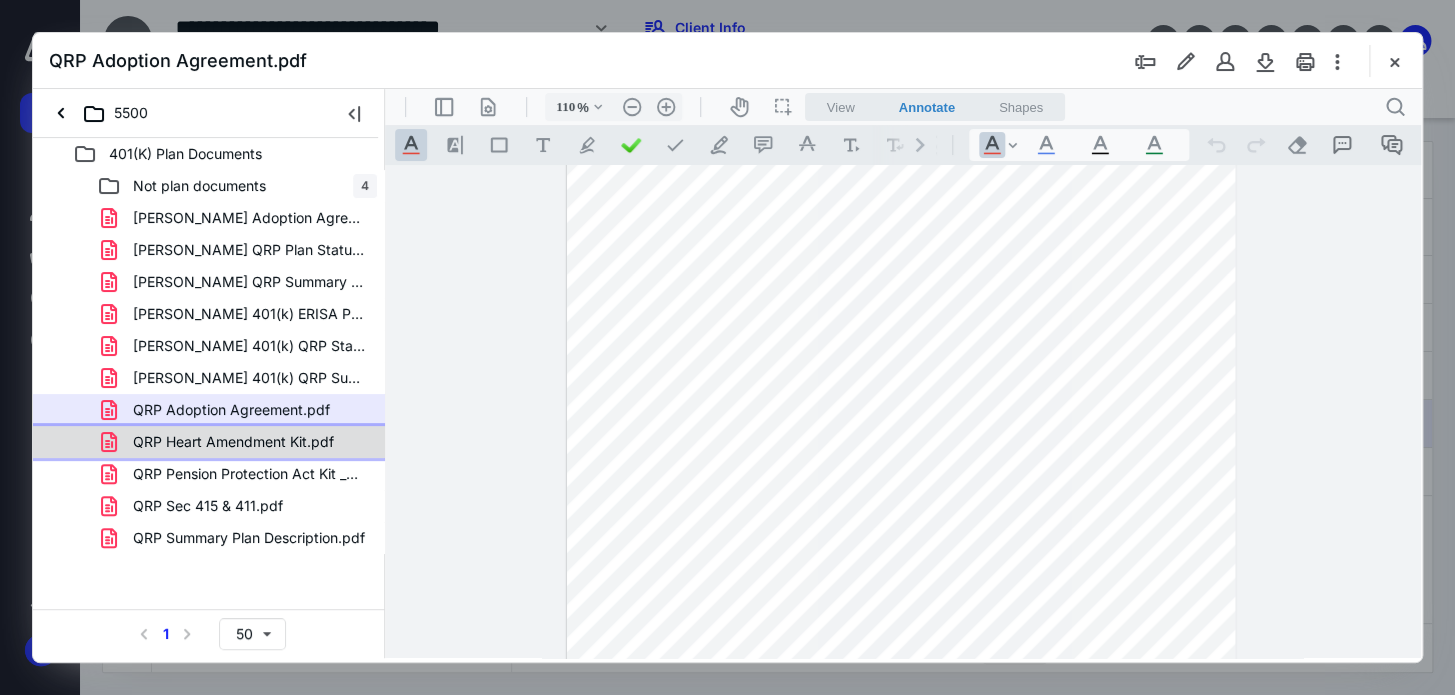 click on "QRP Heart Amendment Kit.pdf" at bounding box center [233, 442] 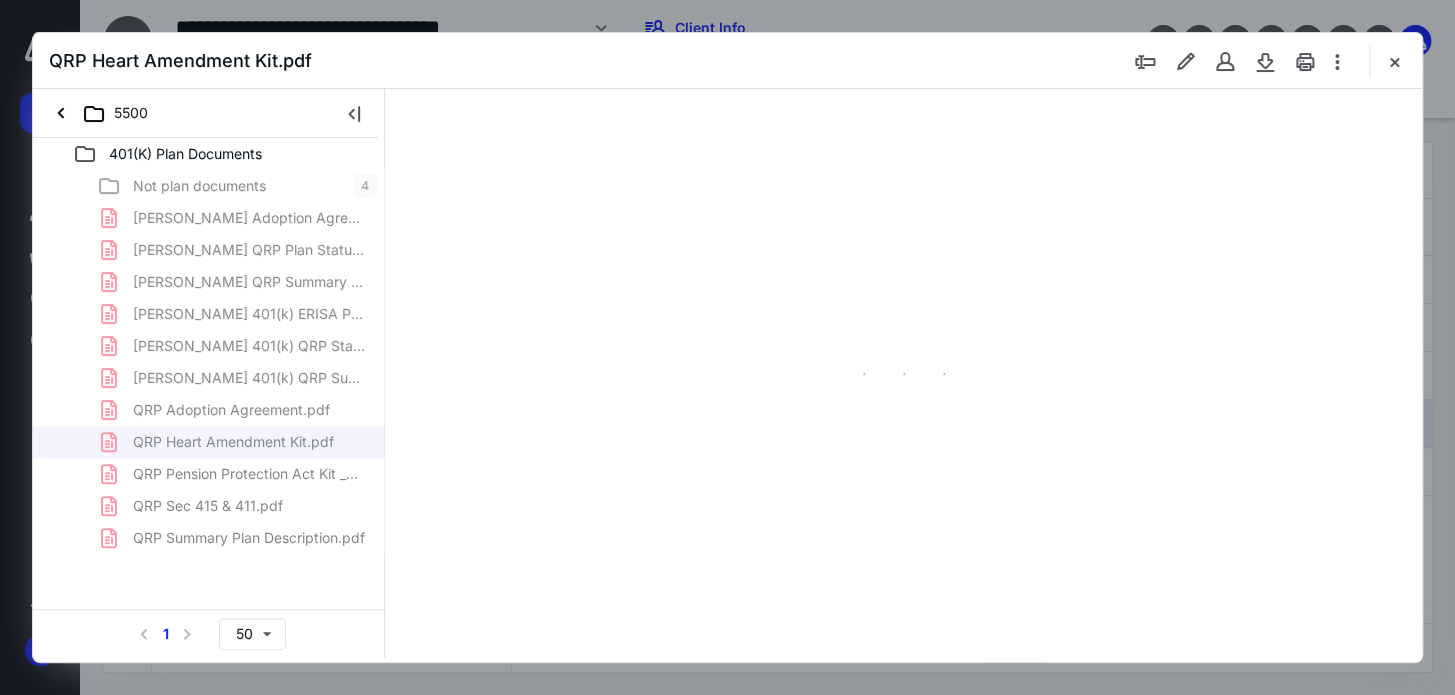 type on "62" 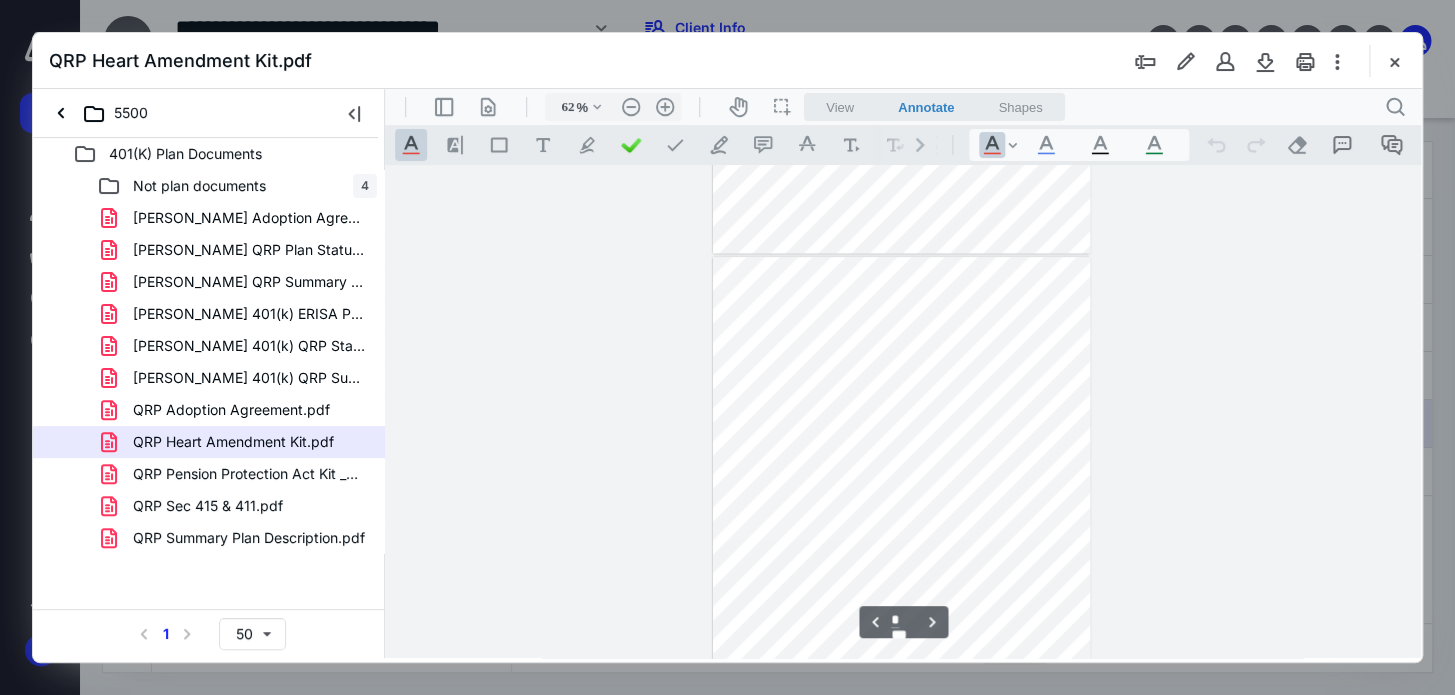 type on "*" 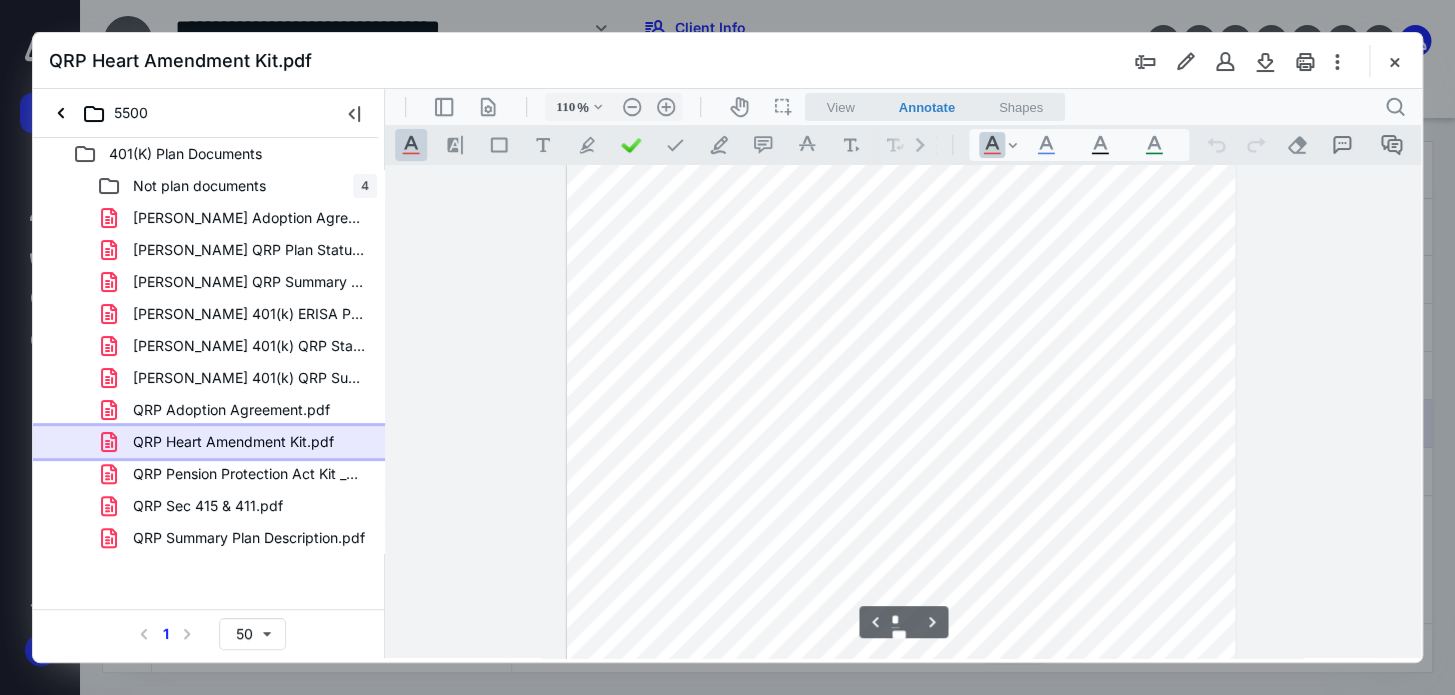 type on "135" 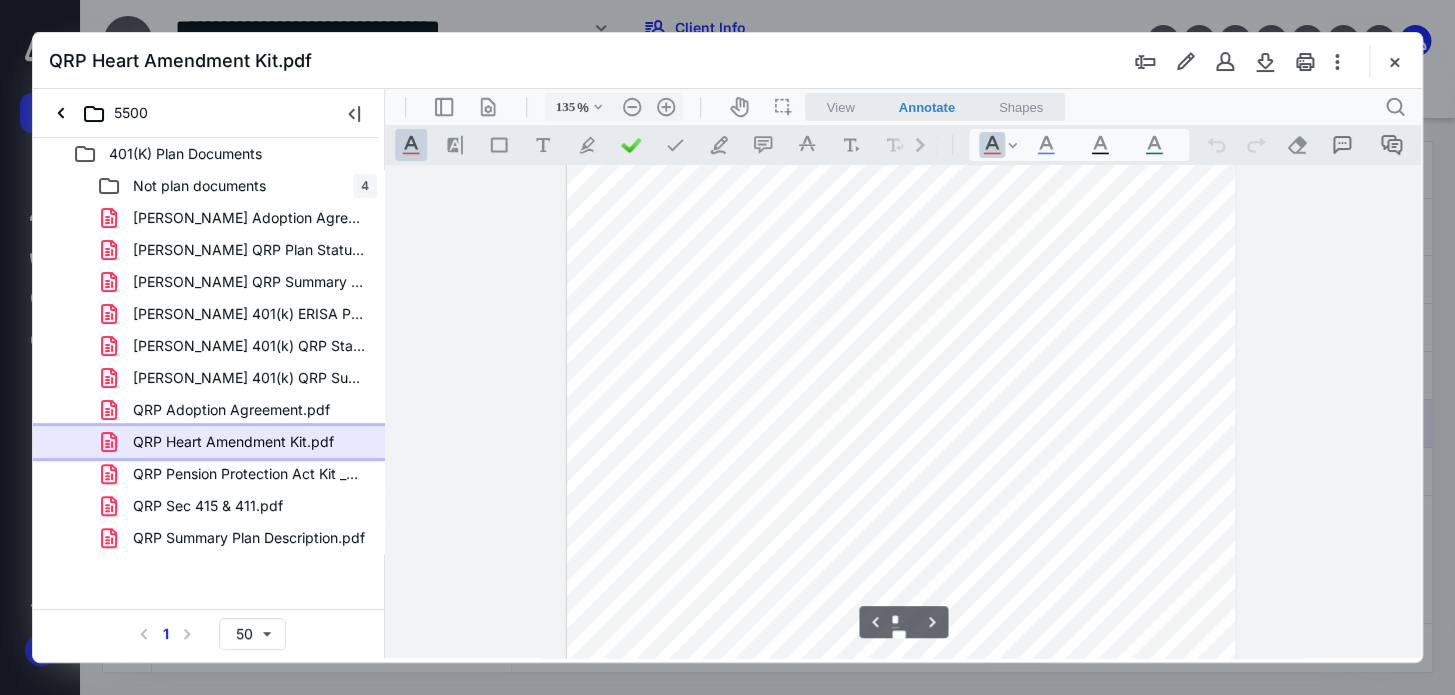 scroll, scrollTop: 1306, scrollLeft: 0, axis: vertical 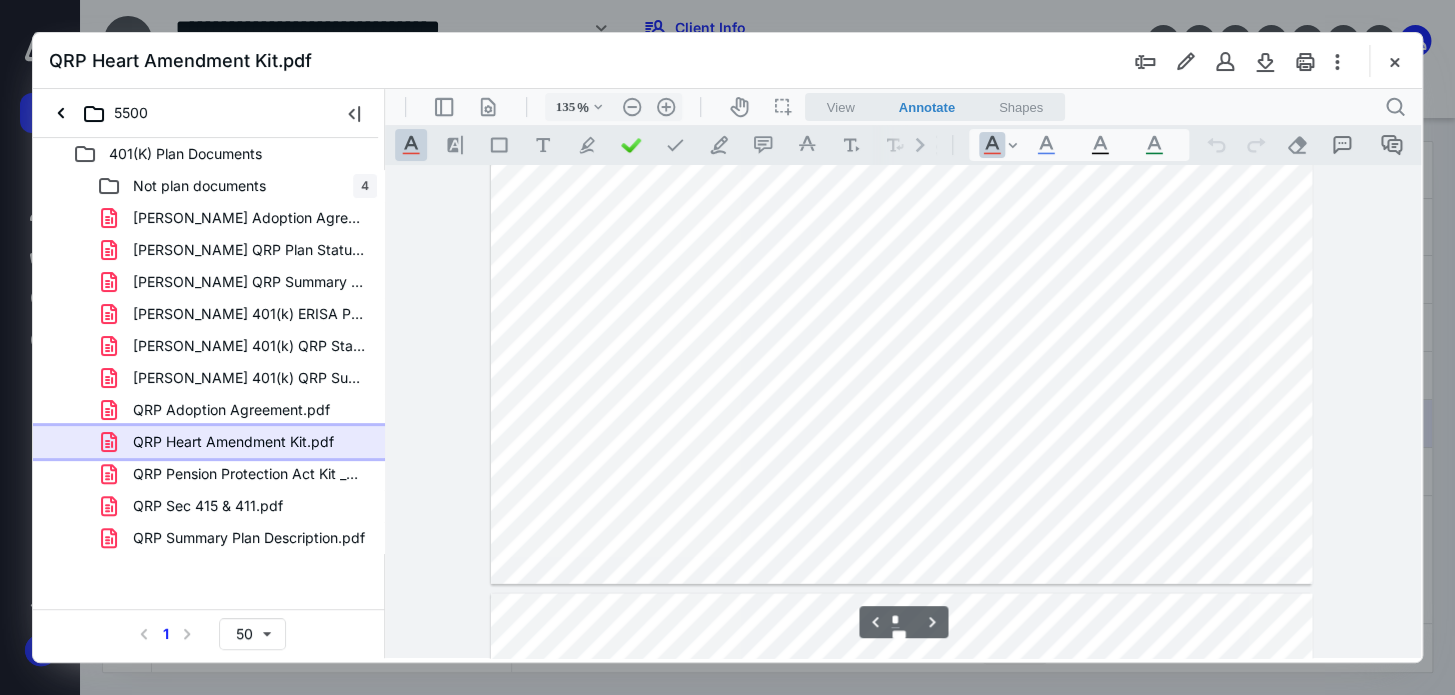 type on "*" 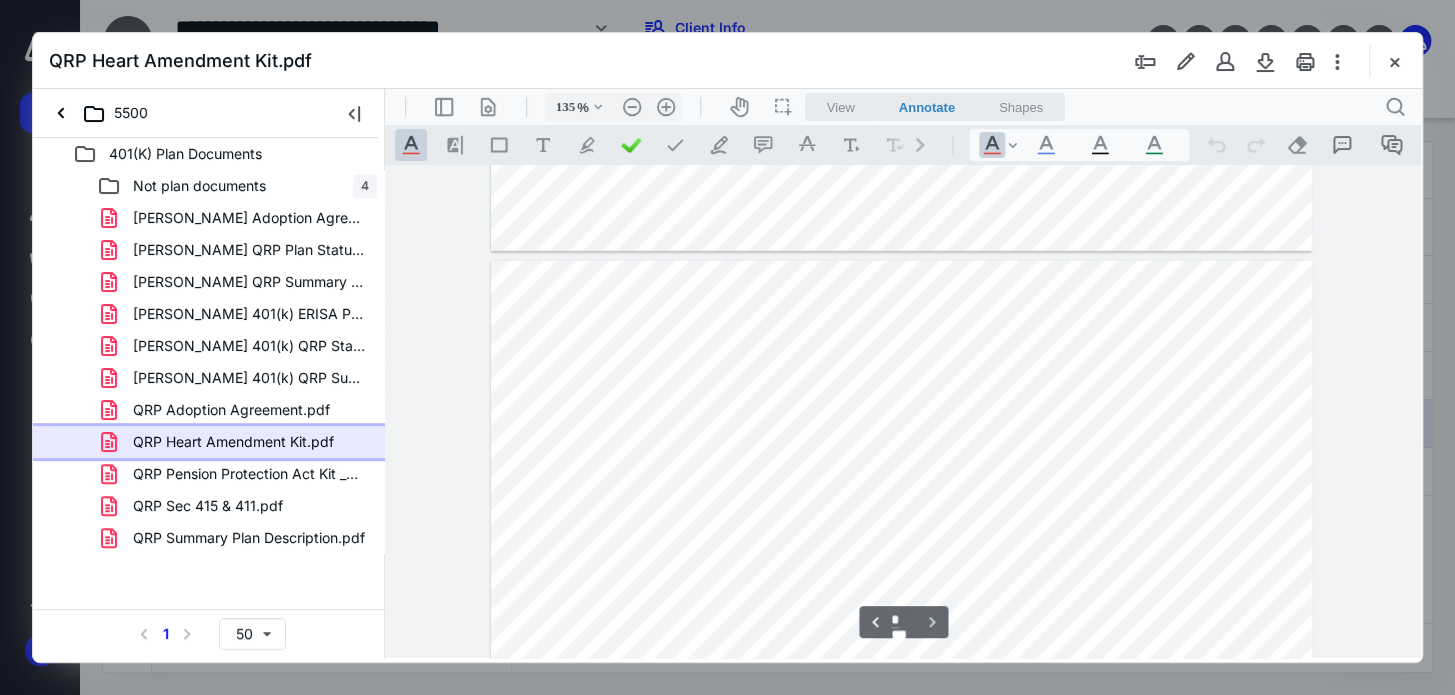 scroll, scrollTop: 5397, scrollLeft: 0, axis: vertical 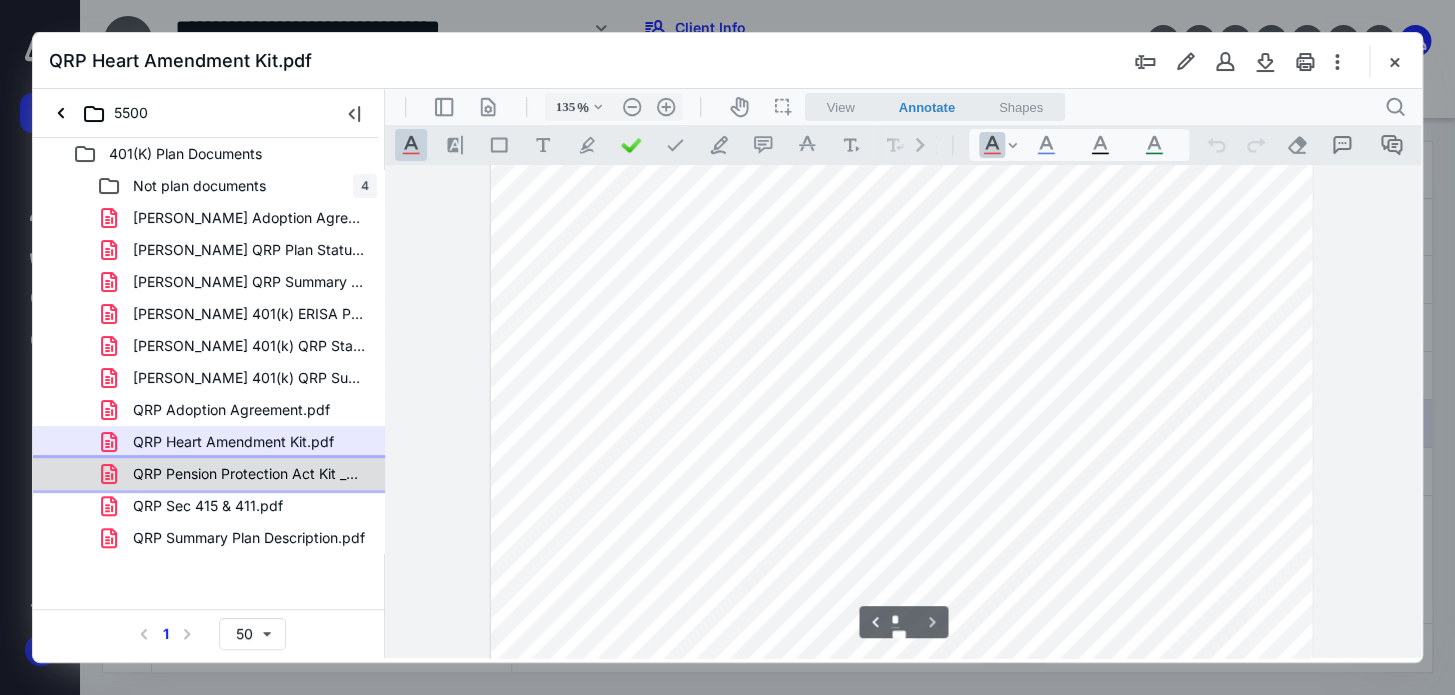 click on "QRP Pension Protection Act Kit _No Sig.pdf" at bounding box center [249, 474] 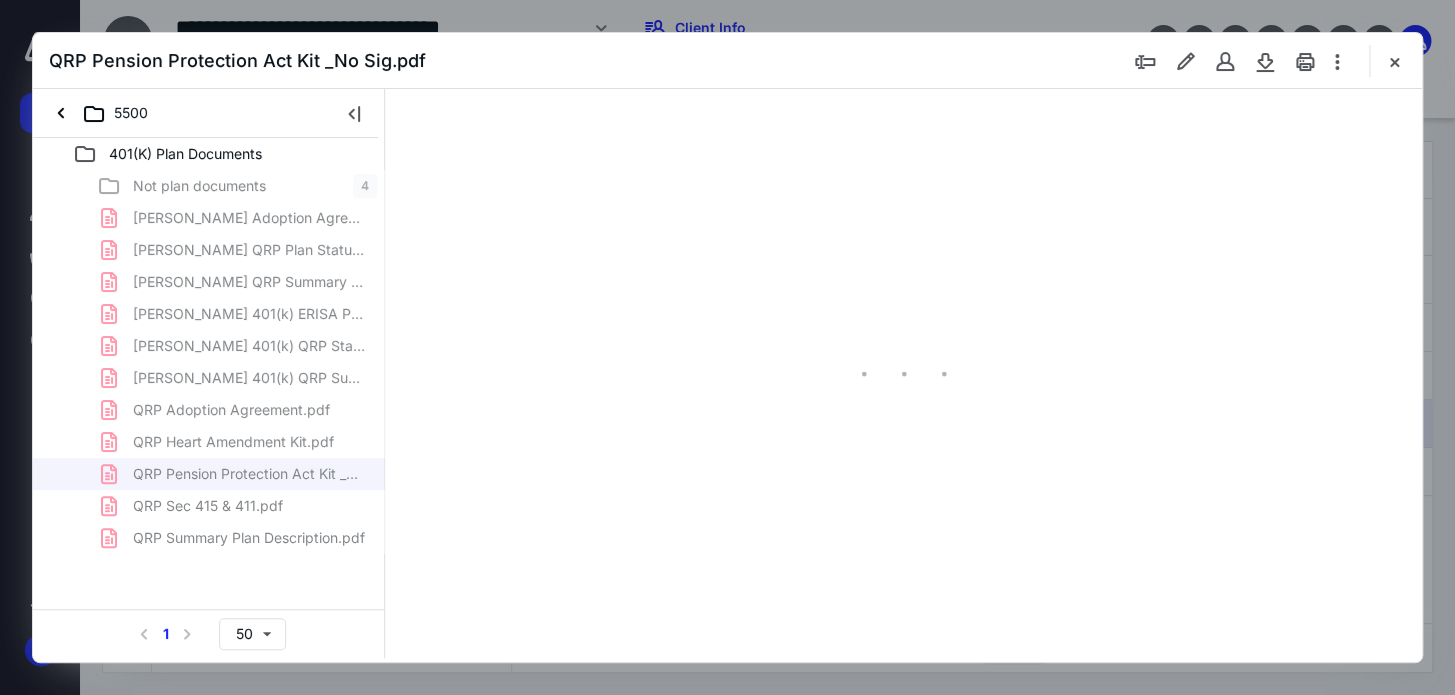 type on "62" 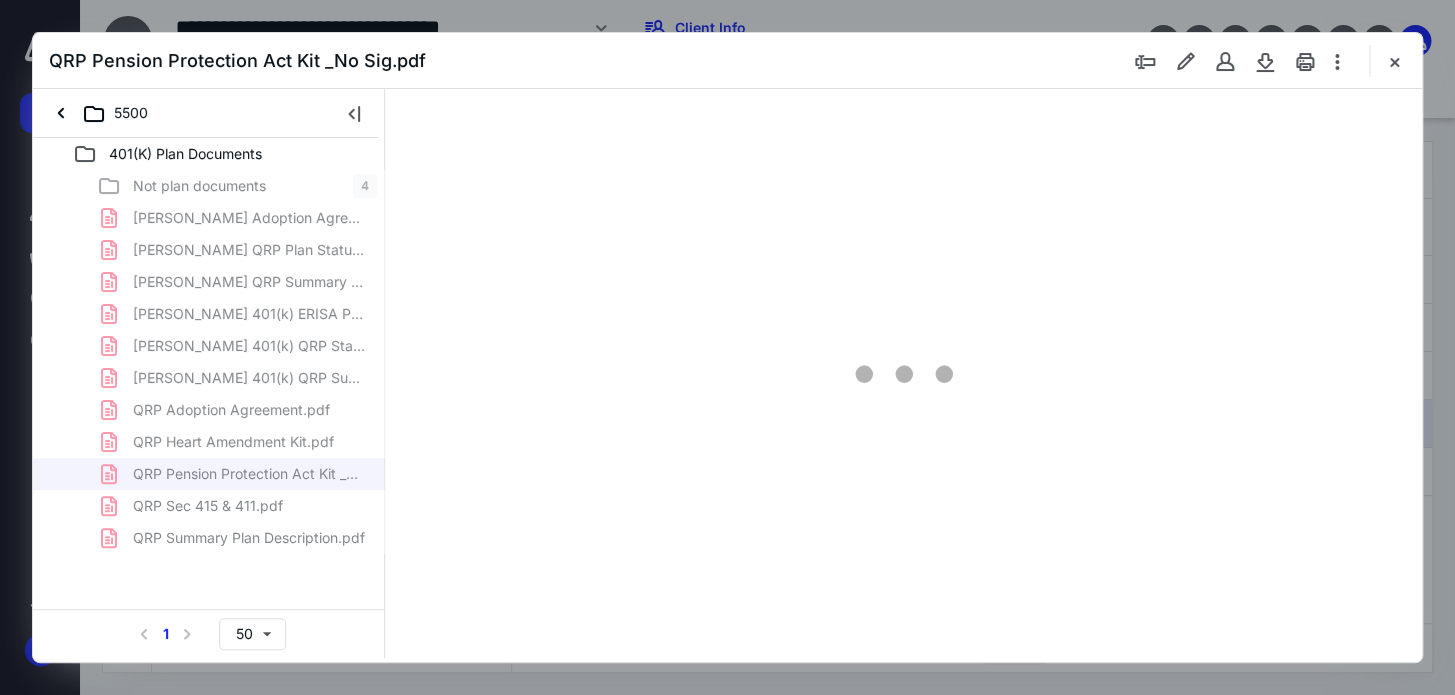 scroll, scrollTop: 78, scrollLeft: 0, axis: vertical 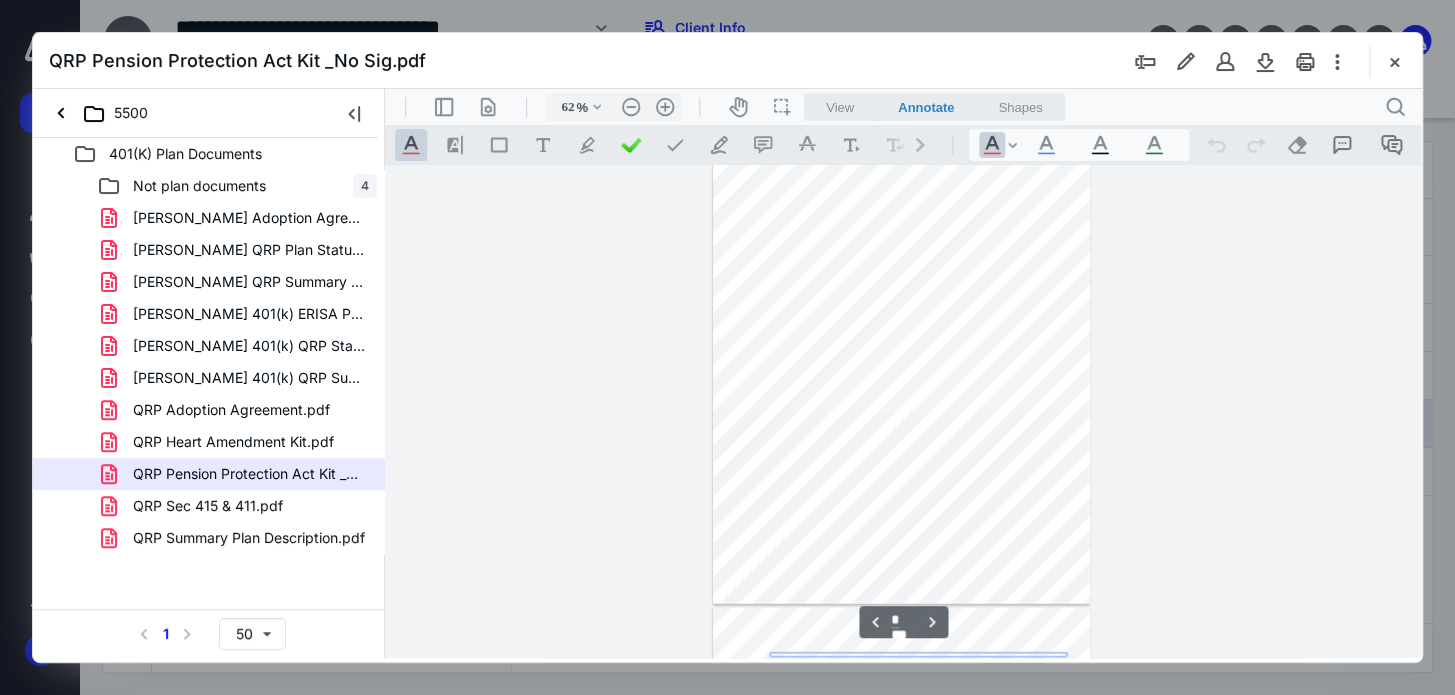 type on "*" 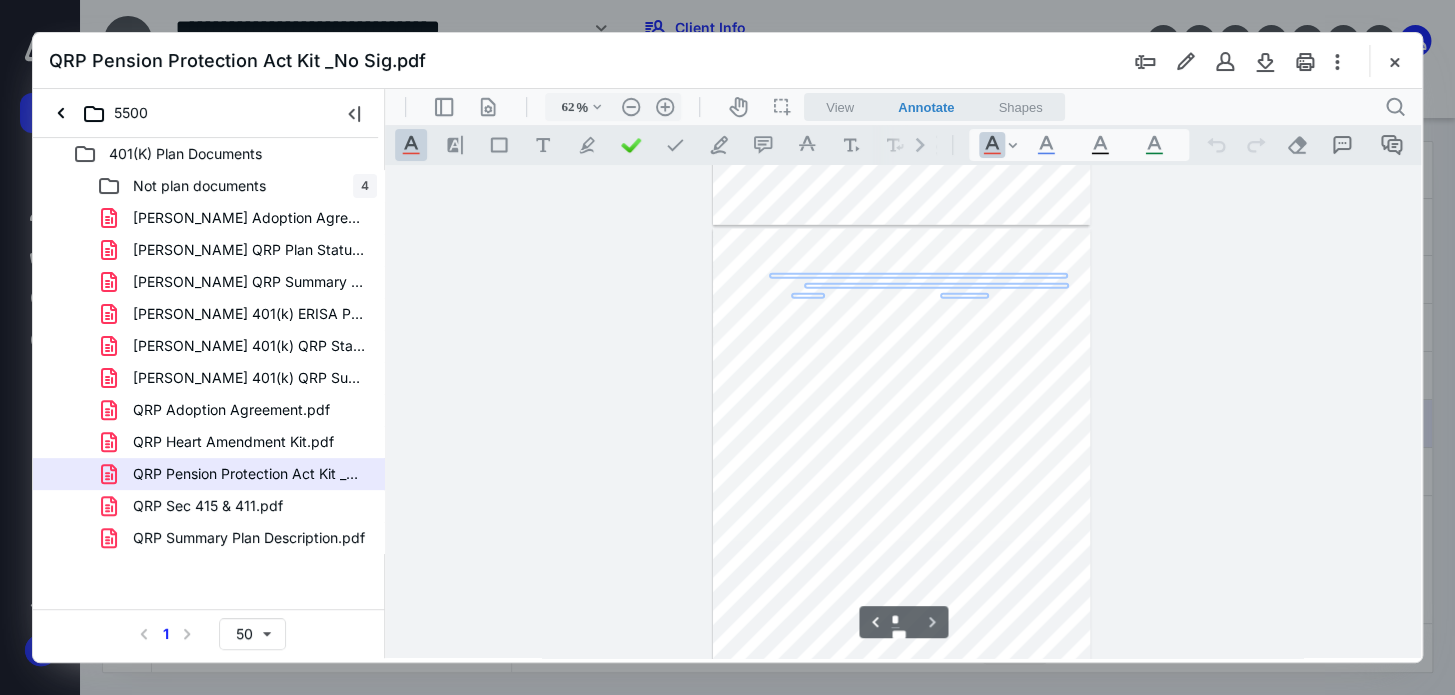 scroll, scrollTop: 1970, scrollLeft: 0, axis: vertical 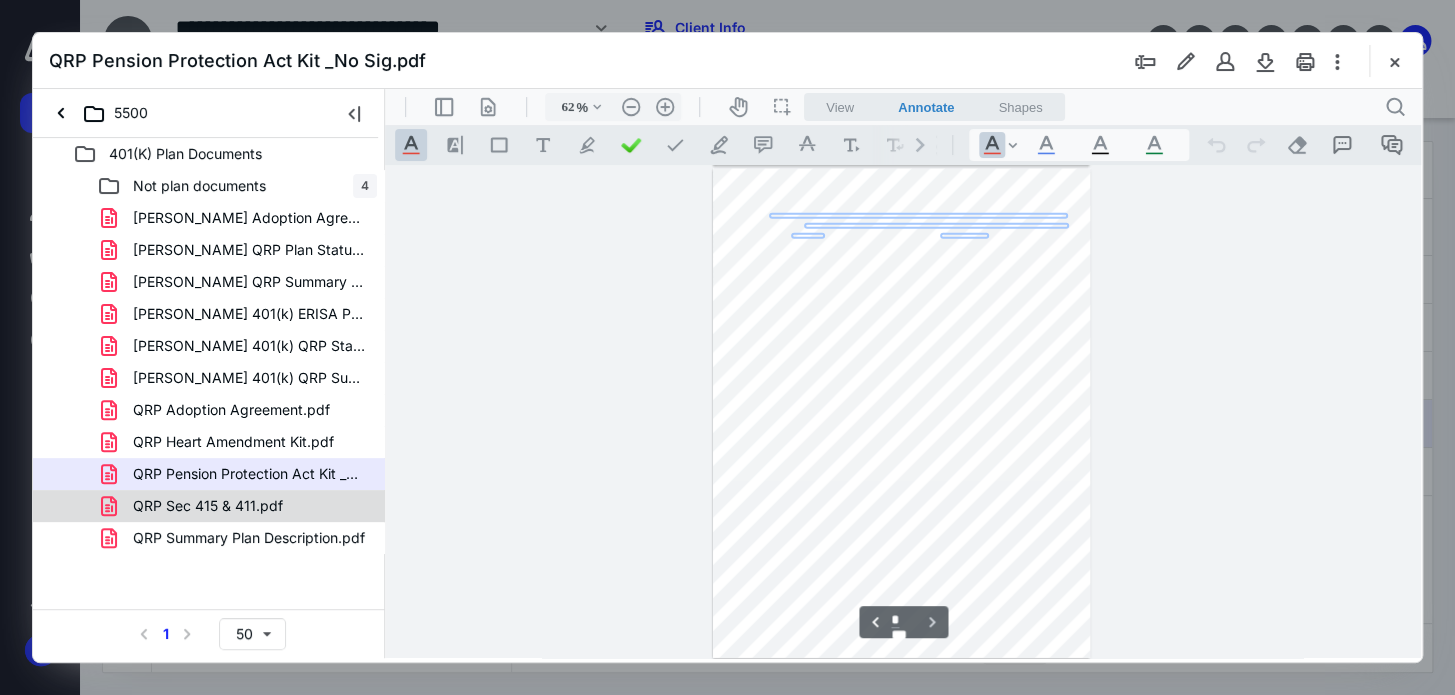 click on "QRP Sec 415 & 411.pdf" at bounding box center [208, 506] 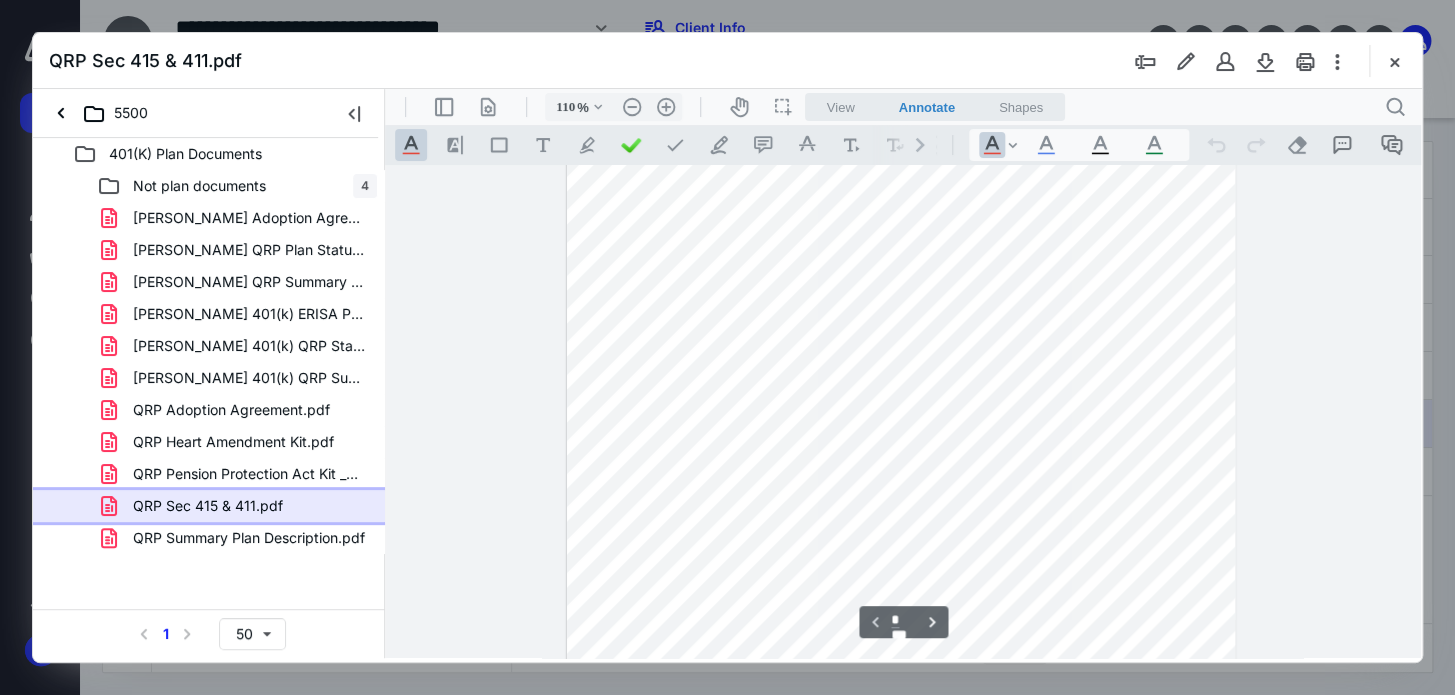 type on "135" 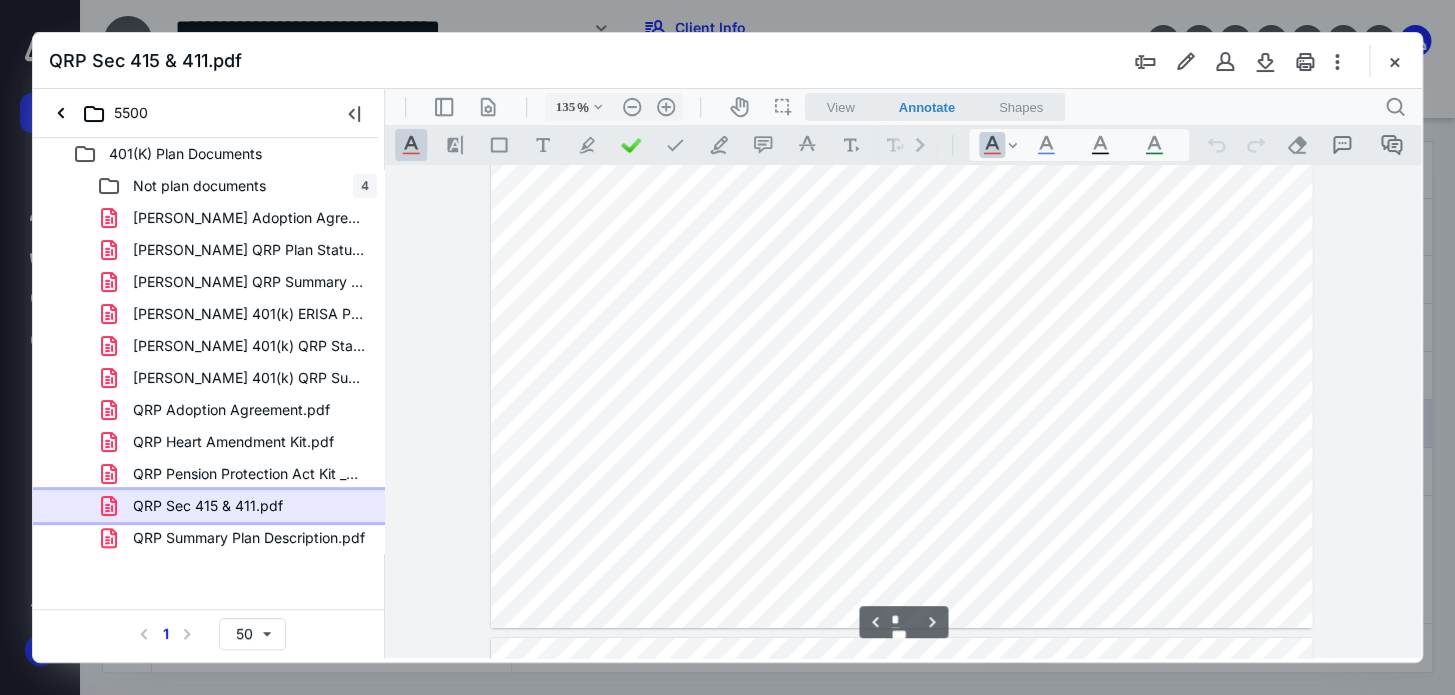 type on "*" 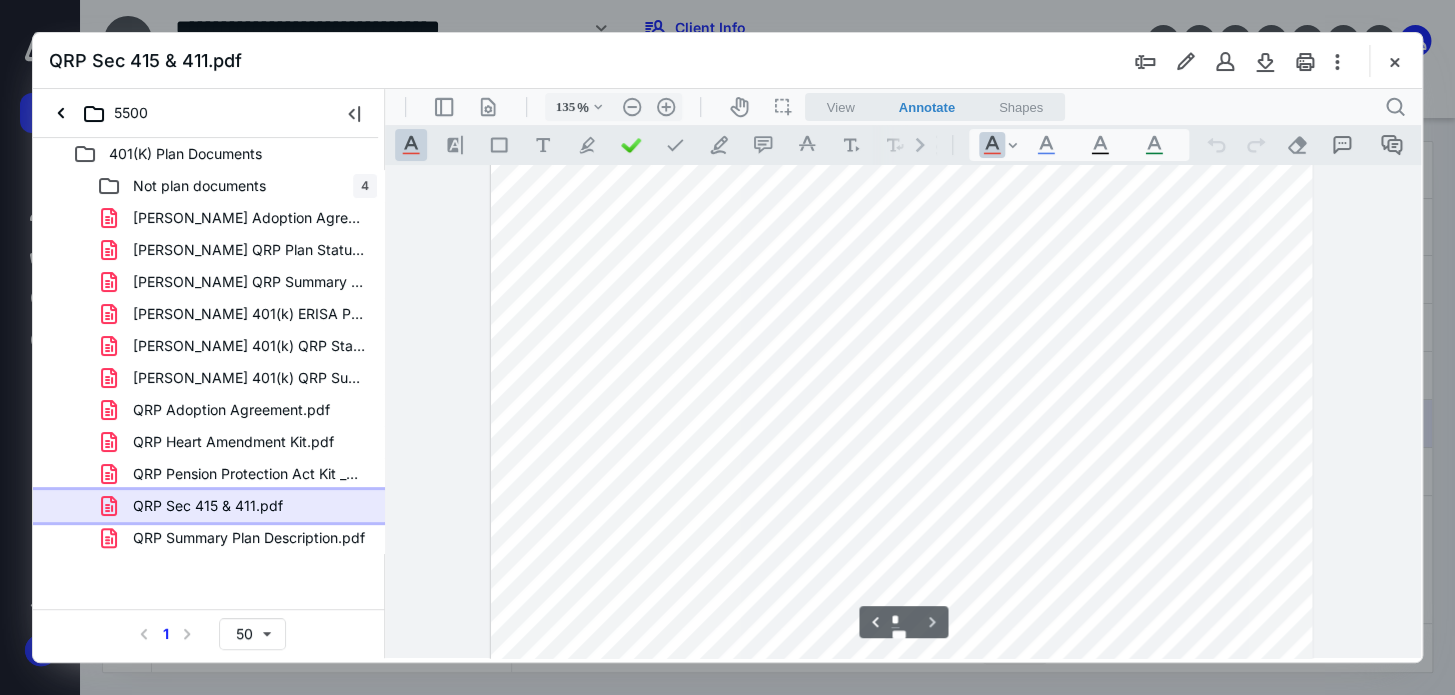 scroll, scrollTop: 3520, scrollLeft: 0, axis: vertical 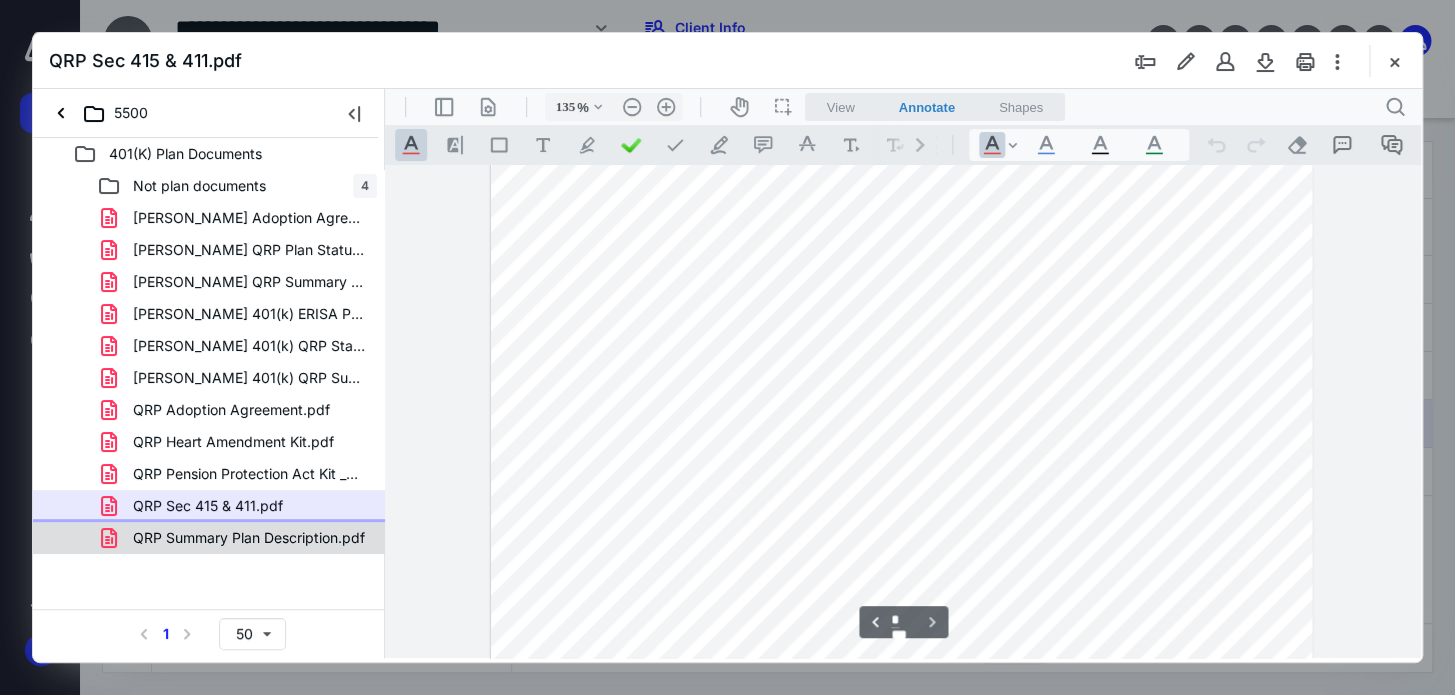 click on "QRP Summary Plan Description.pdf" at bounding box center (237, 538) 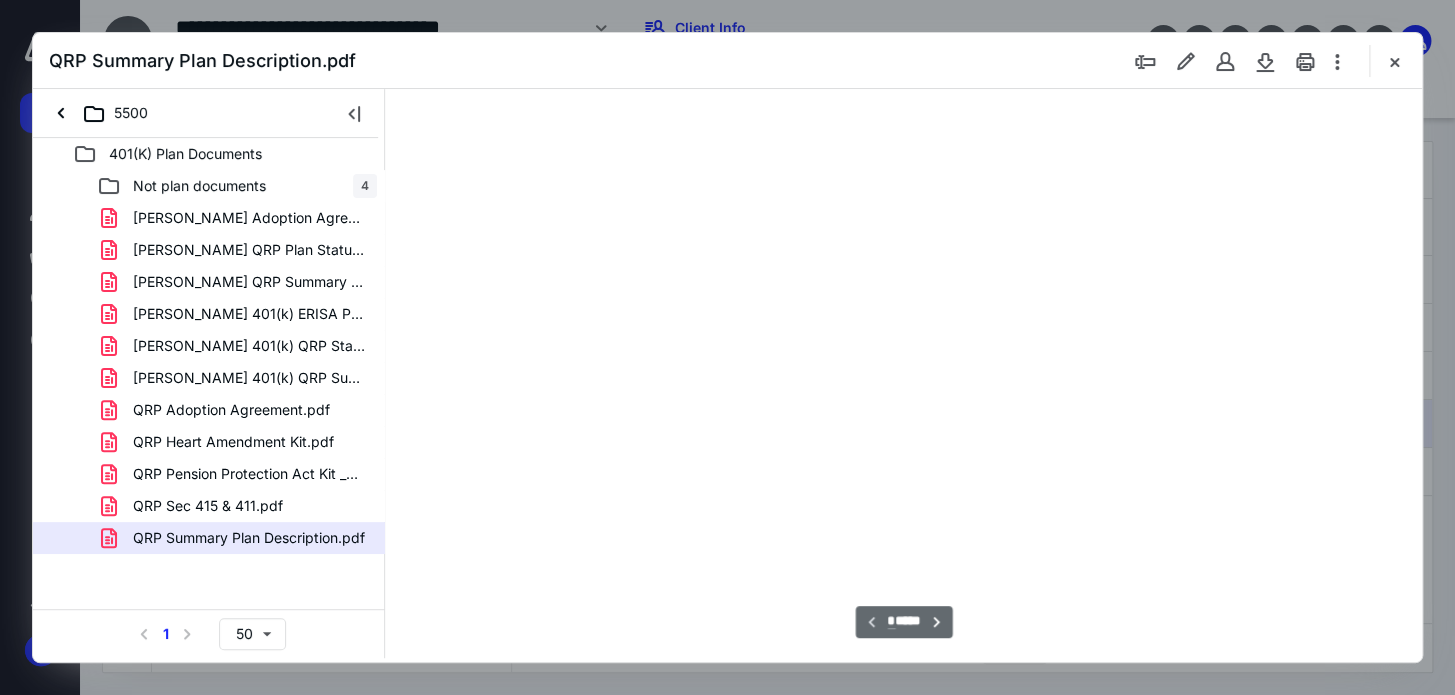 type on "62" 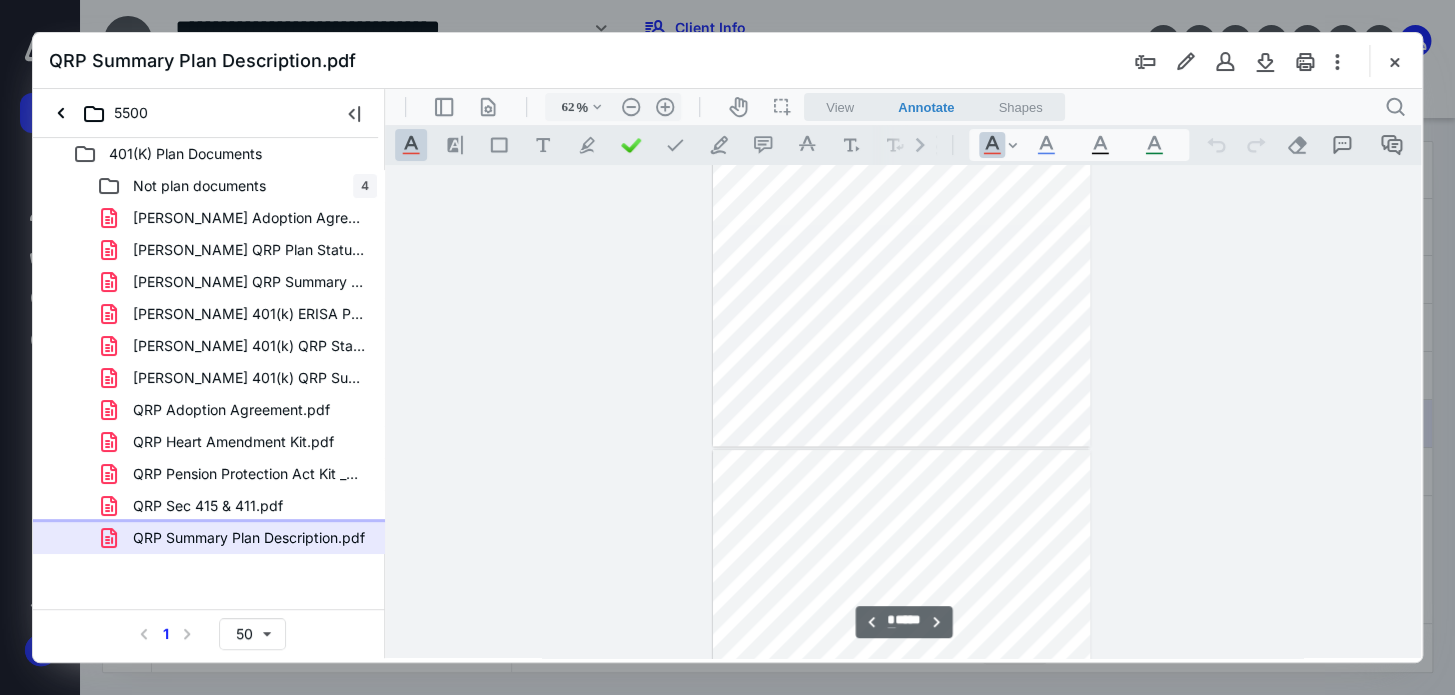 type on "*" 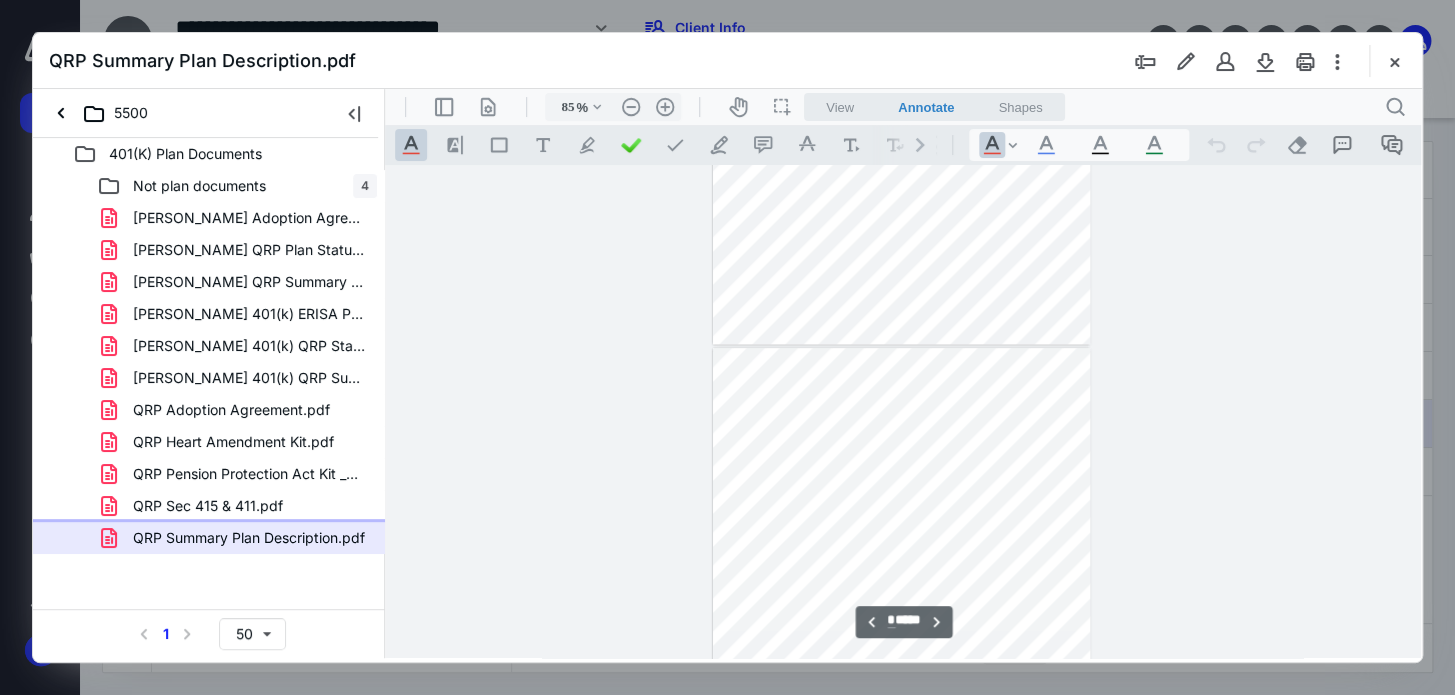 type on "110" 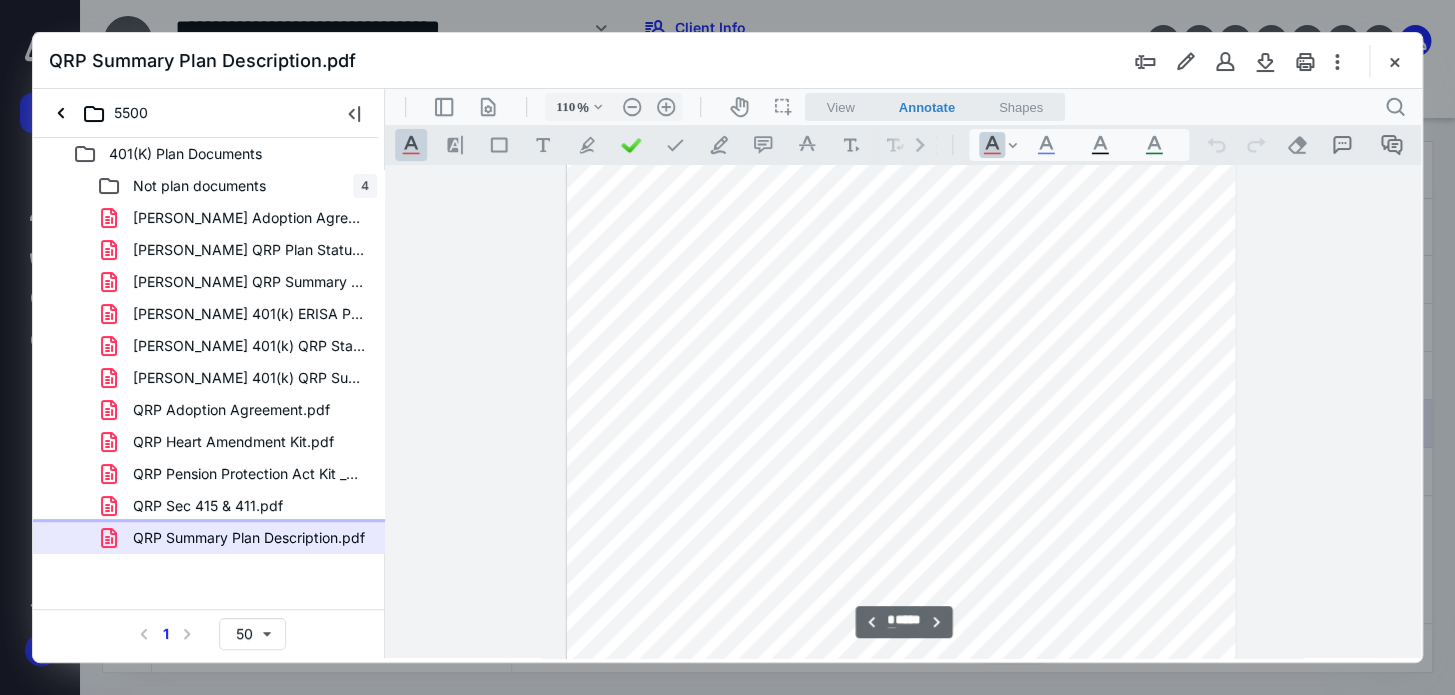scroll, scrollTop: 2159, scrollLeft: 0, axis: vertical 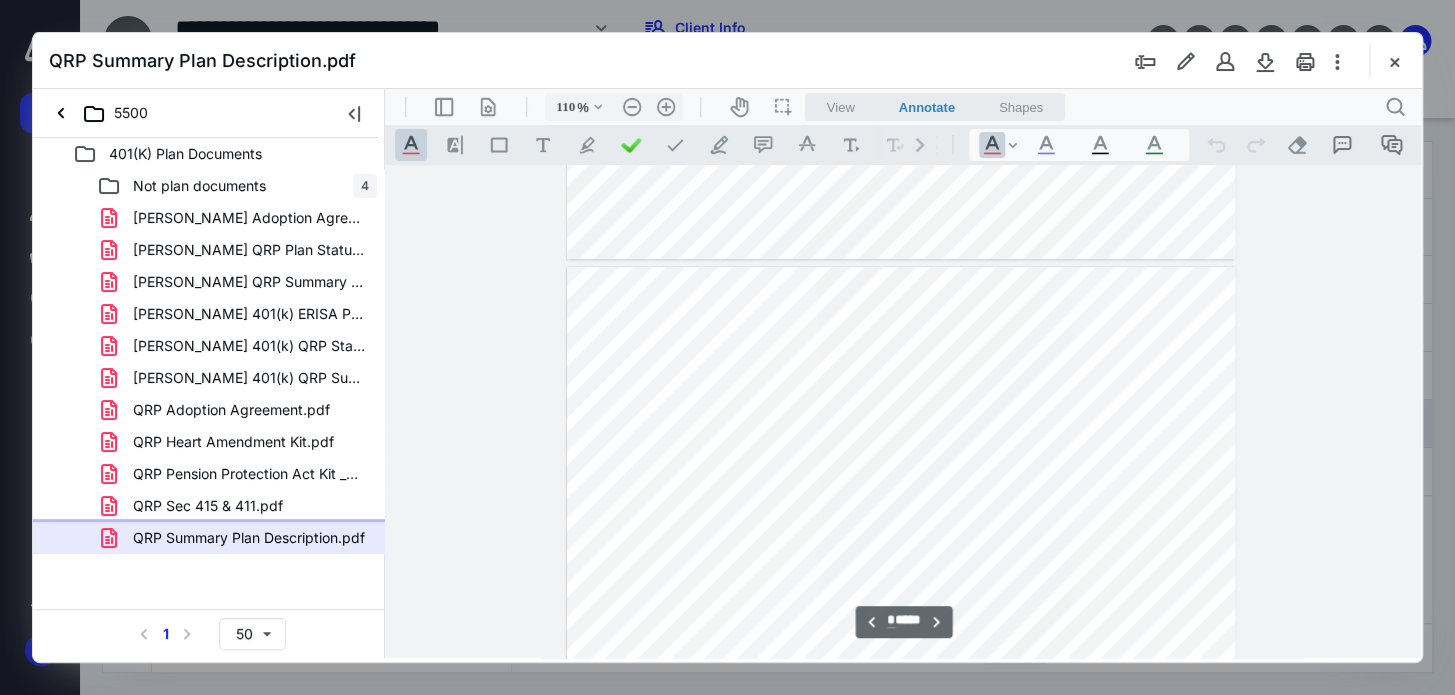 type on "*" 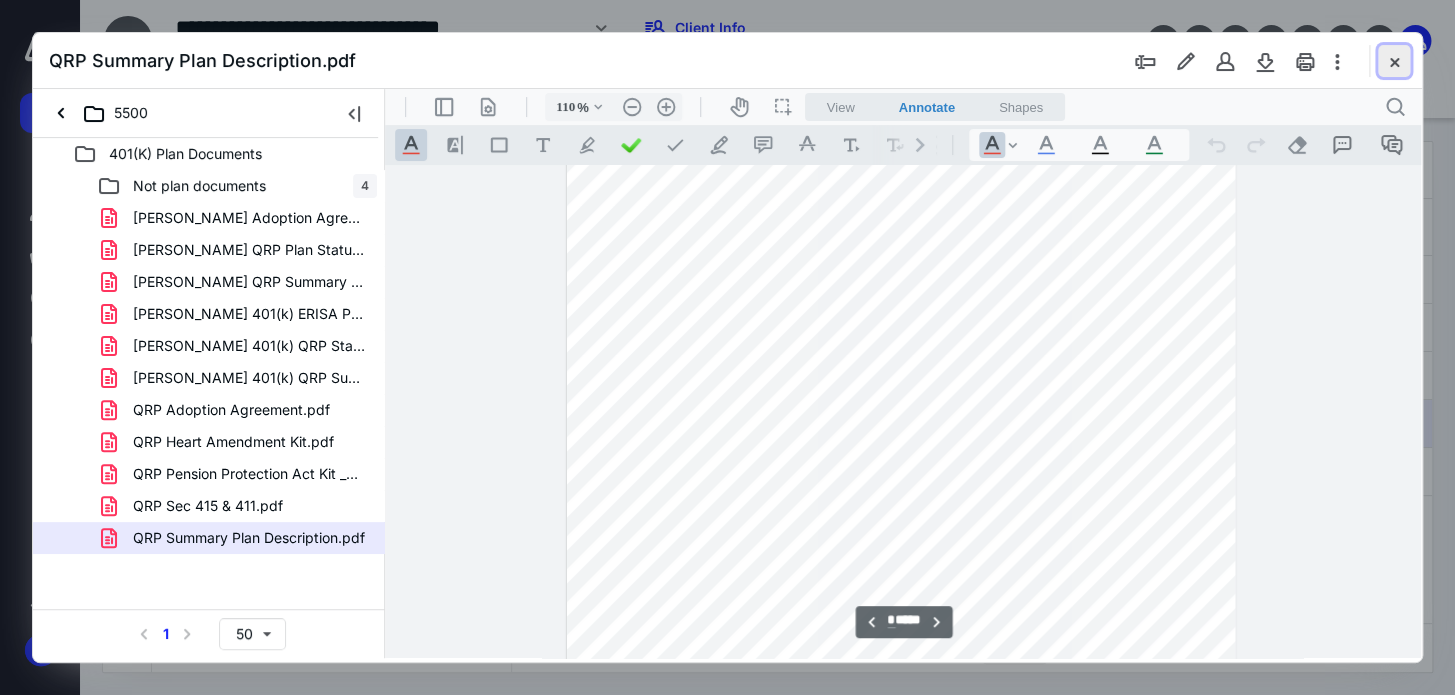 click at bounding box center [1394, 61] 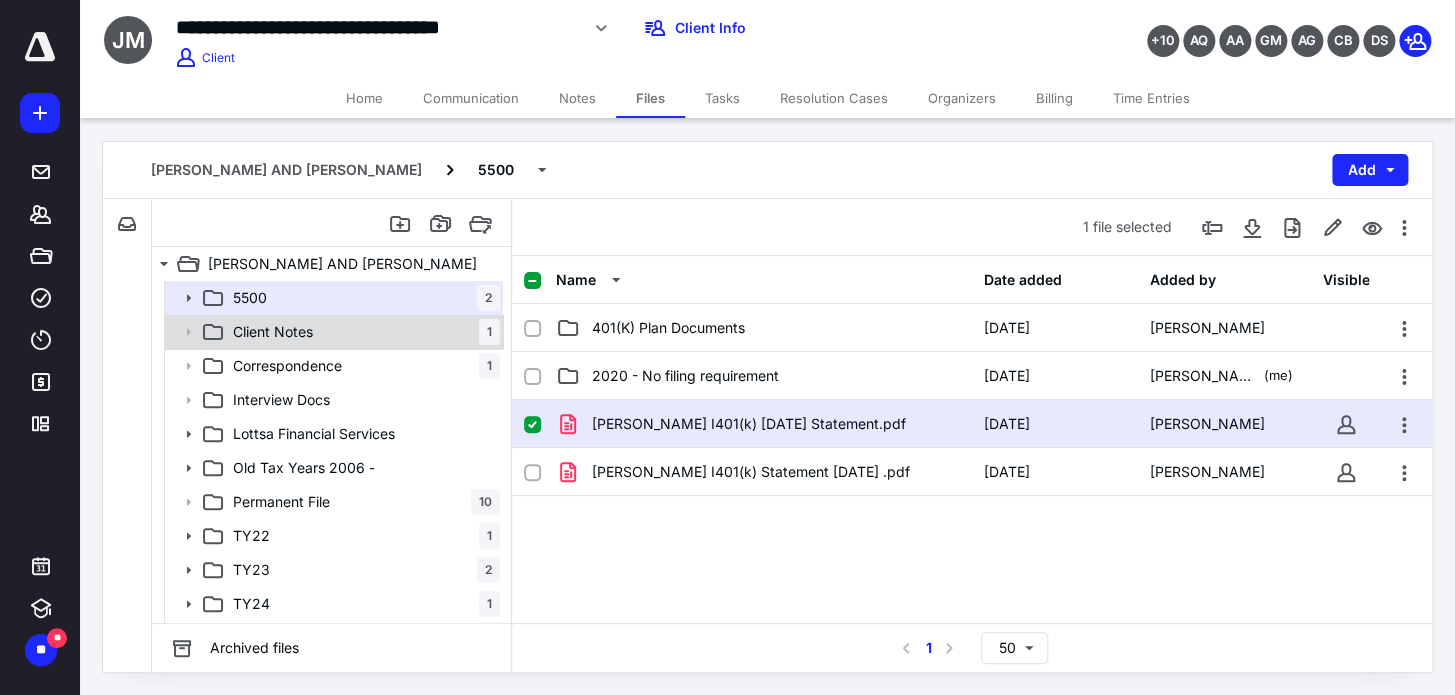 click on "Client Notes 1" at bounding box center (362, 332) 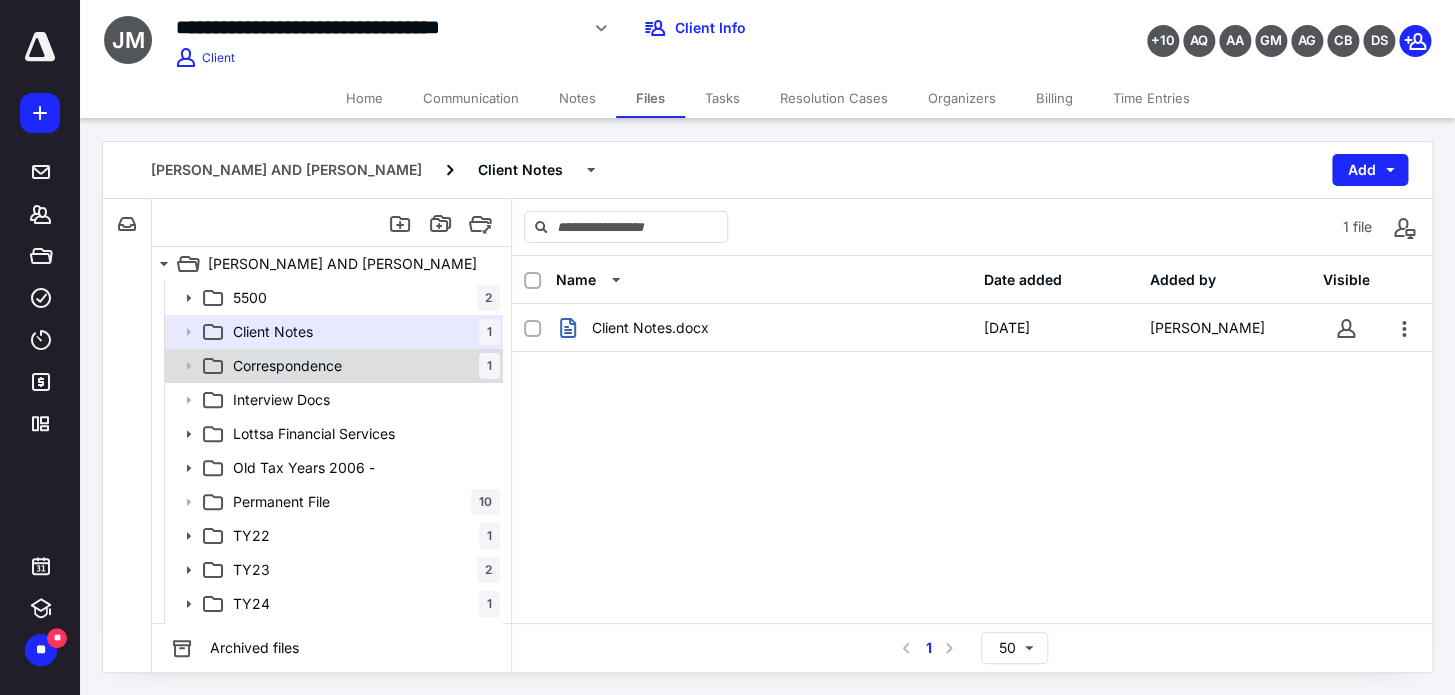 click on "Correspondence 1" at bounding box center (362, 366) 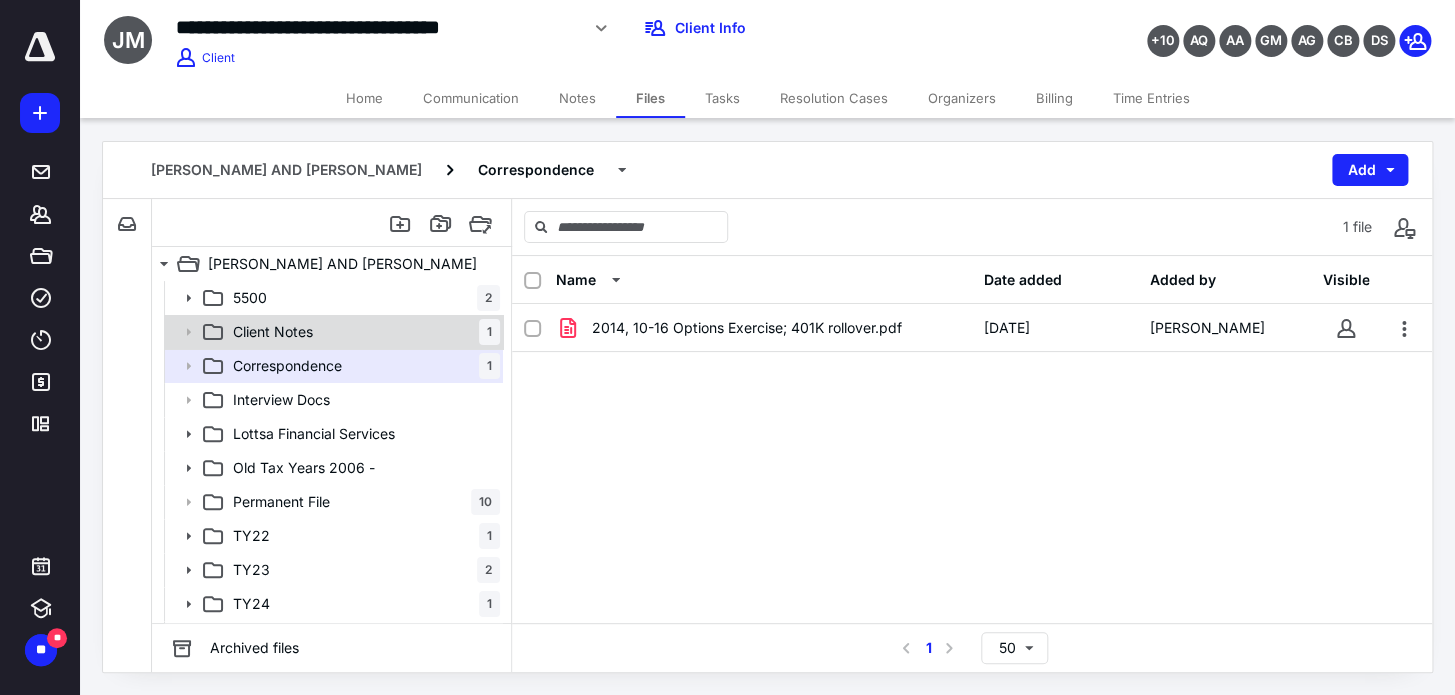 click on "Client Notes 1" at bounding box center (362, 332) 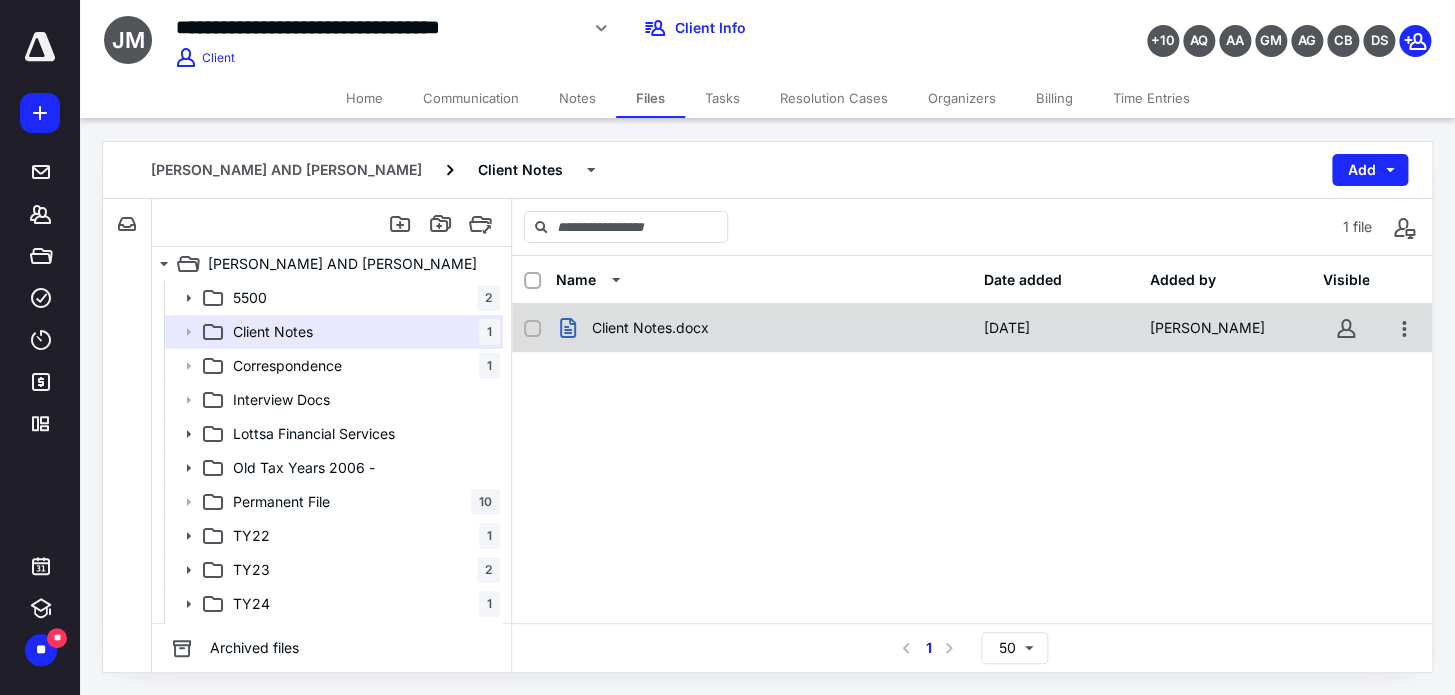 click on "Client Notes.docx 12/29/2020 Kaarin Evens" at bounding box center [972, 328] 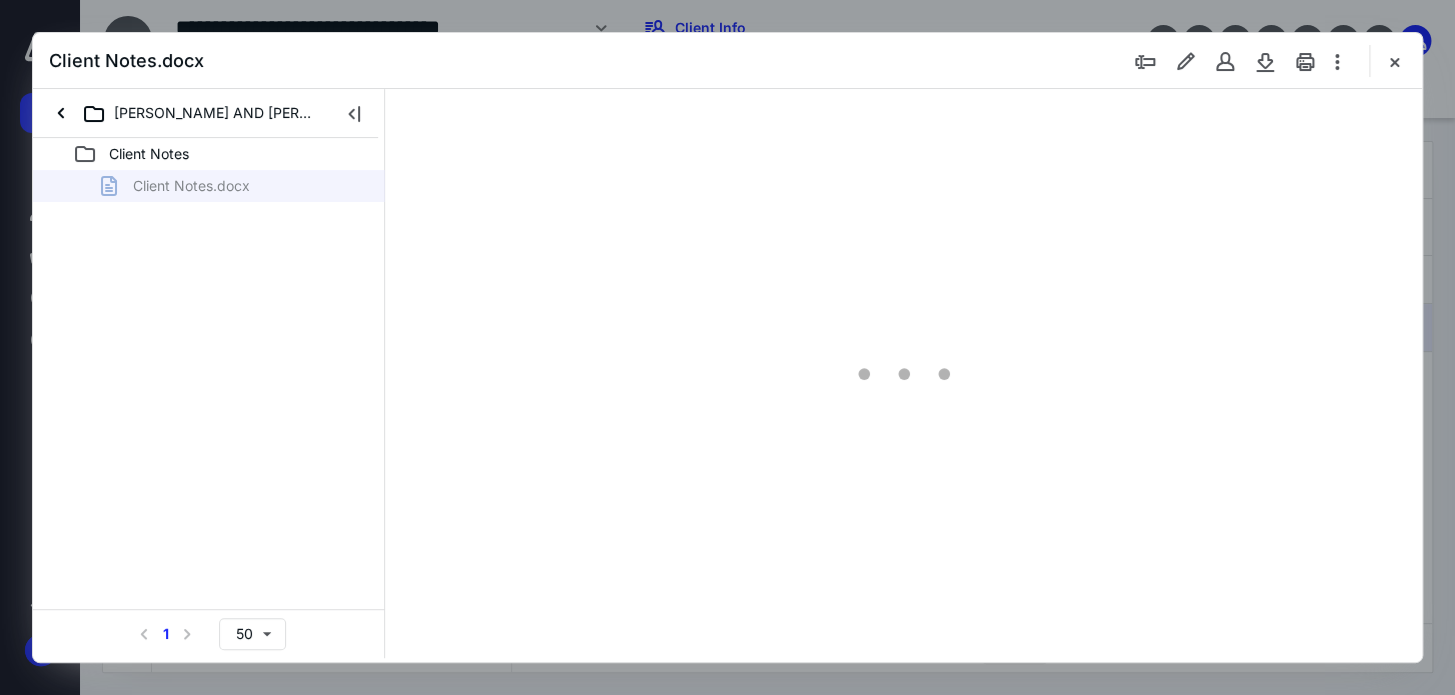 scroll, scrollTop: 0, scrollLeft: 0, axis: both 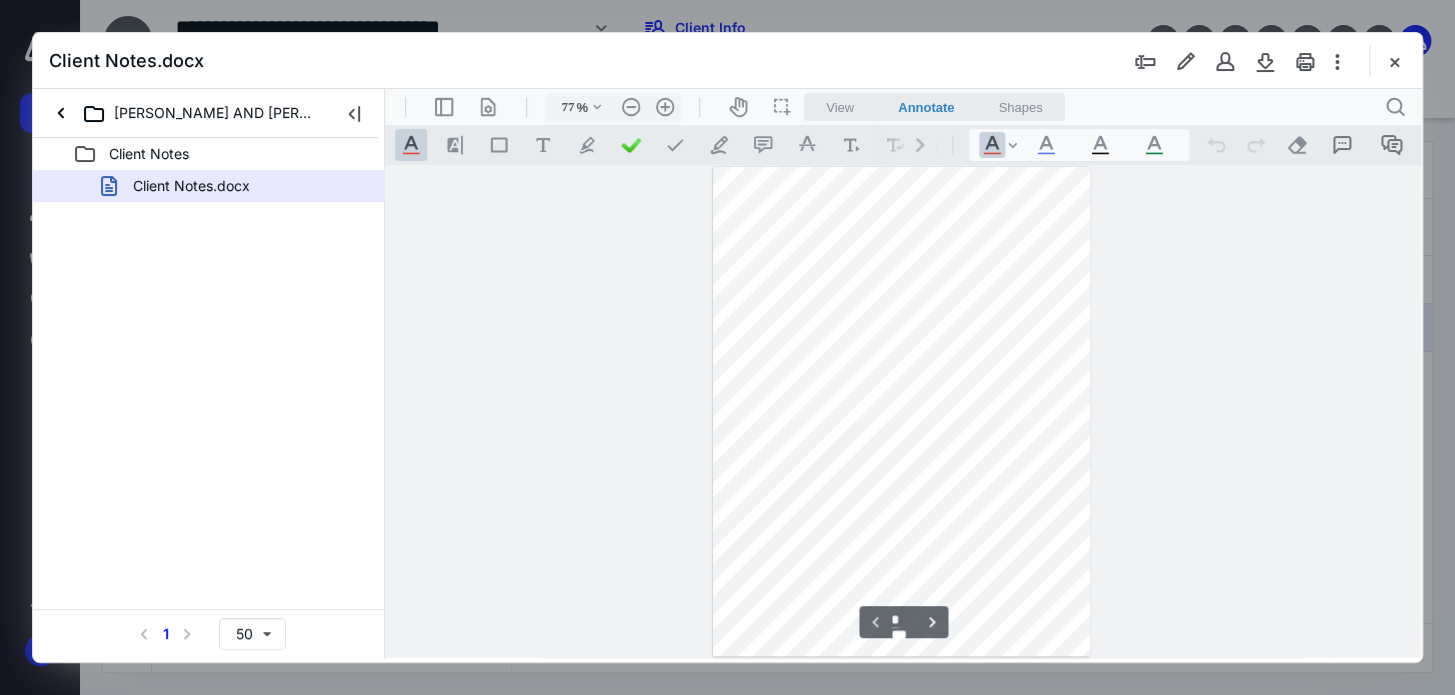 type on "85" 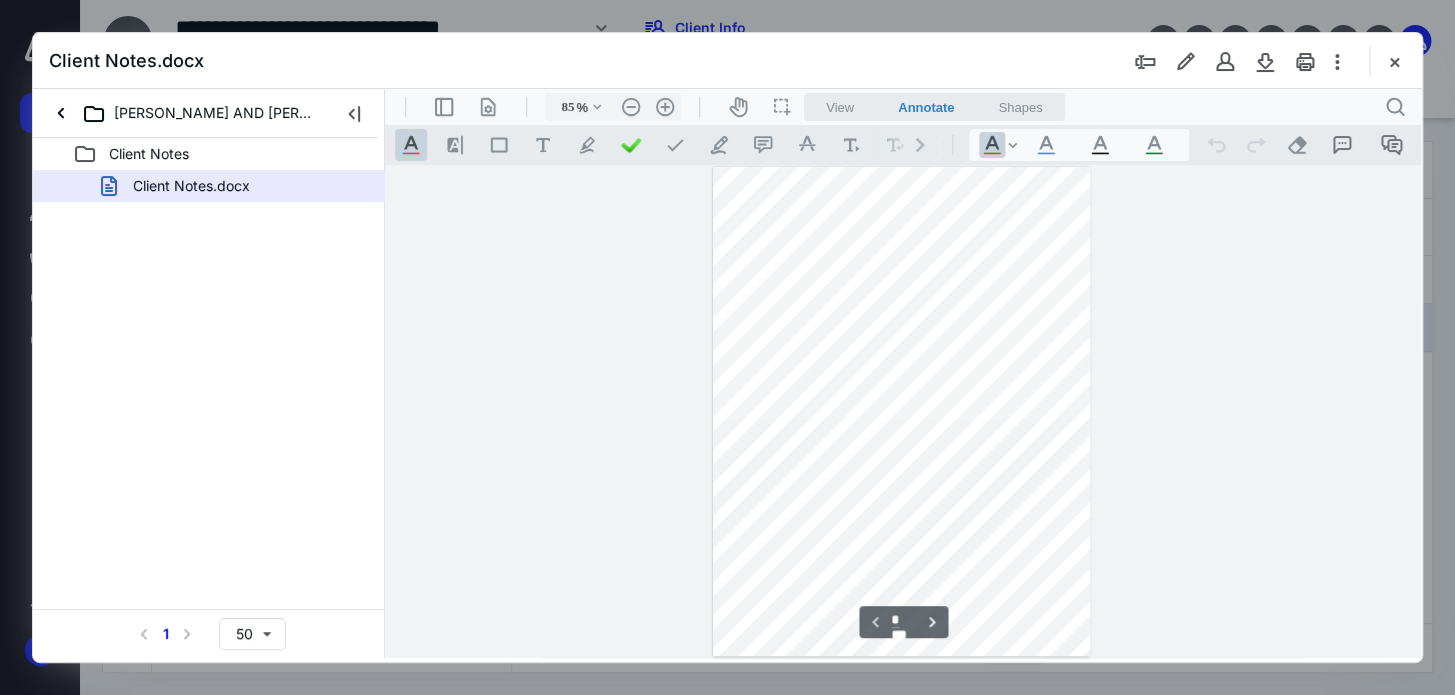 scroll, scrollTop: 60, scrollLeft: 0, axis: vertical 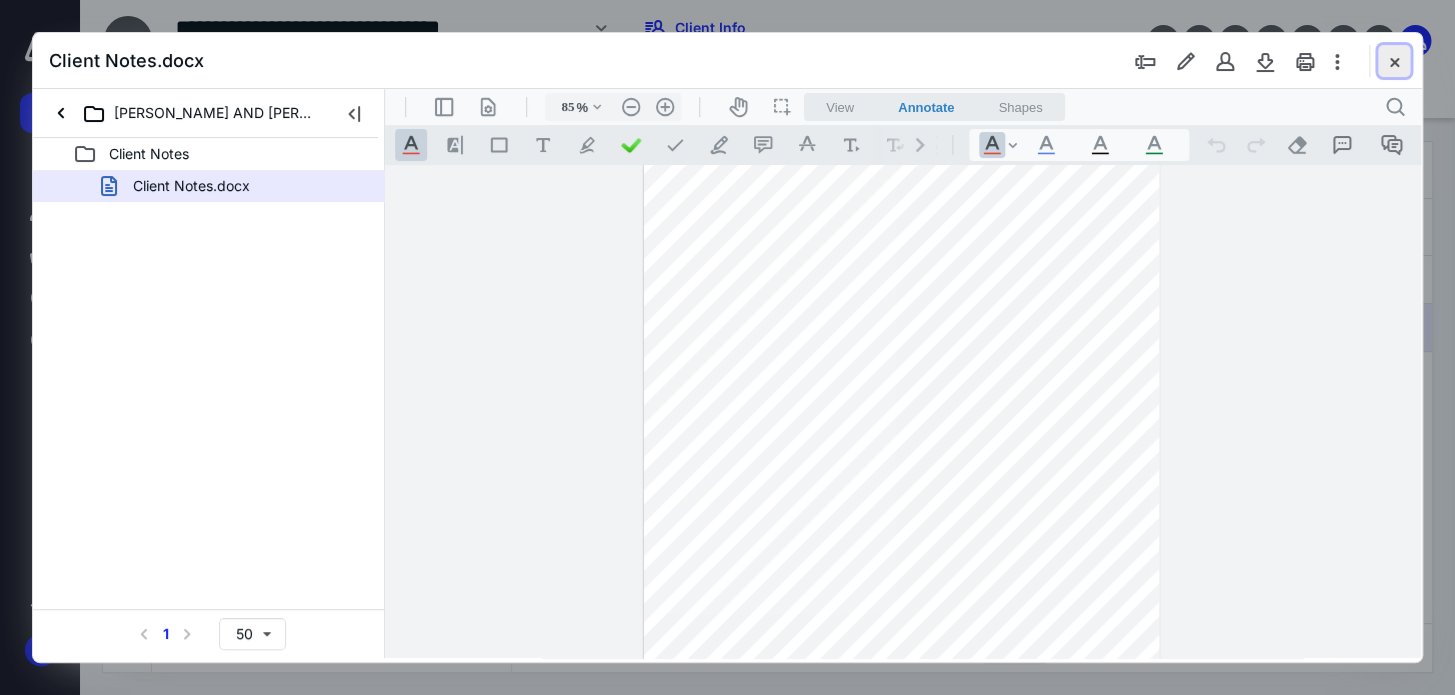 click at bounding box center (1394, 61) 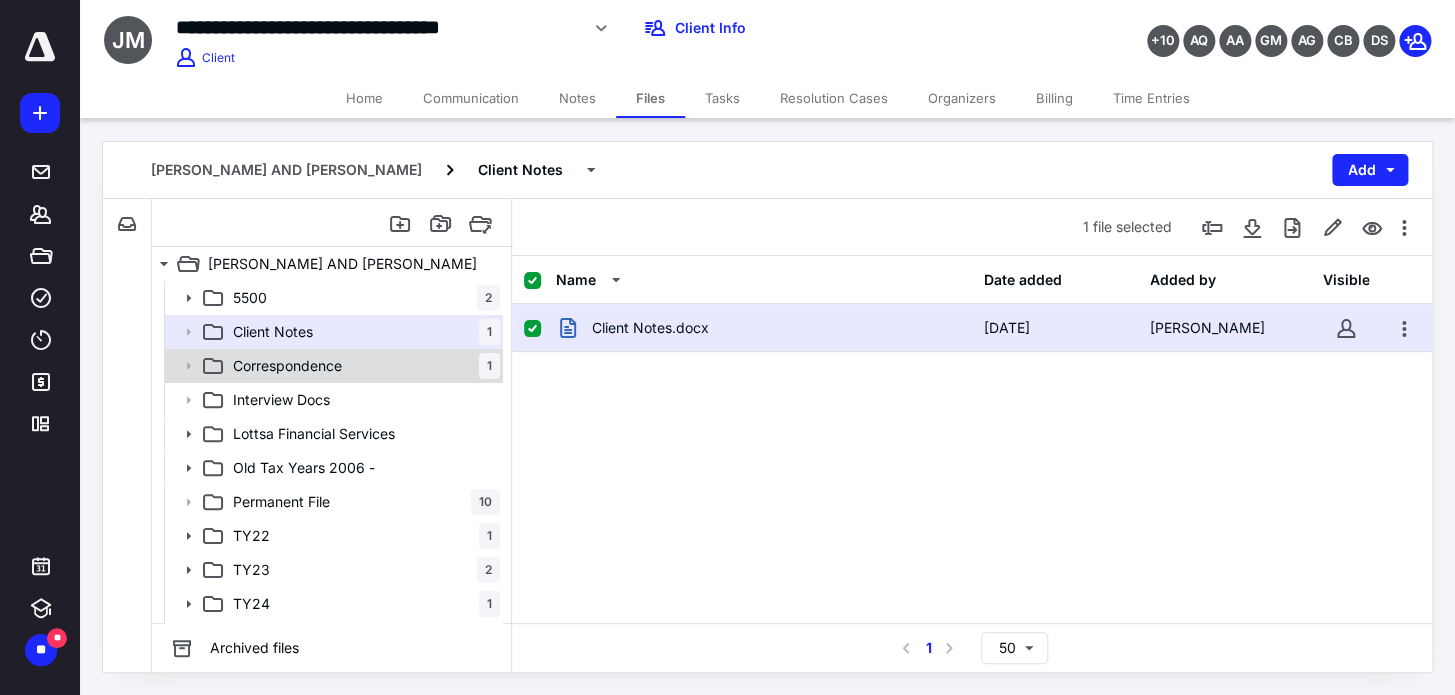 click on "Correspondence" at bounding box center (287, 366) 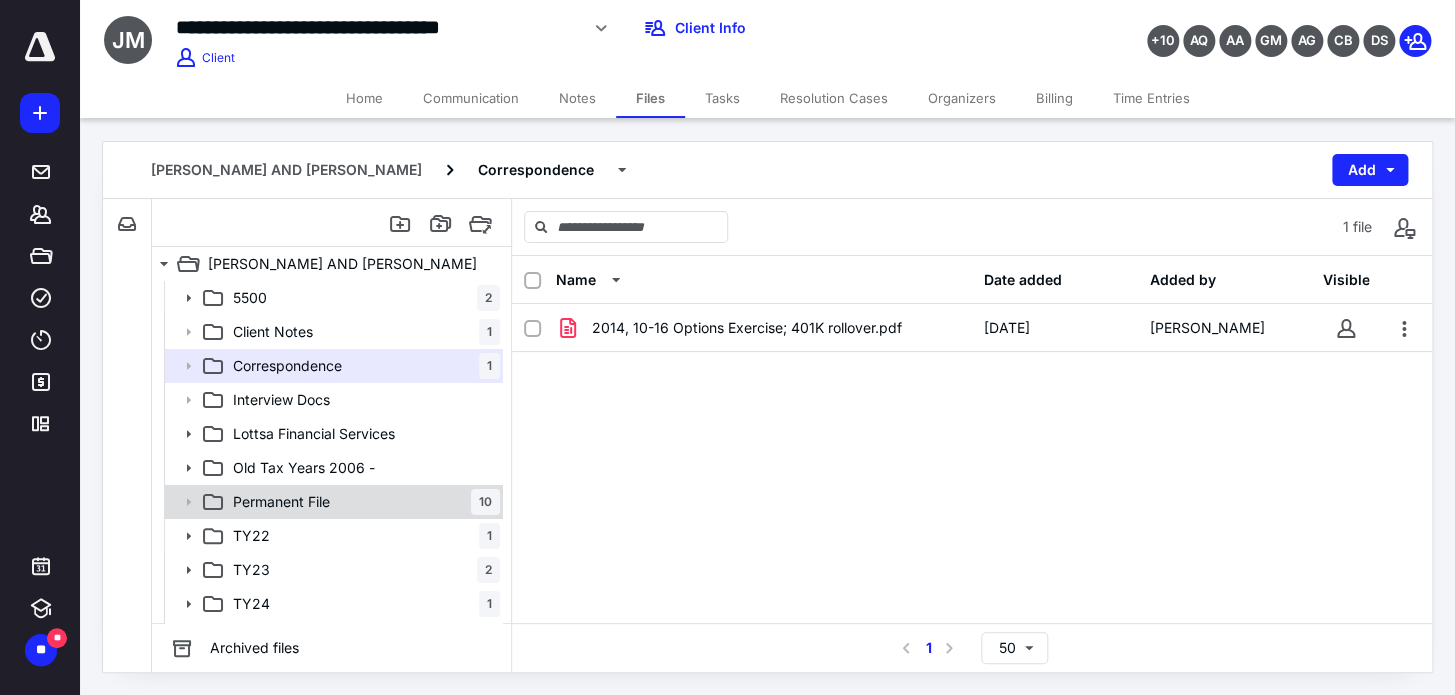 click on "Permanent File 10" at bounding box center (362, 502) 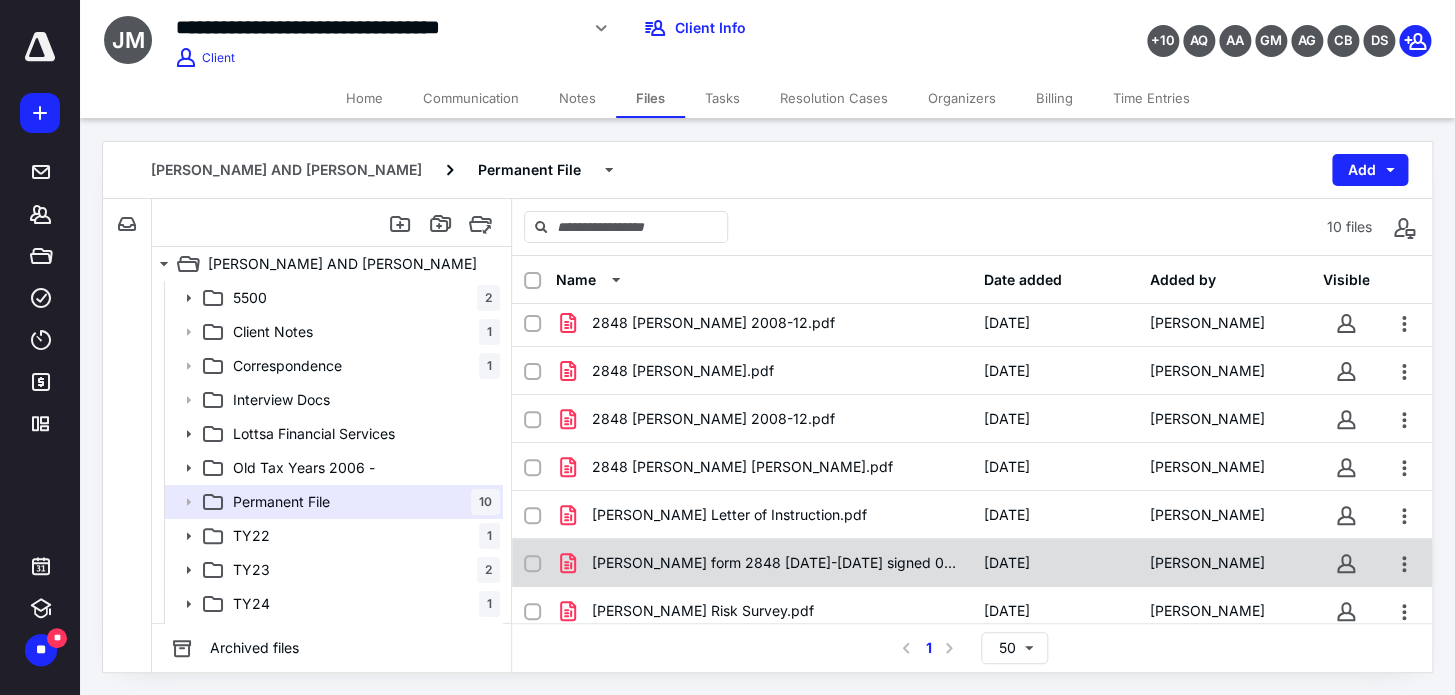 scroll, scrollTop: 0, scrollLeft: 0, axis: both 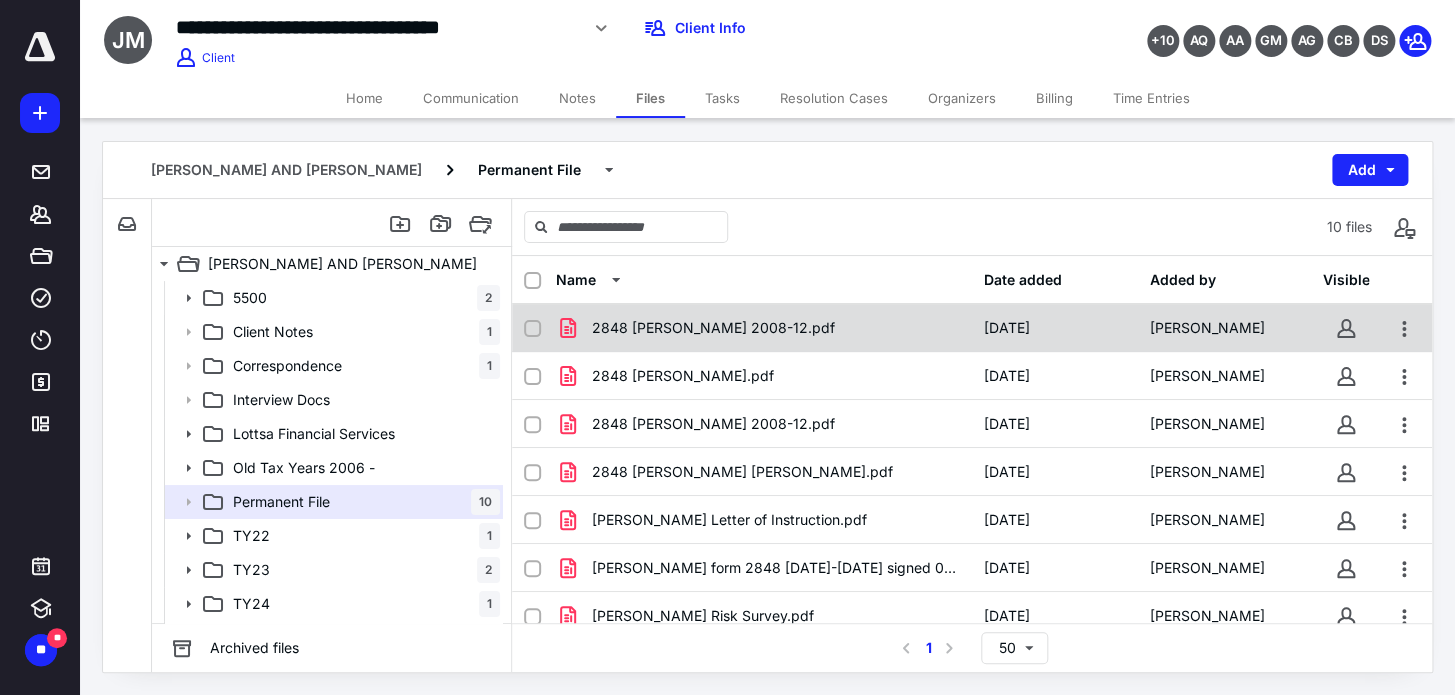 click on "2848 Dave 2008-12.pdf 12/29/2020 Kaarin Evens" at bounding box center [972, 328] 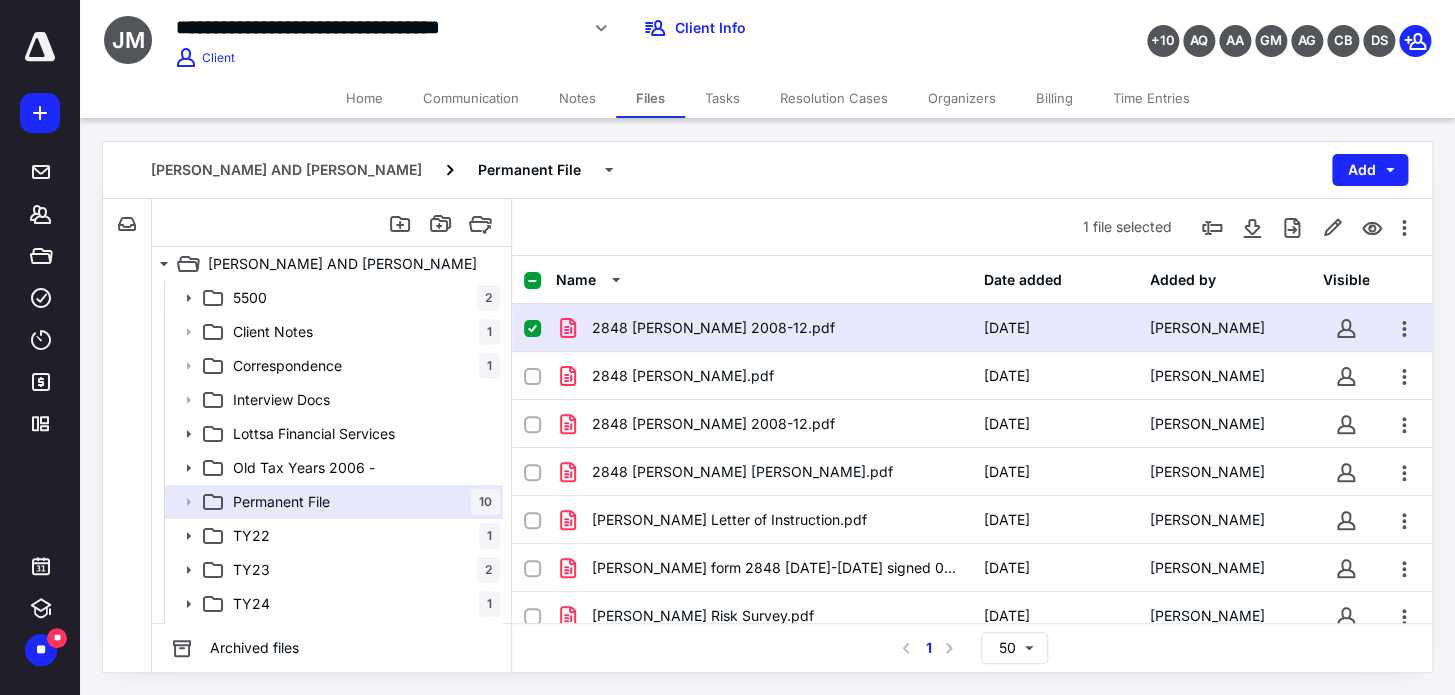 click on "2848 Dave 2008-12.pdf 12/29/2020 Kaarin Evens" at bounding box center [972, 328] 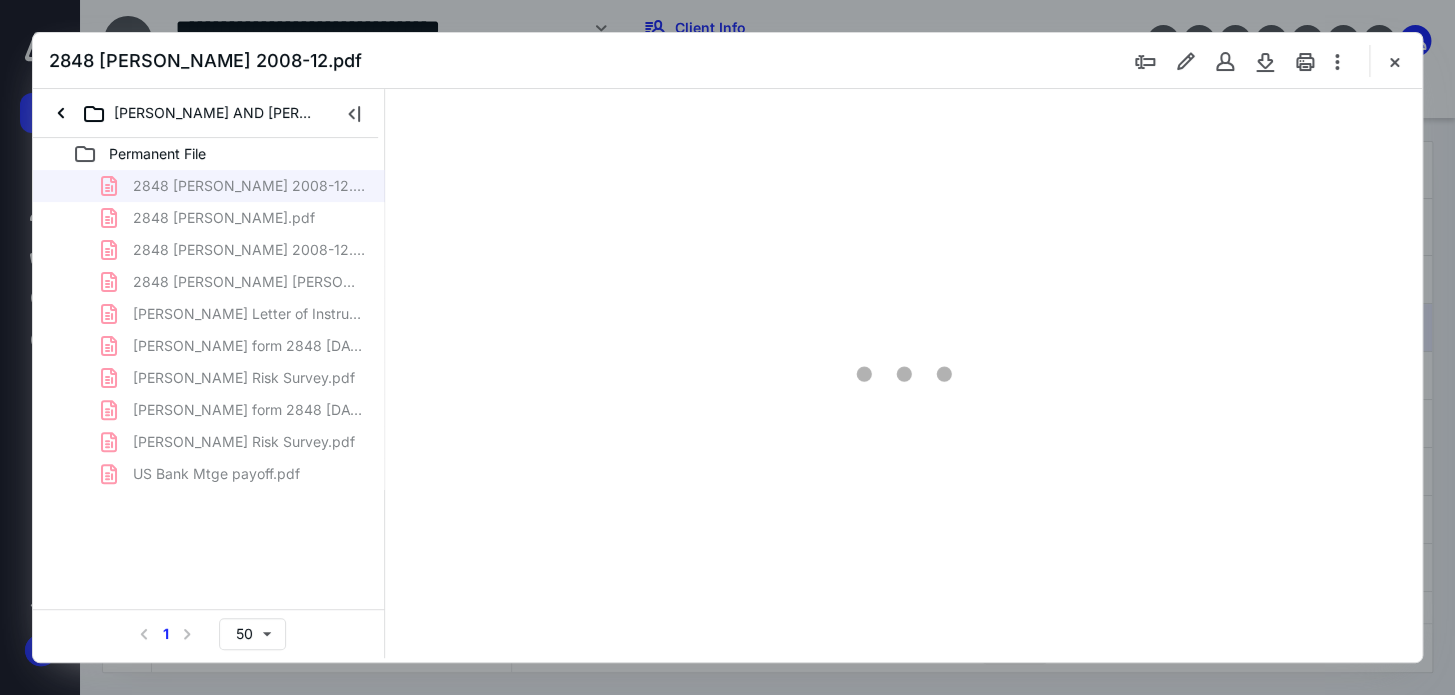 scroll, scrollTop: 0, scrollLeft: 0, axis: both 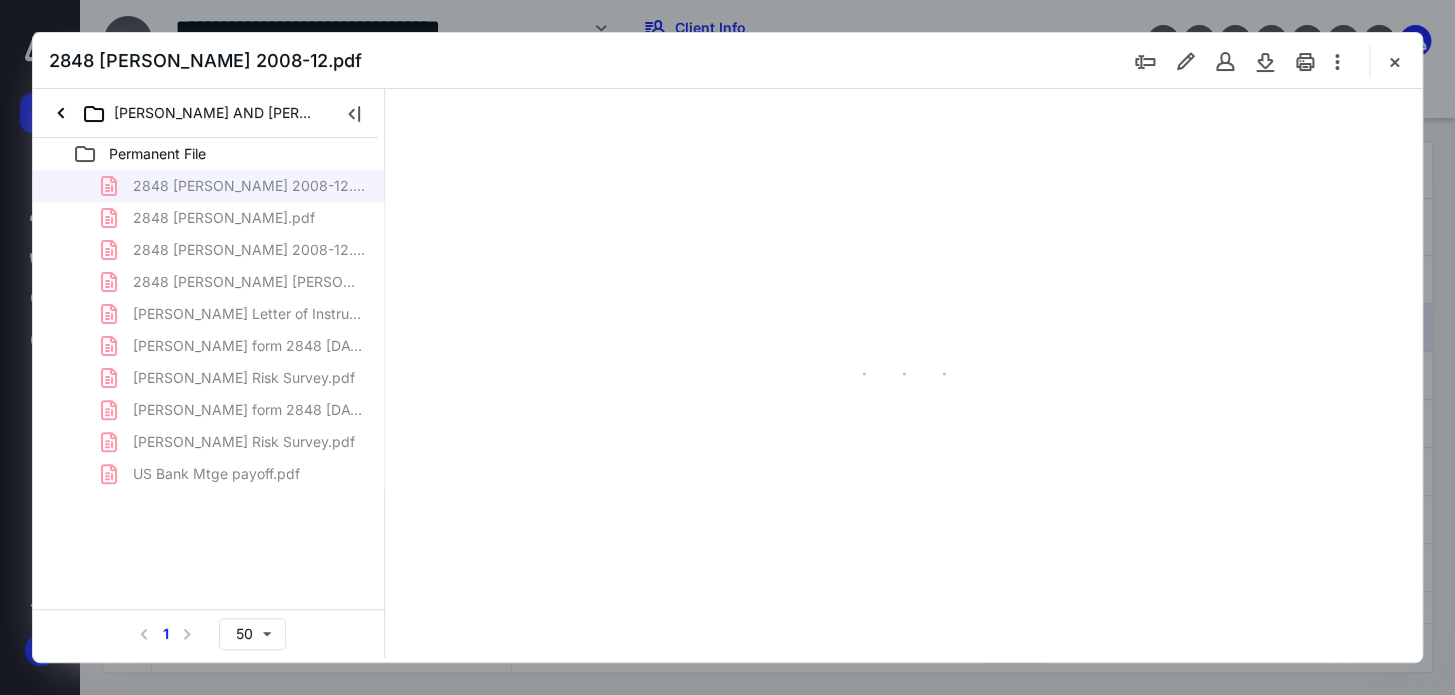 type on "62" 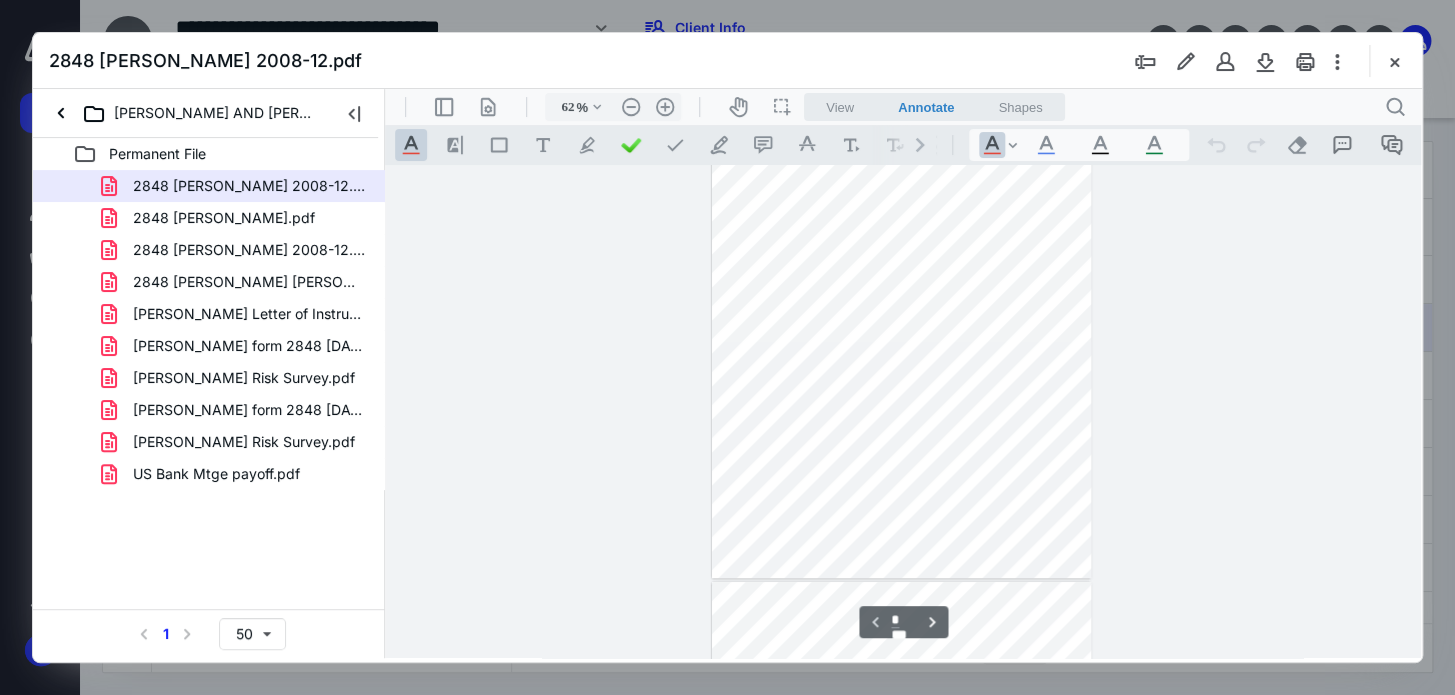 scroll, scrollTop: 0, scrollLeft: 0, axis: both 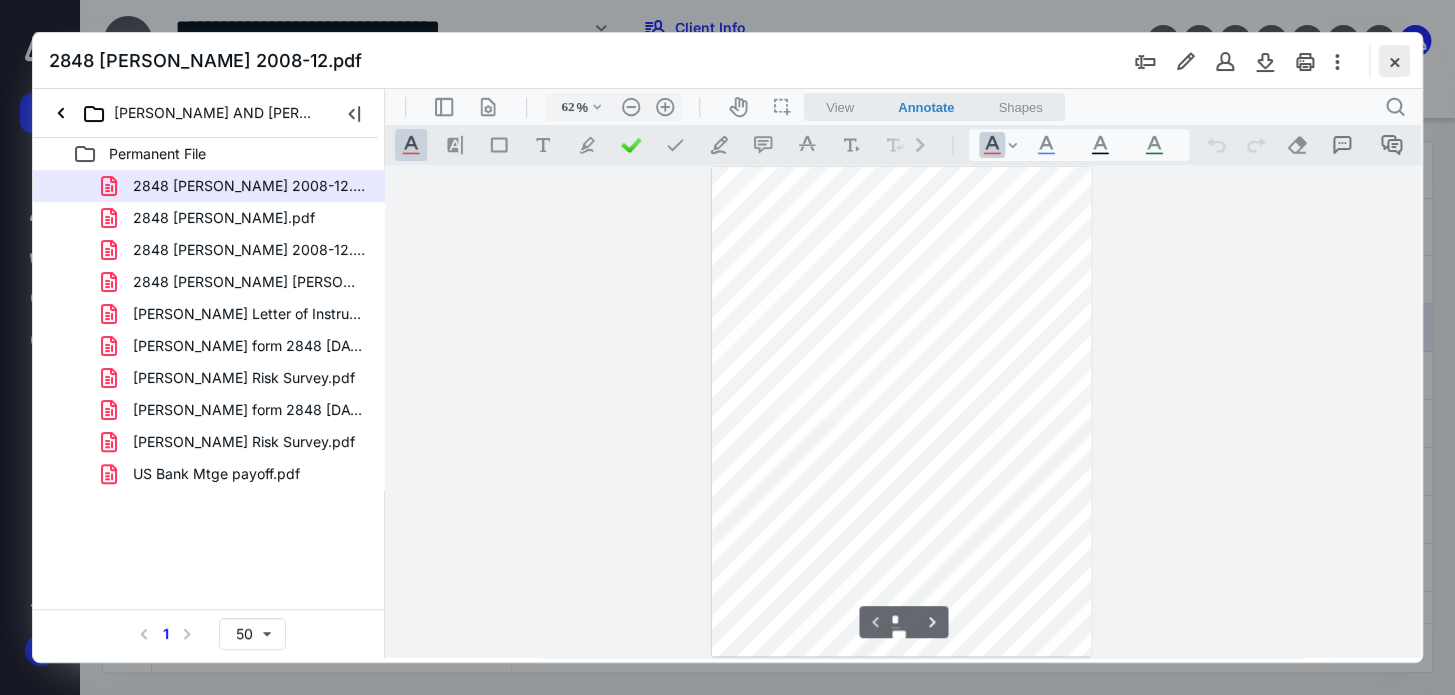 click at bounding box center [1394, 61] 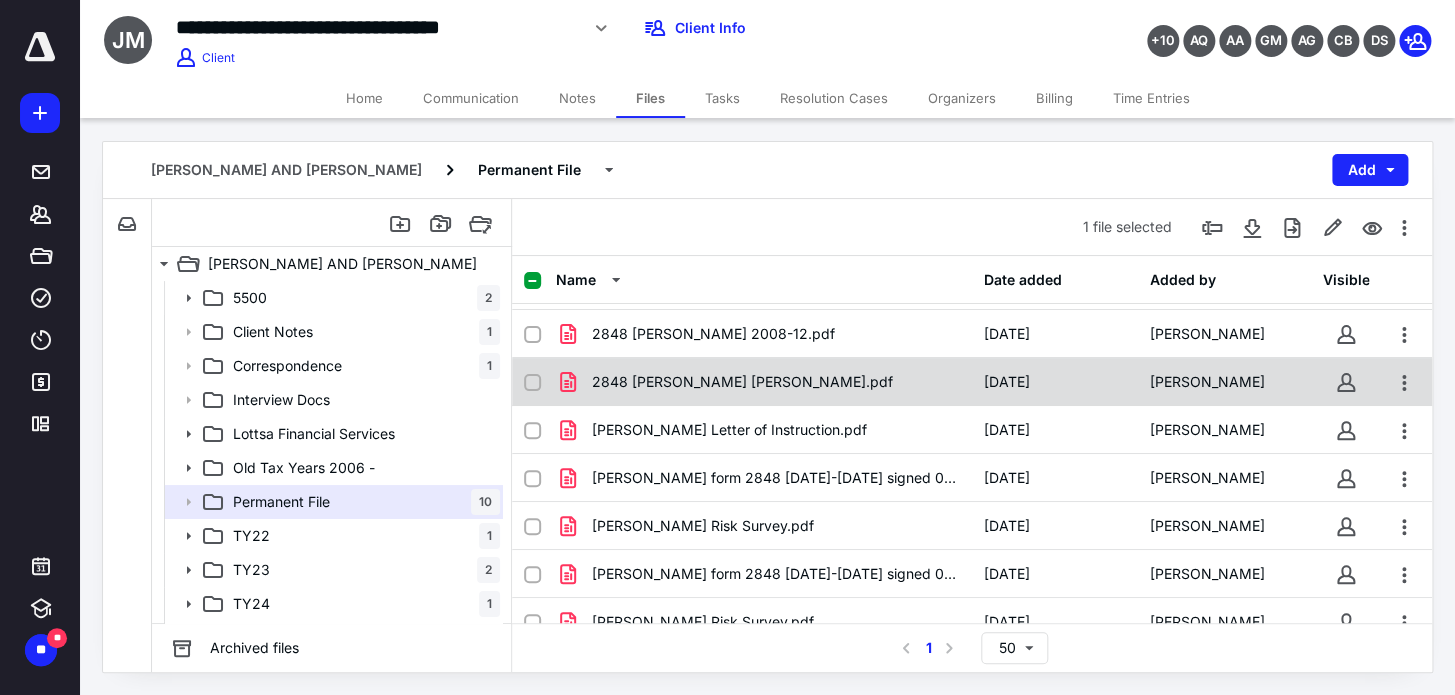 scroll, scrollTop: 159, scrollLeft: 0, axis: vertical 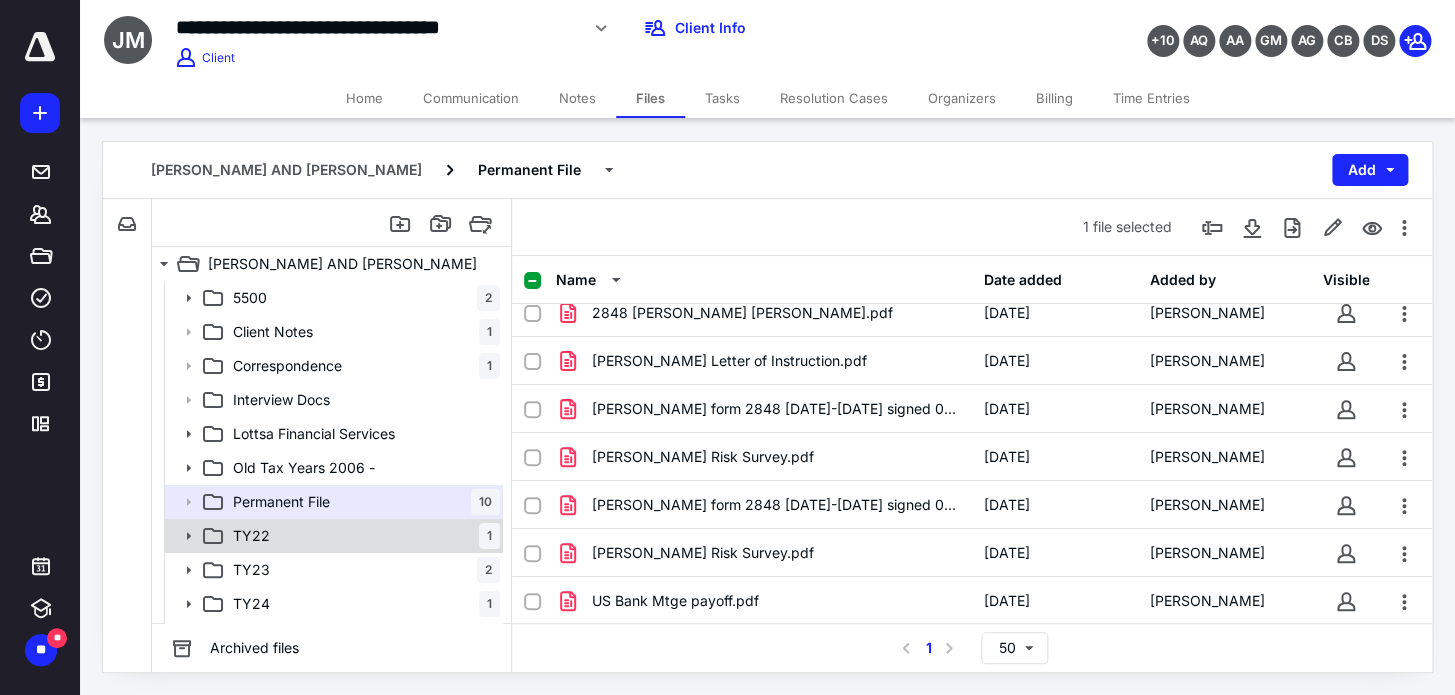 click on "TY22 1" at bounding box center [362, 536] 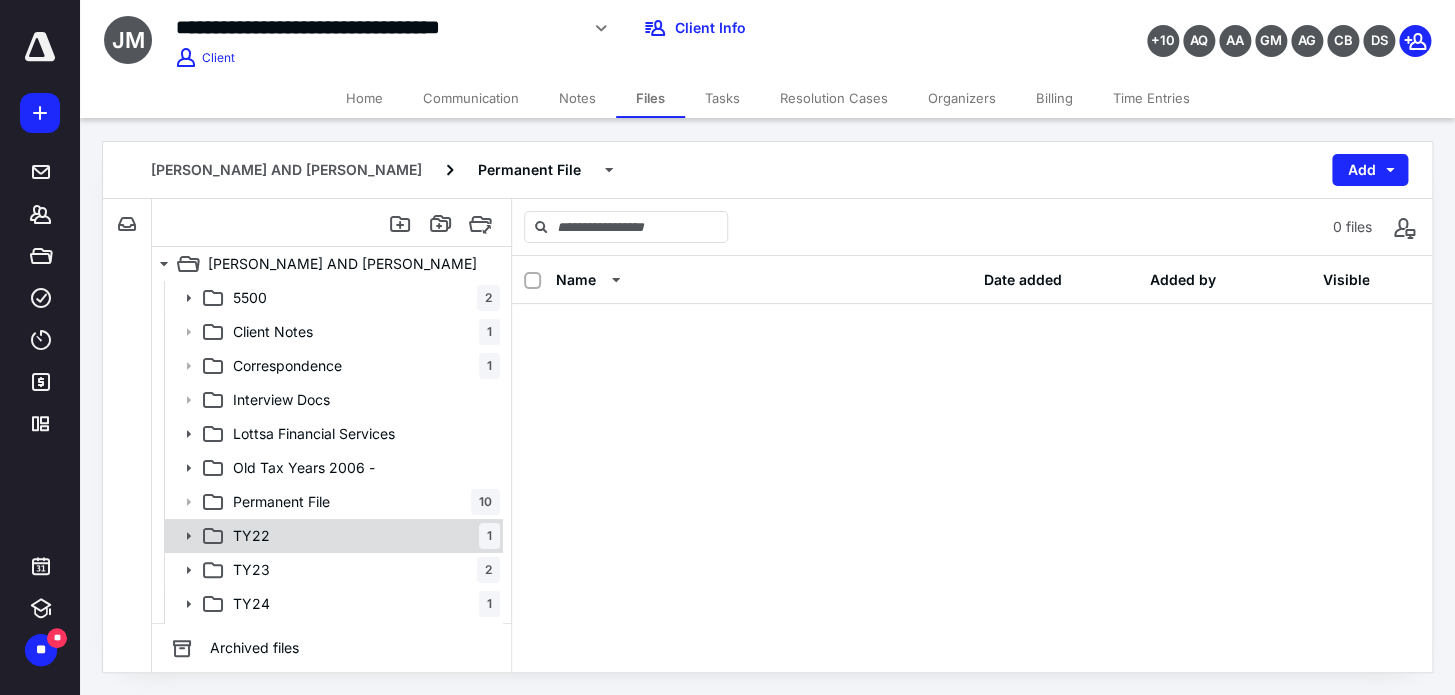 scroll, scrollTop: 0, scrollLeft: 0, axis: both 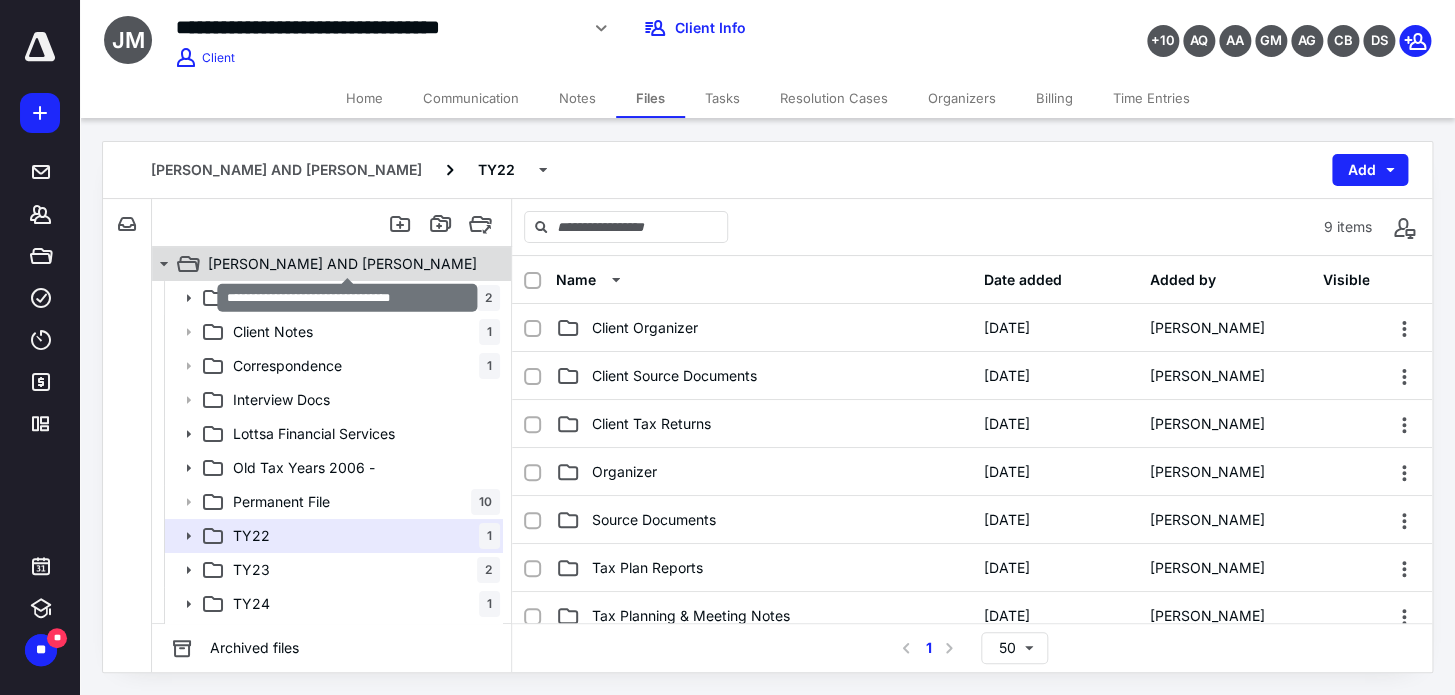 click on "JULIE BROWN-MICKO AND DAVID MICKO" at bounding box center (342, 264) 